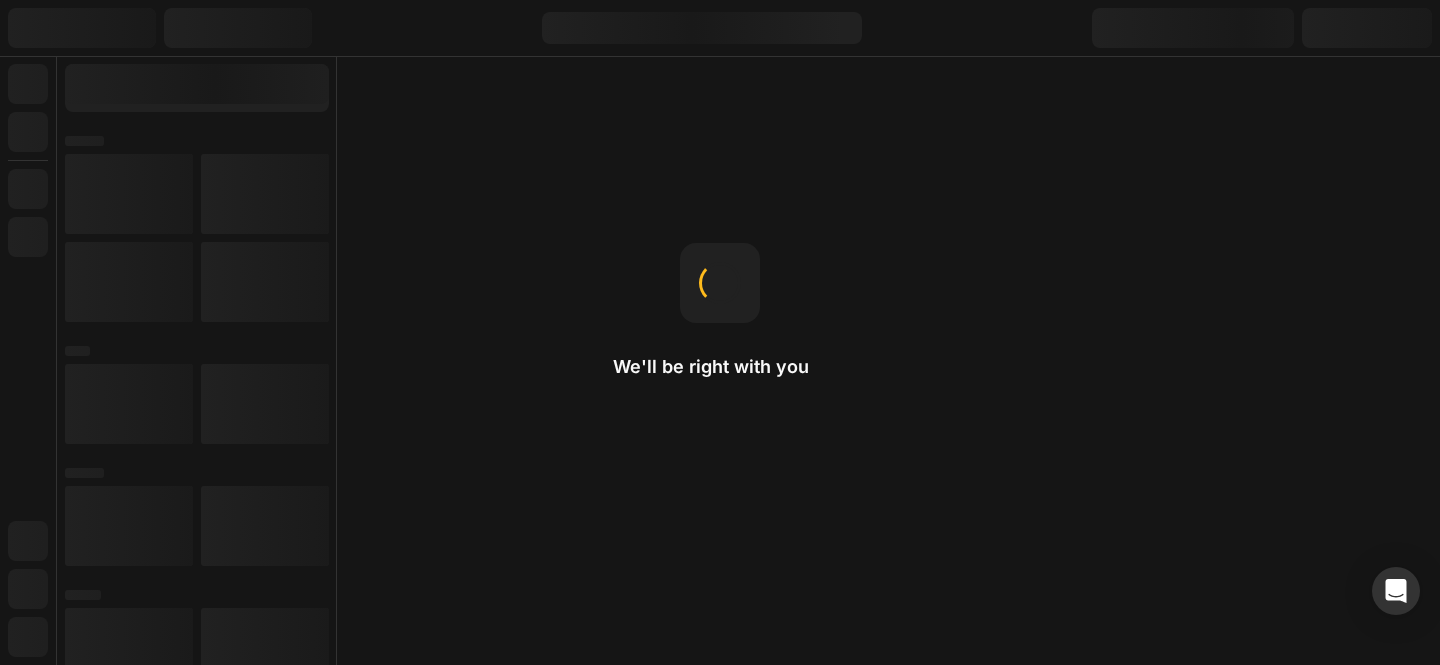 scroll, scrollTop: 0, scrollLeft: 0, axis: both 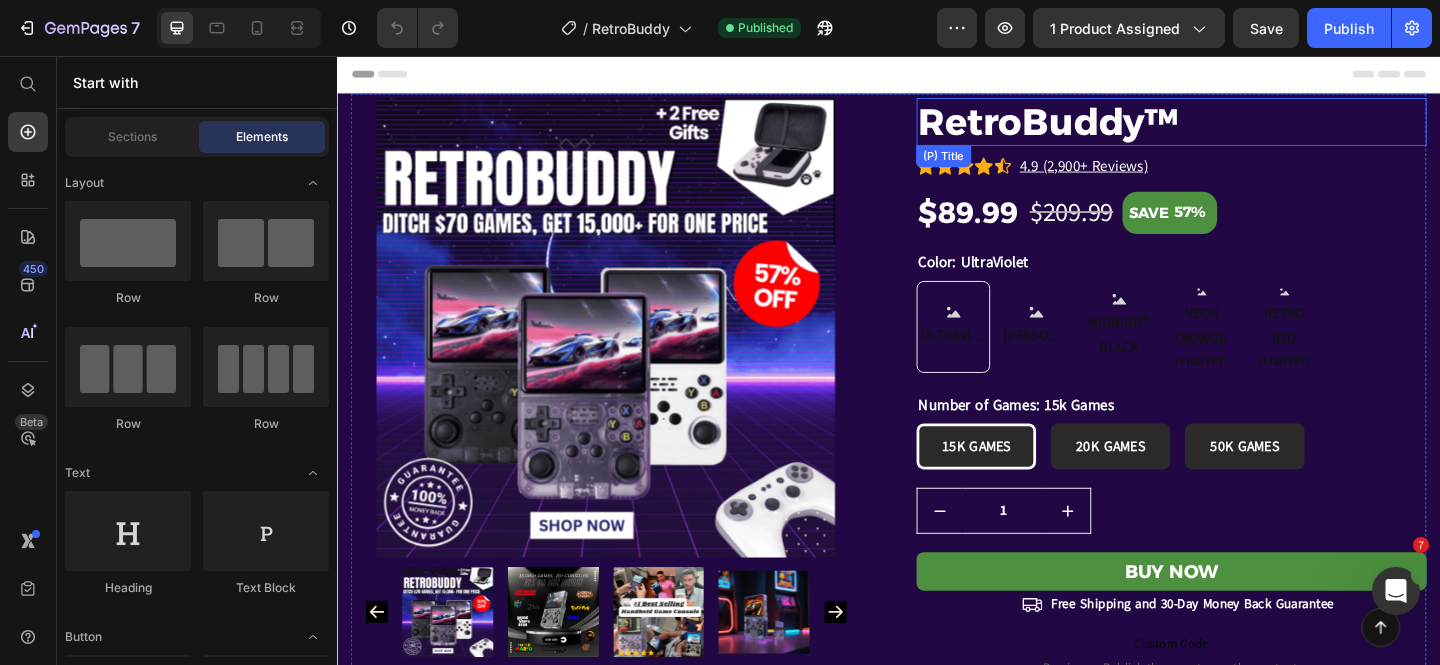 click on "RetroBuddy™" at bounding box center [1244, 128] 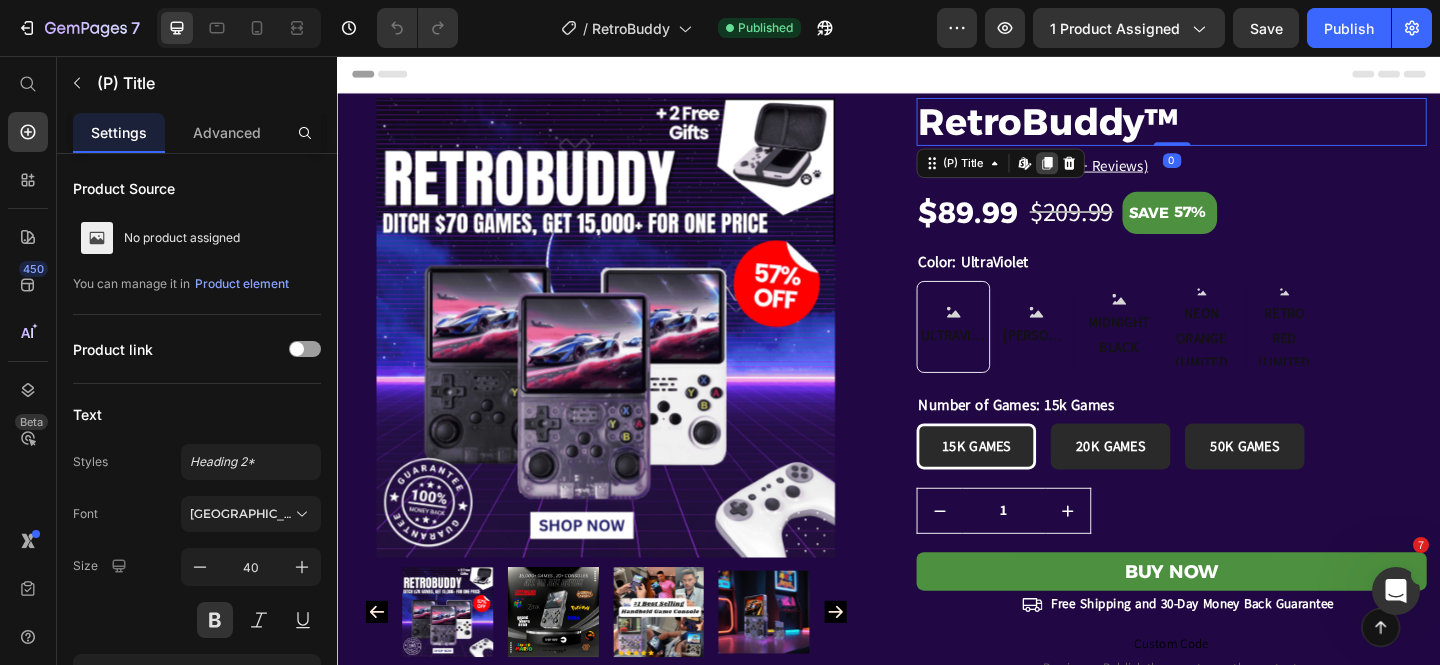 click 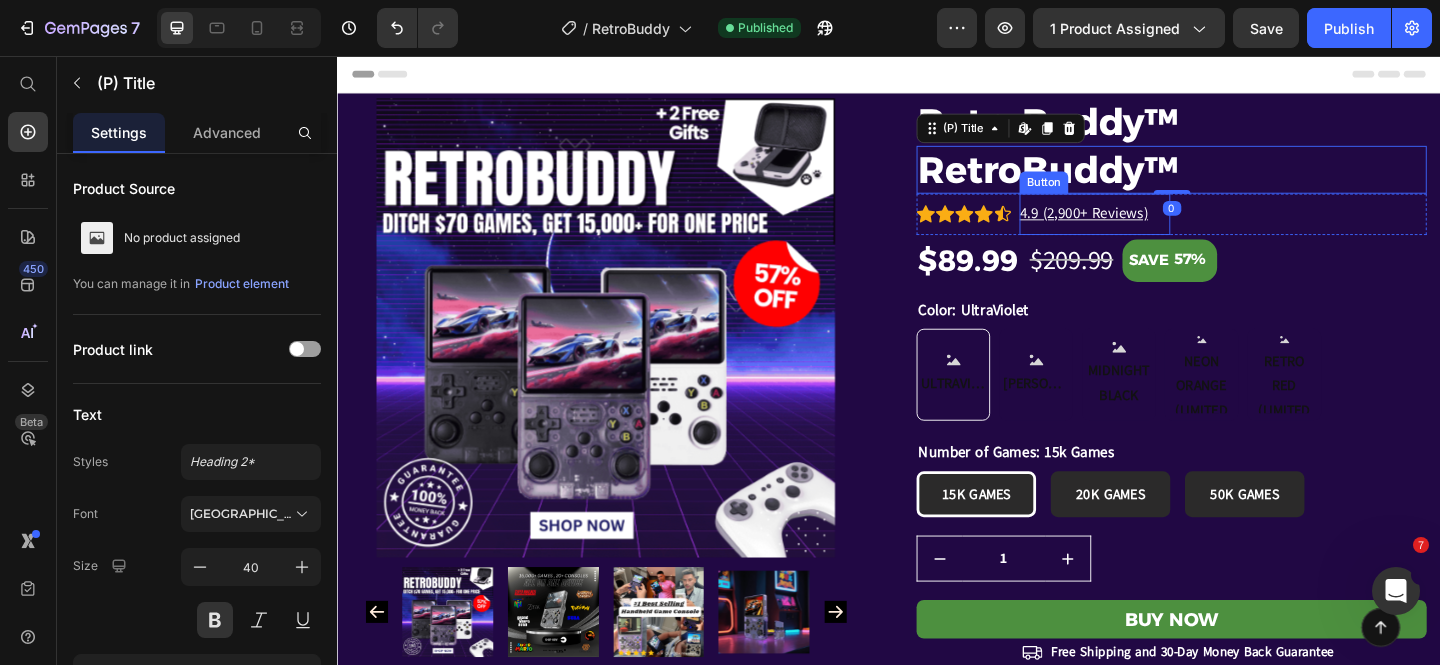 click on "Button" at bounding box center [1105, 194] 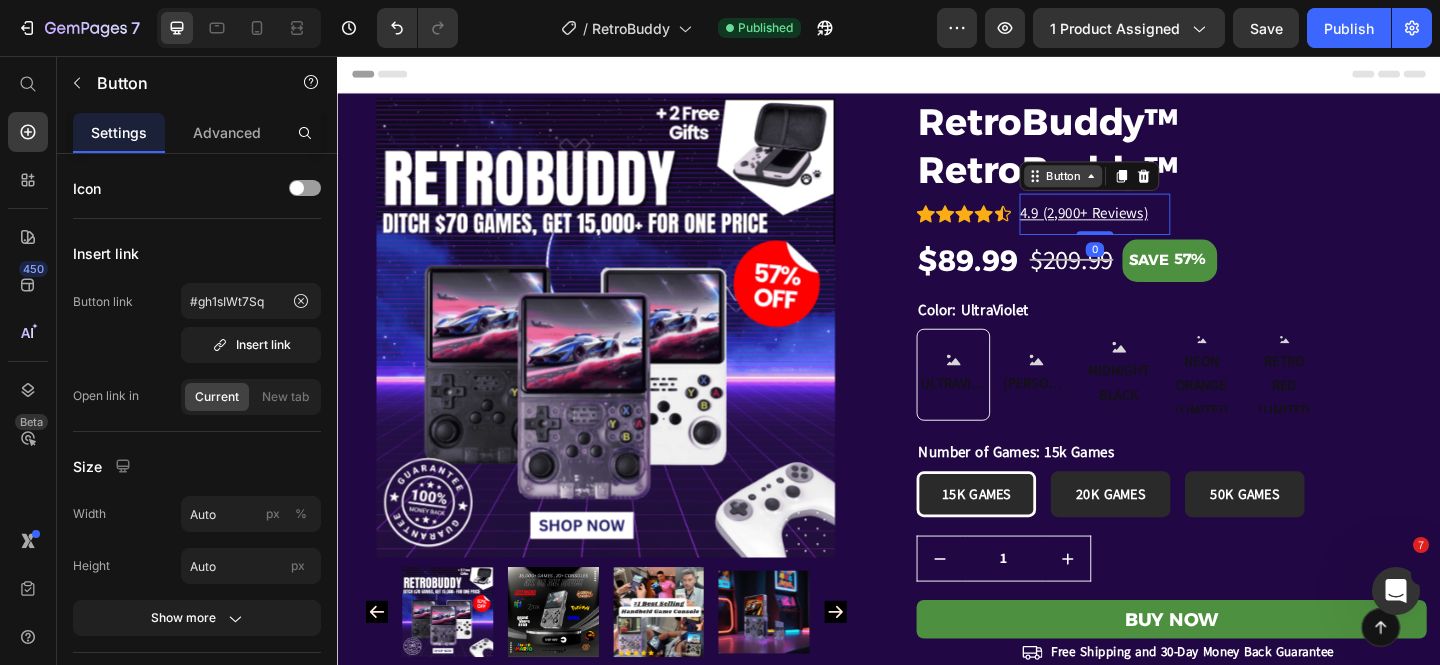 click on "Button" at bounding box center [1126, 187] 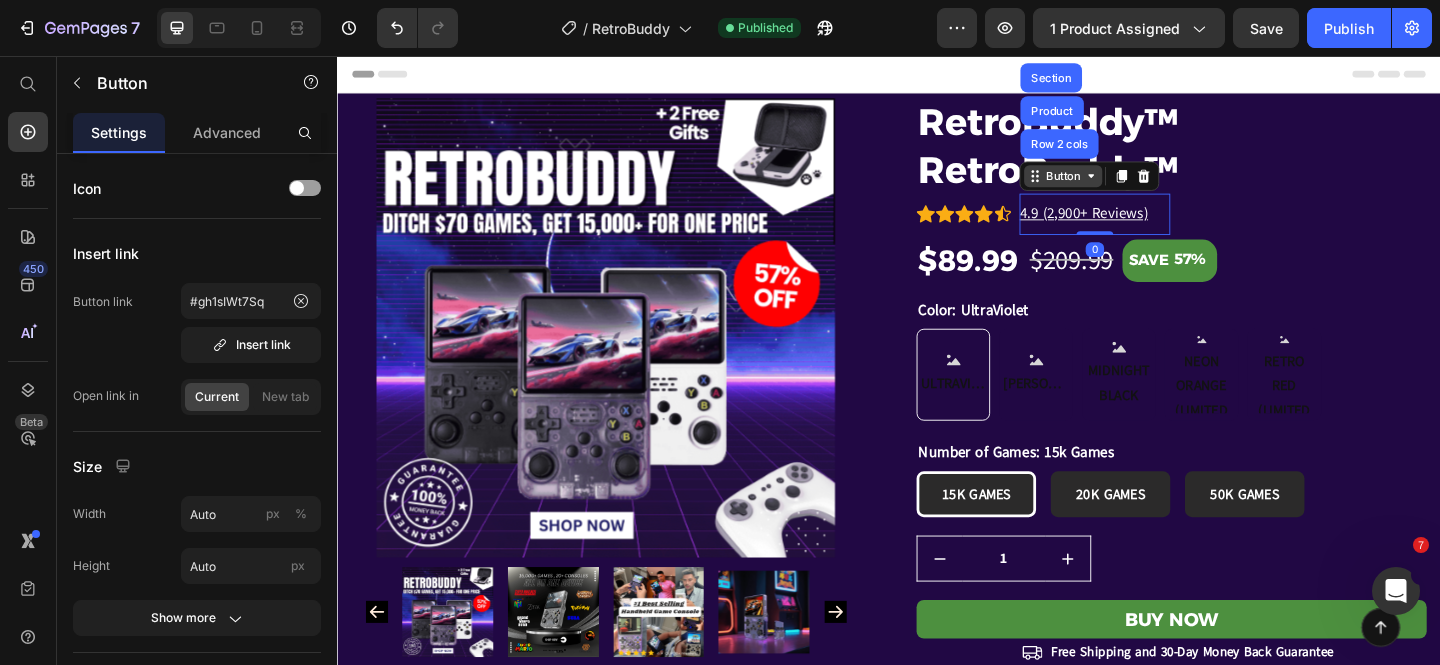 click on "Button" at bounding box center [1126, 187] 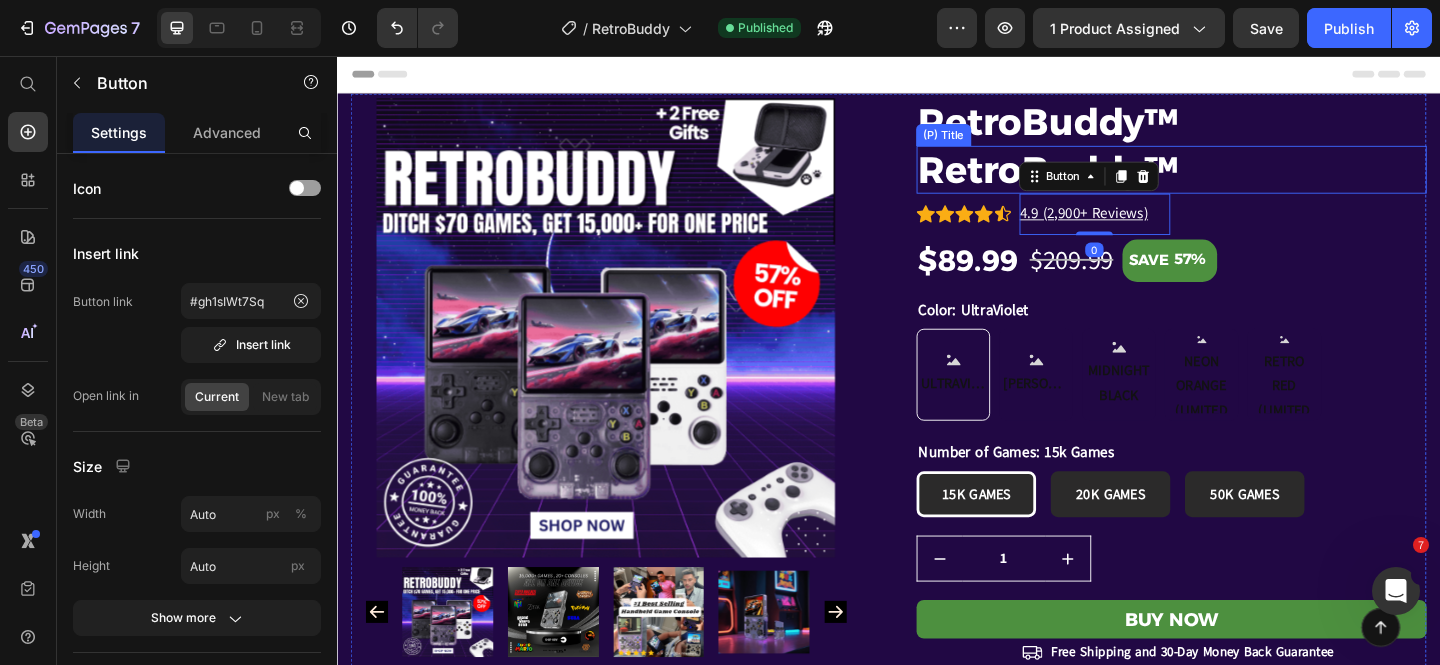 click on "RetroBuddy™" at bounding box center [1244, 180] 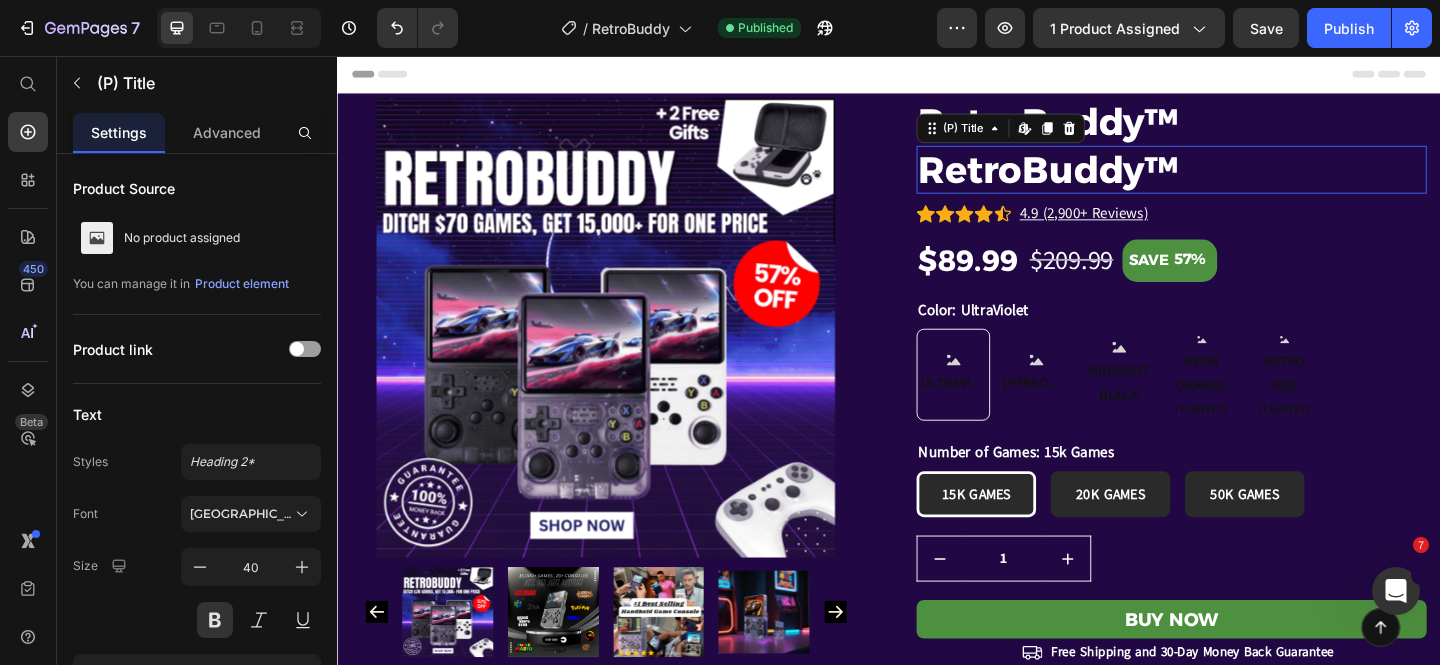 click on "RetroBuddy™" at bounding box center [1244, 180] 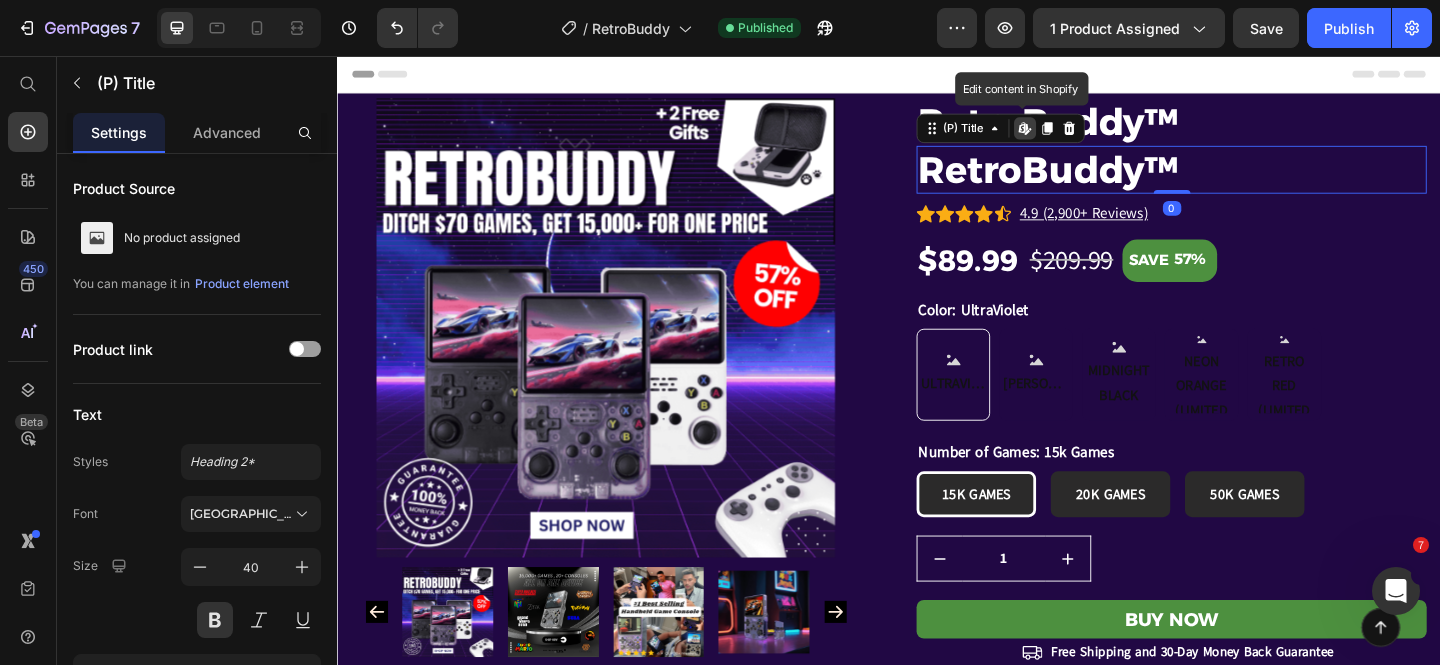 click on "RetroBuddy™" at bounding box center [1244, 180] 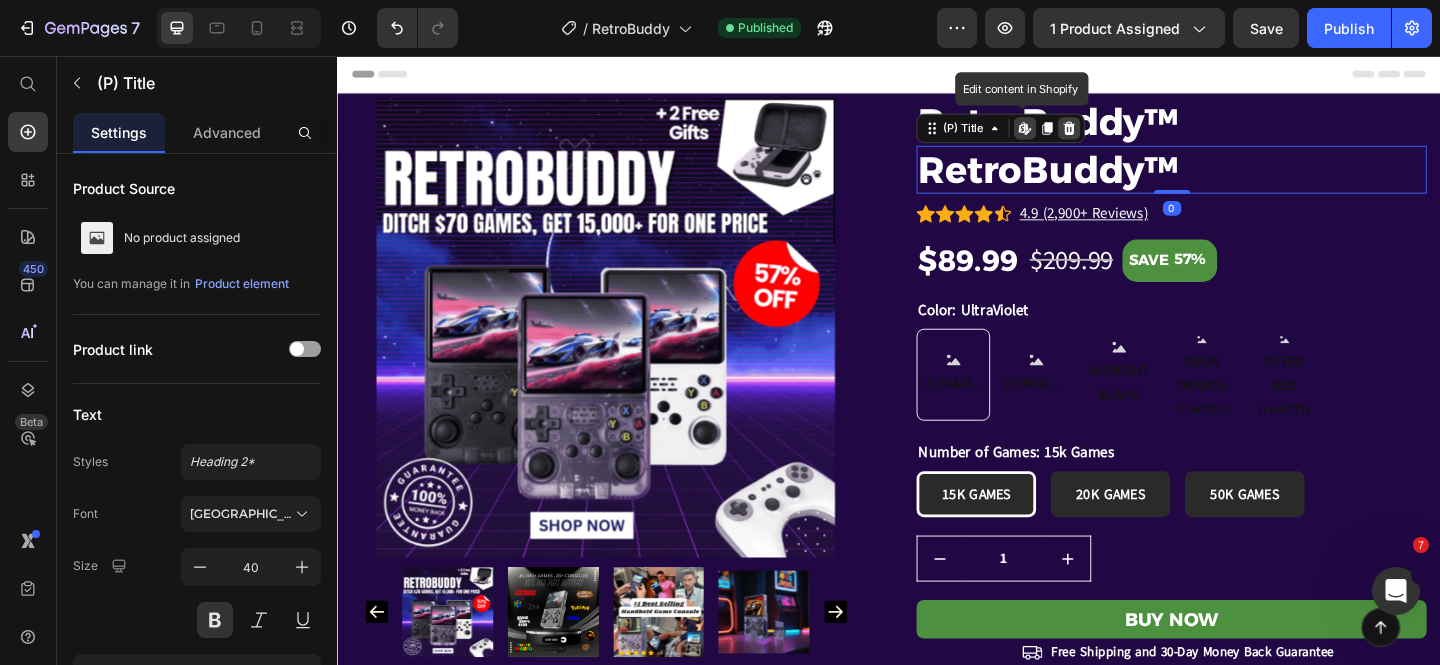 click 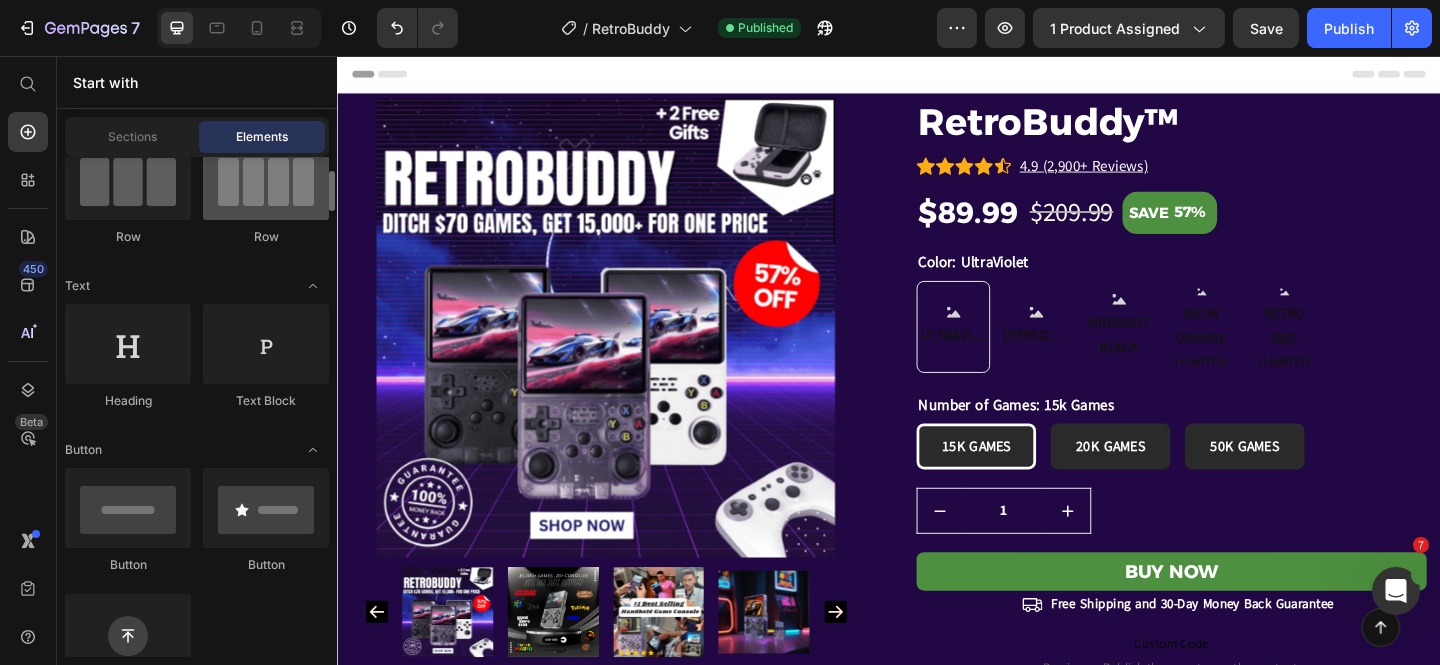 scroll, scrollTop: 188, scrollLeft: 0, axis: vertical 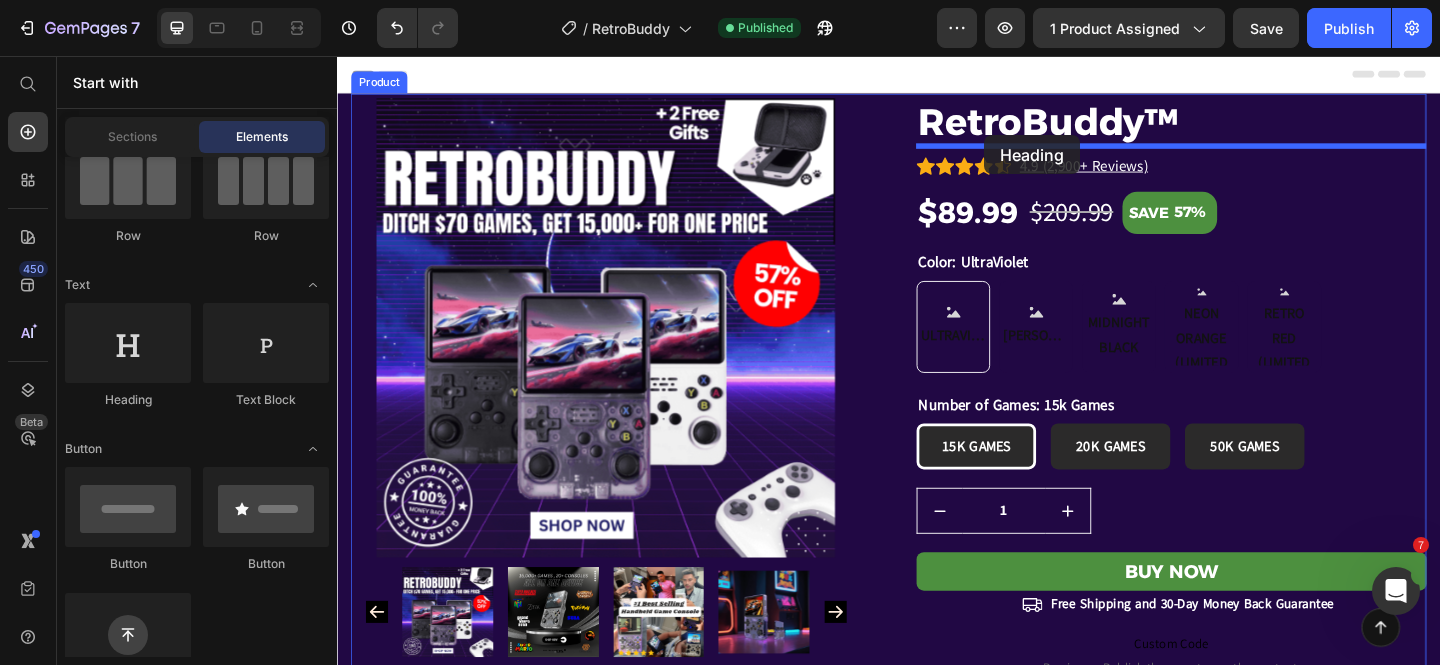drag, startPoint x: 492, startPoint y: 400, endPoint x: 1041, endPoint y: 142, distance: 606.6012 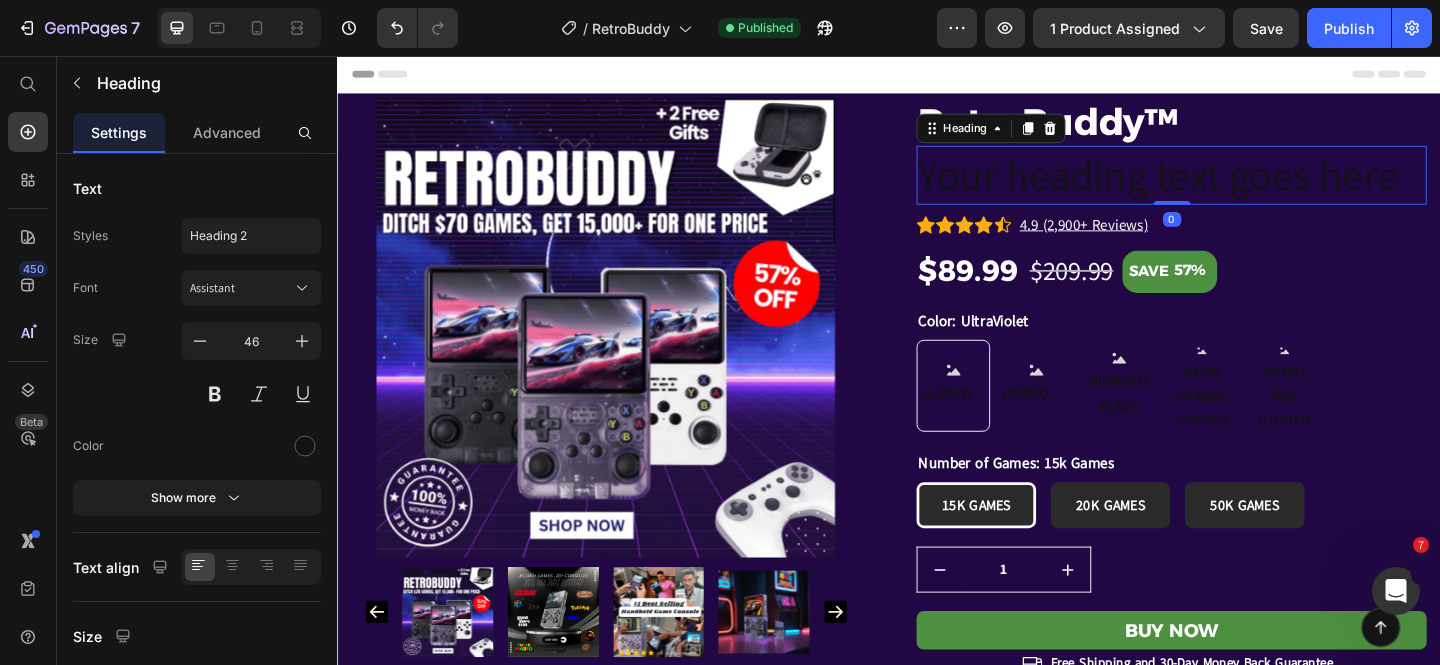 scroll, scrollTop: 0, scrollLeft: 0, axis: both 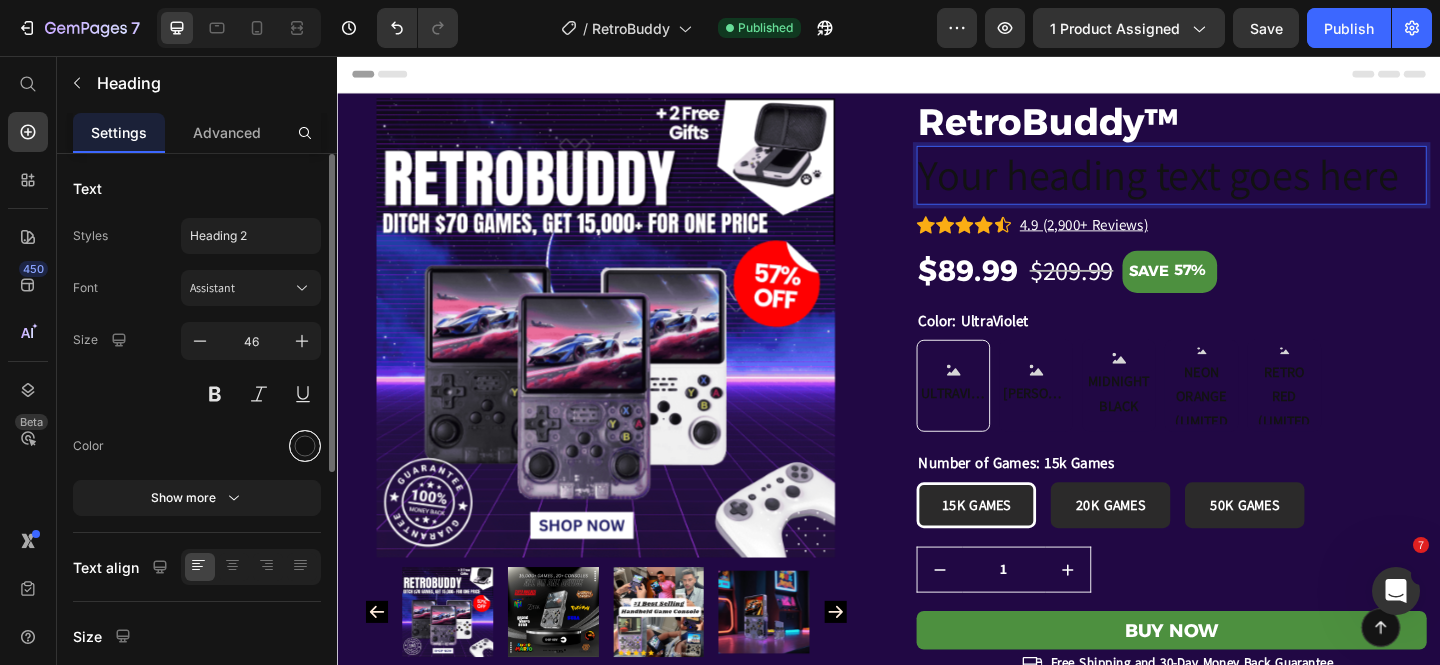click at bounding box center (305, 446) 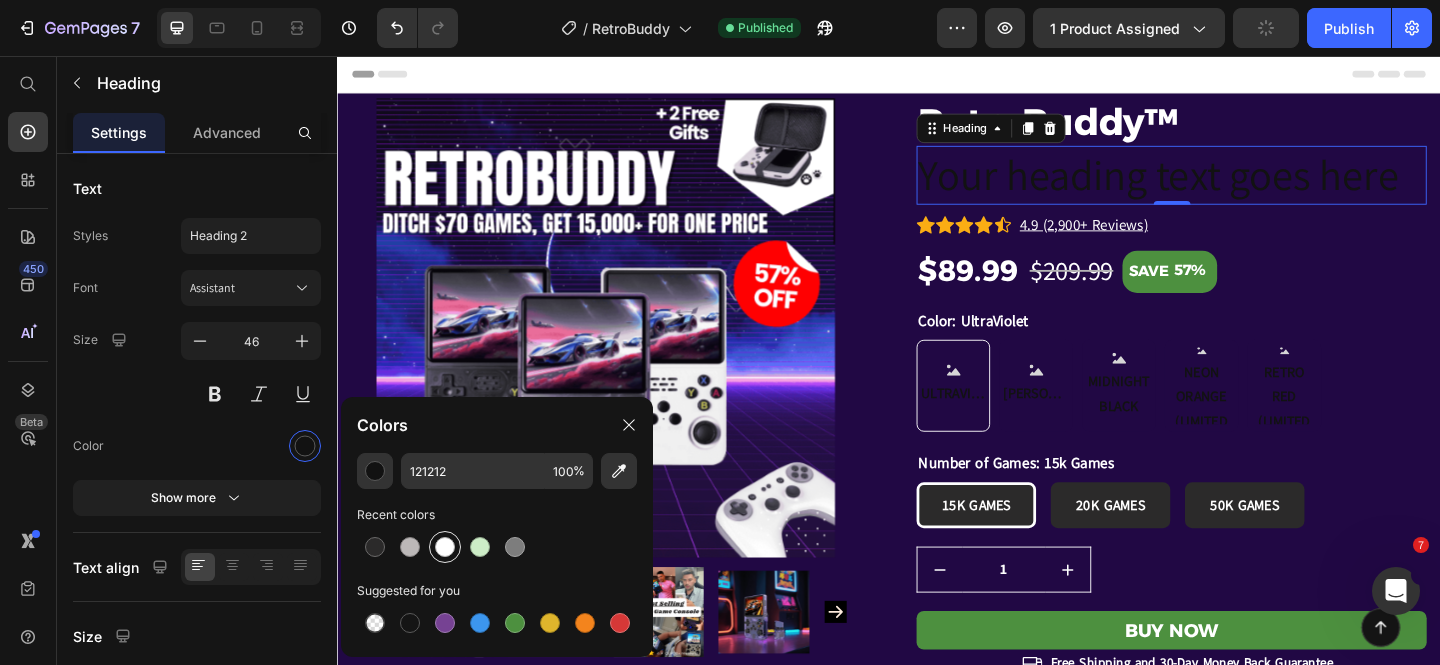 click at bounding box center (445, 547) 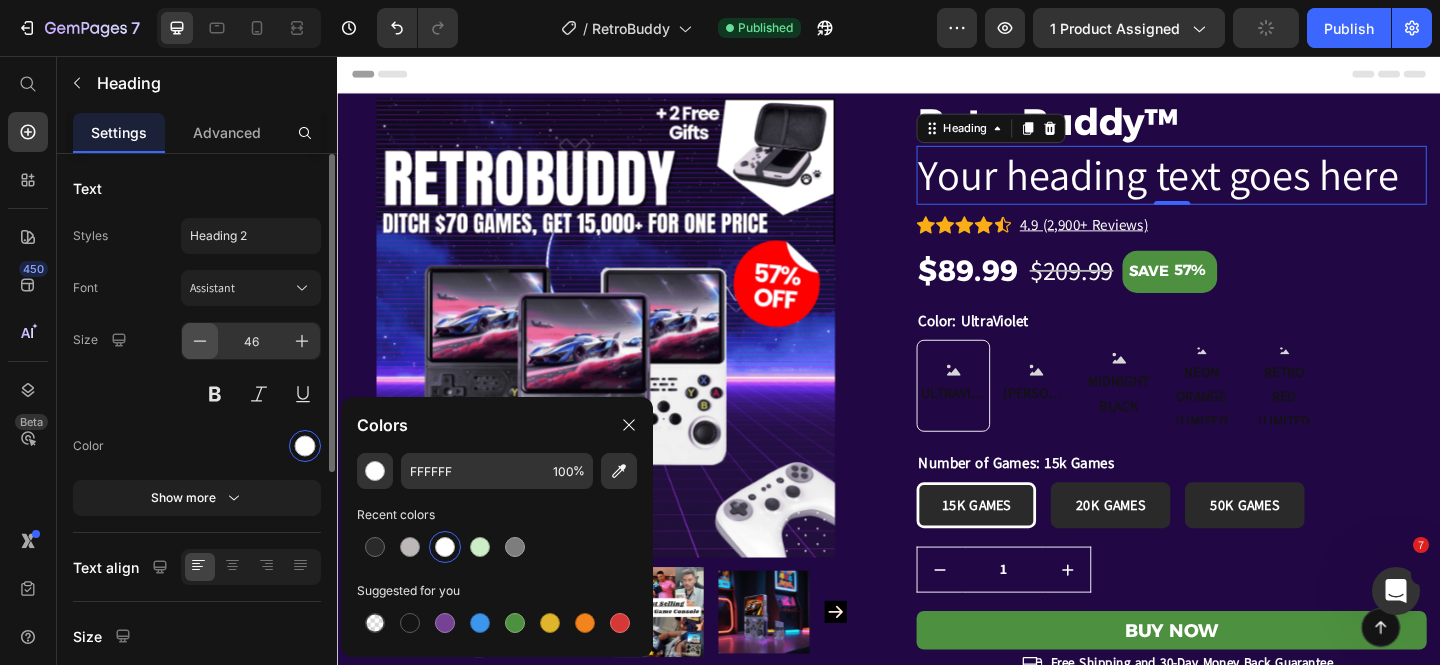 click 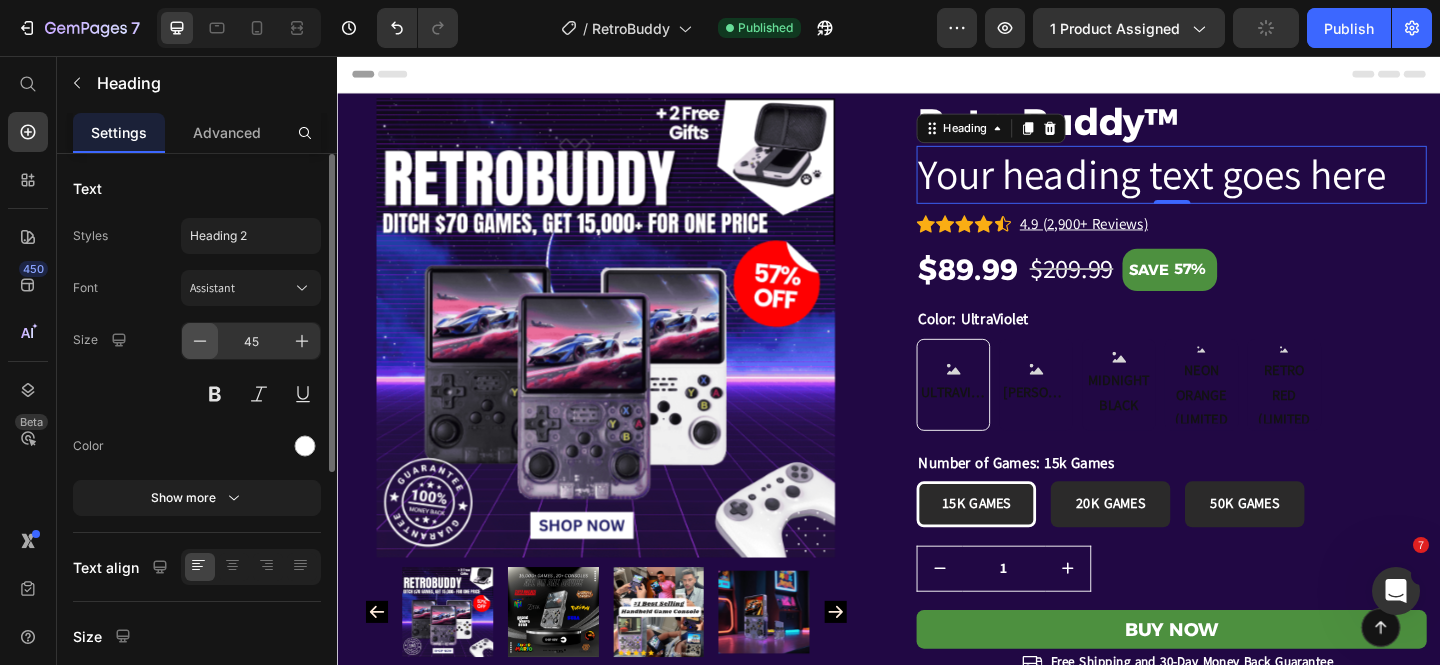 click 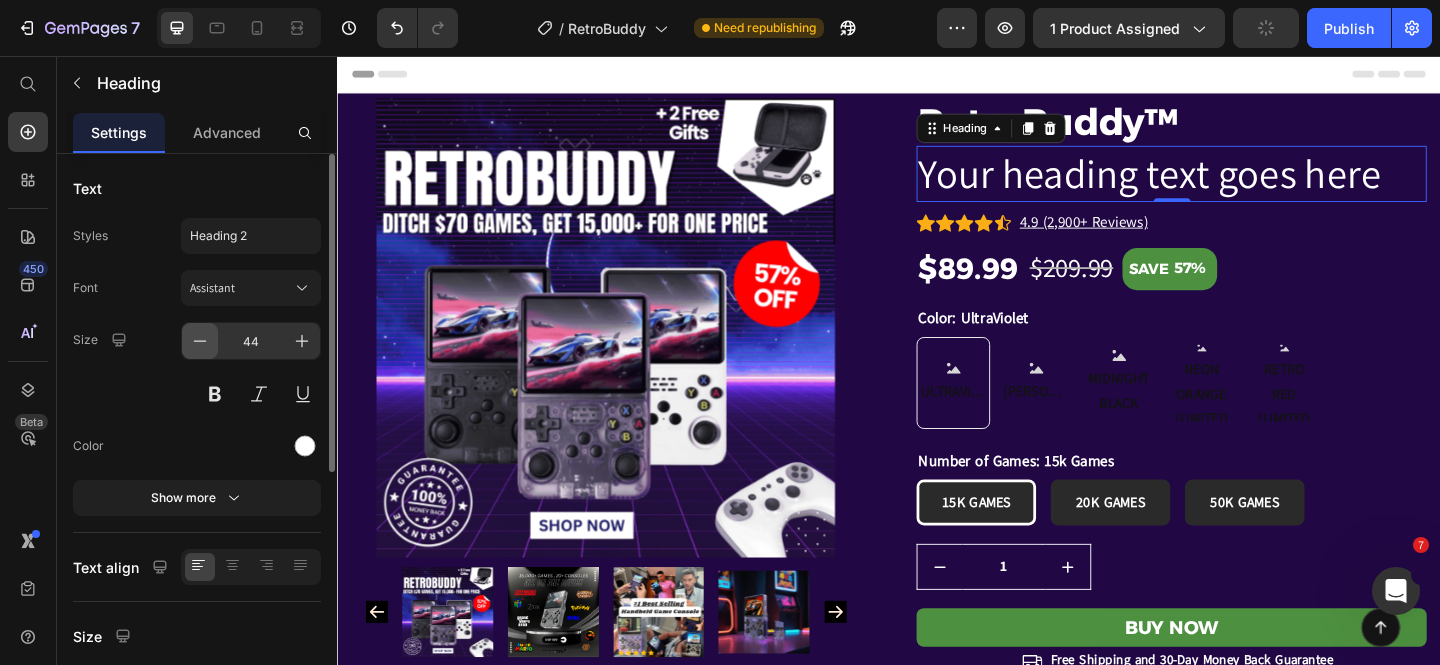 click 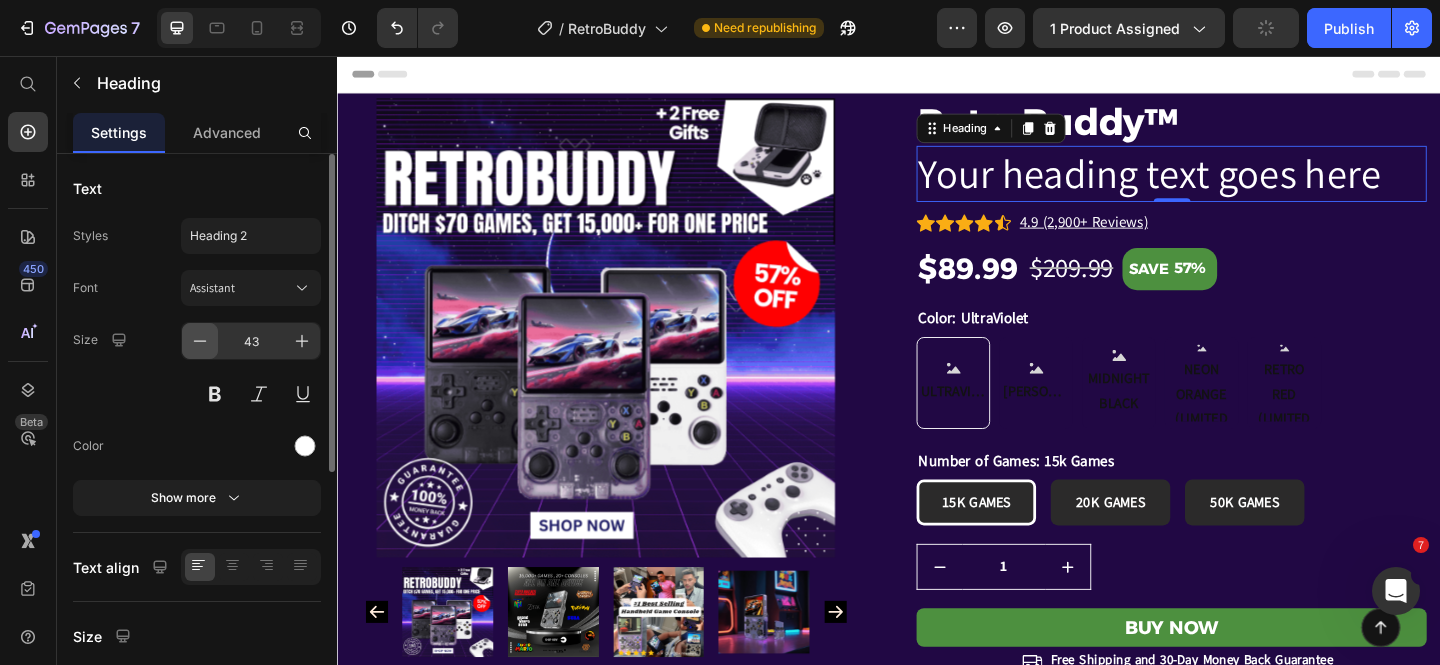 click 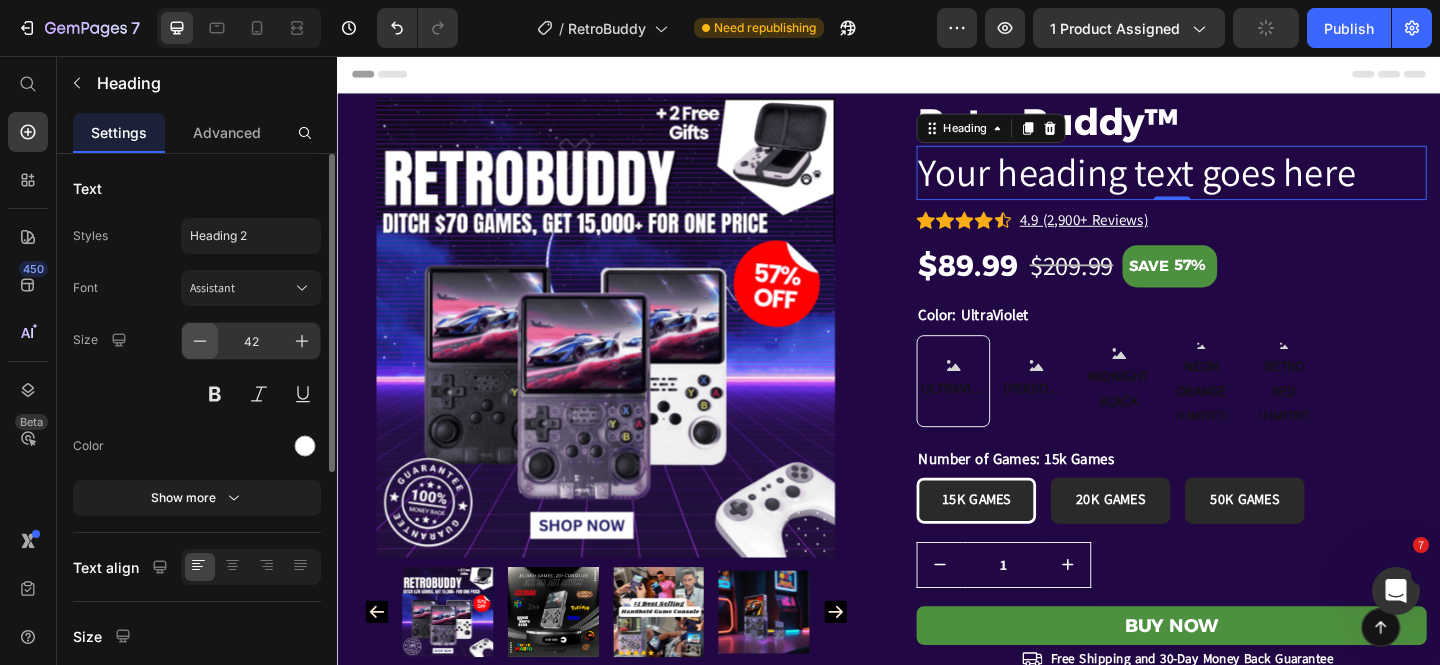click 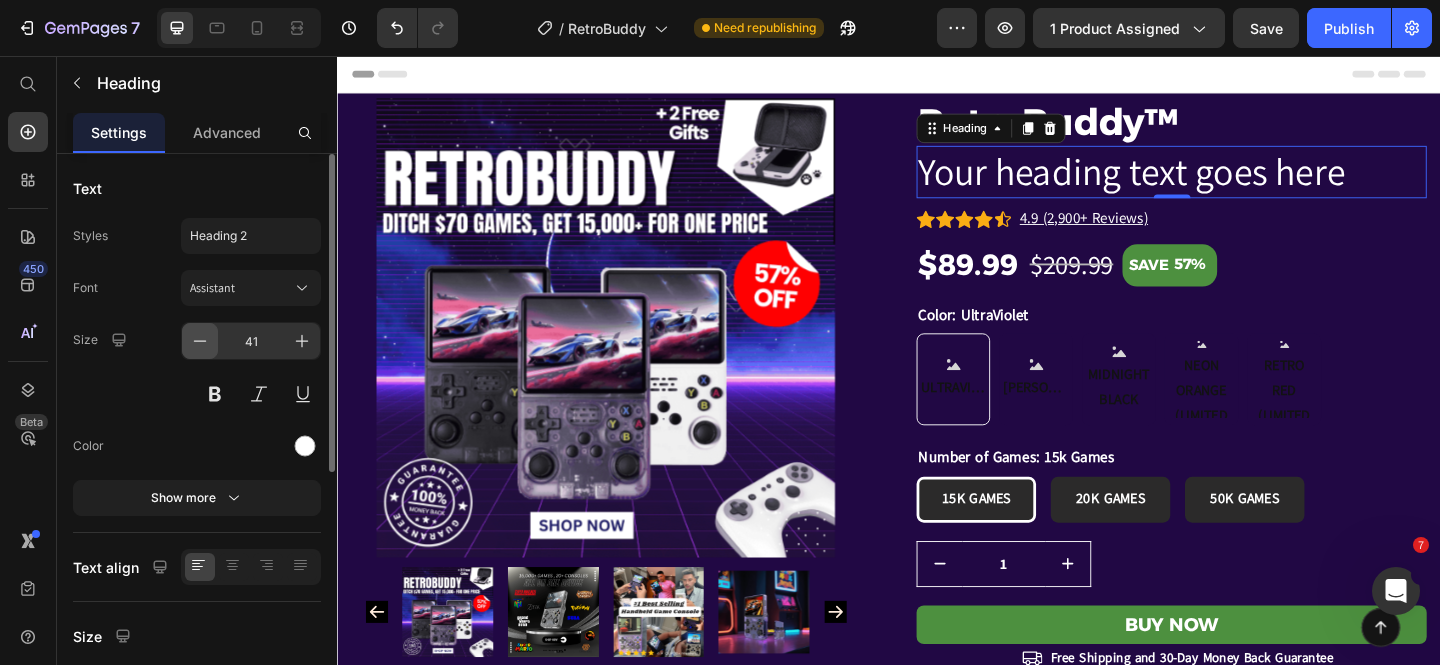click 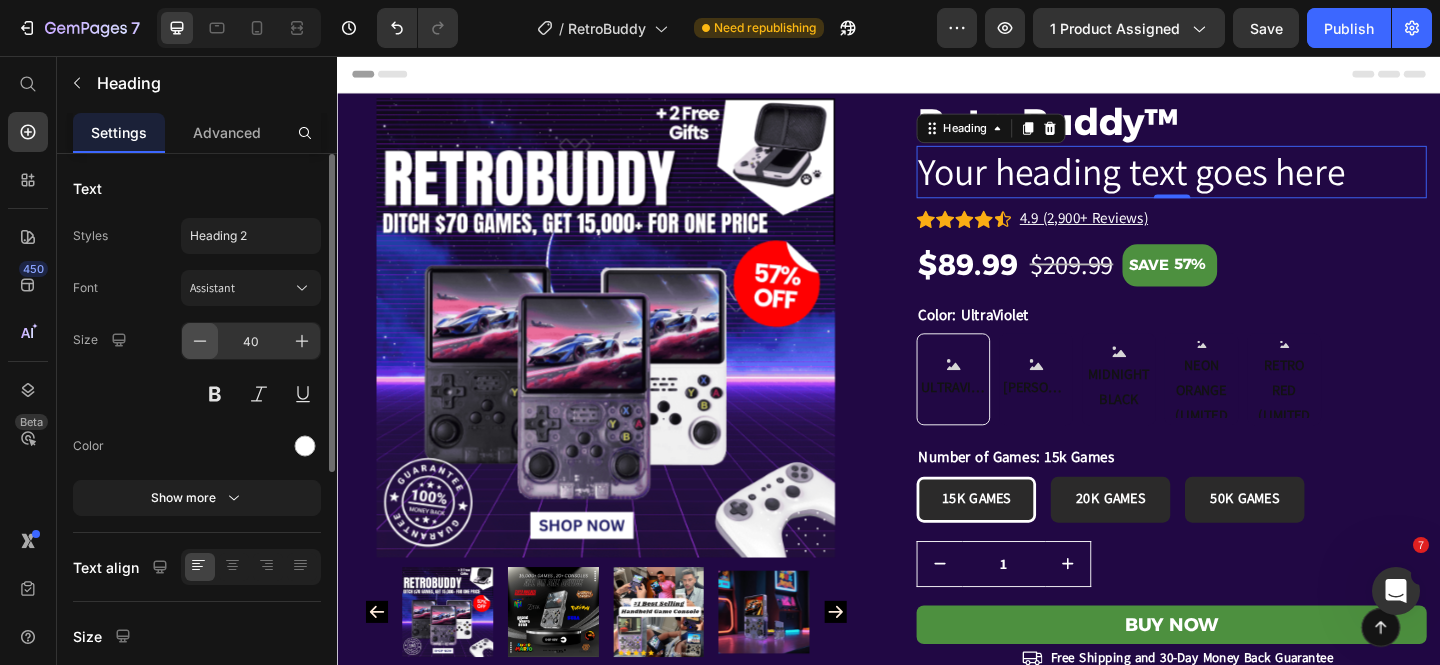 click 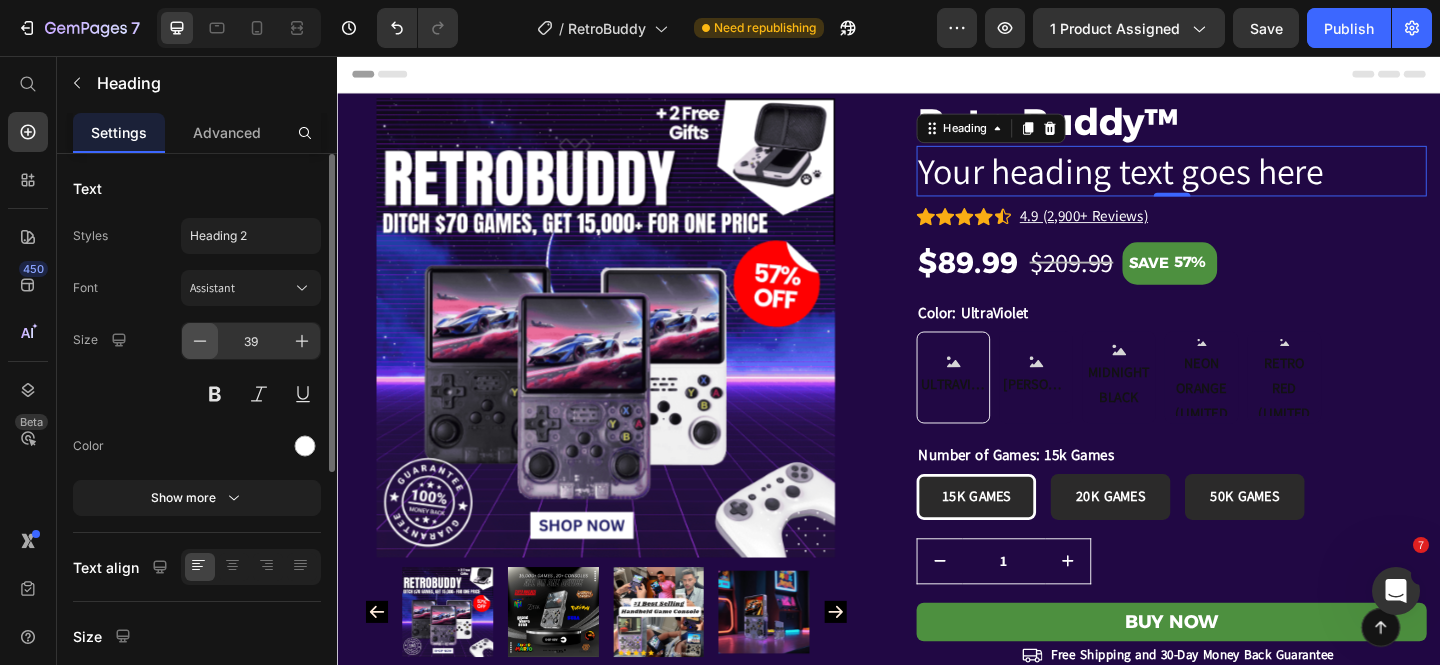 click 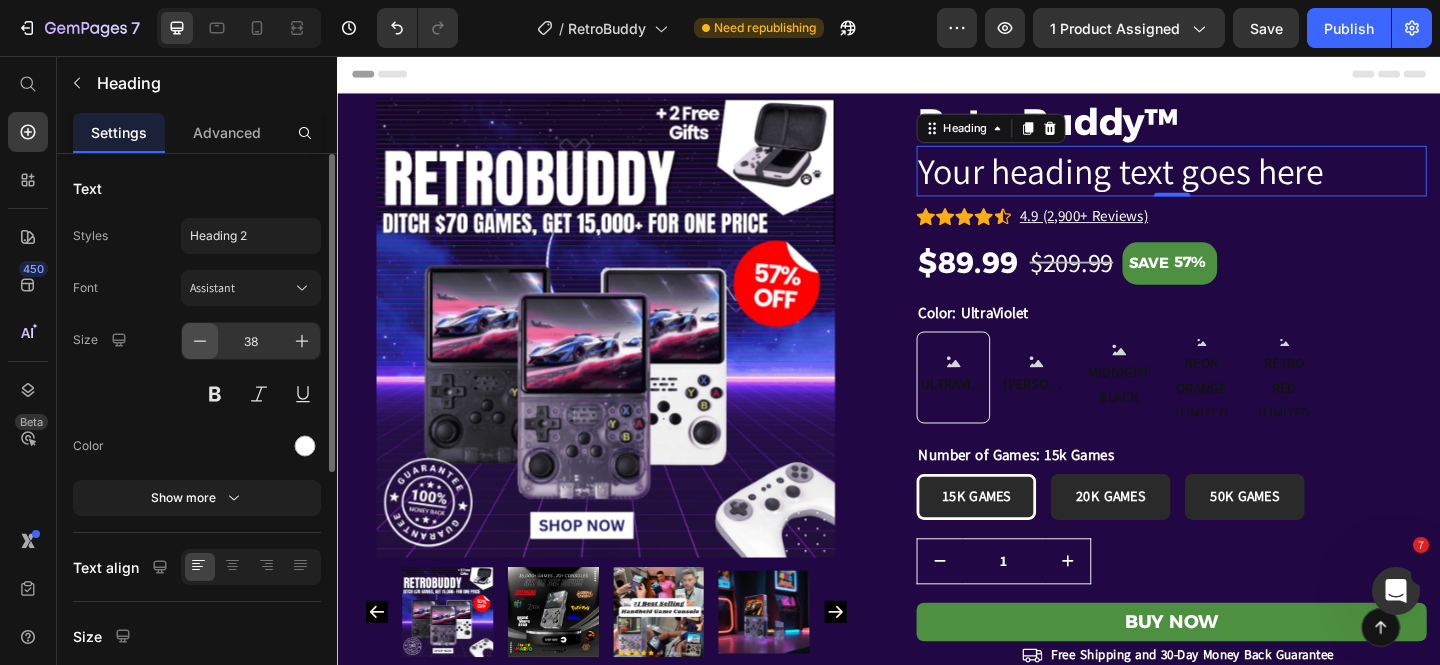 click 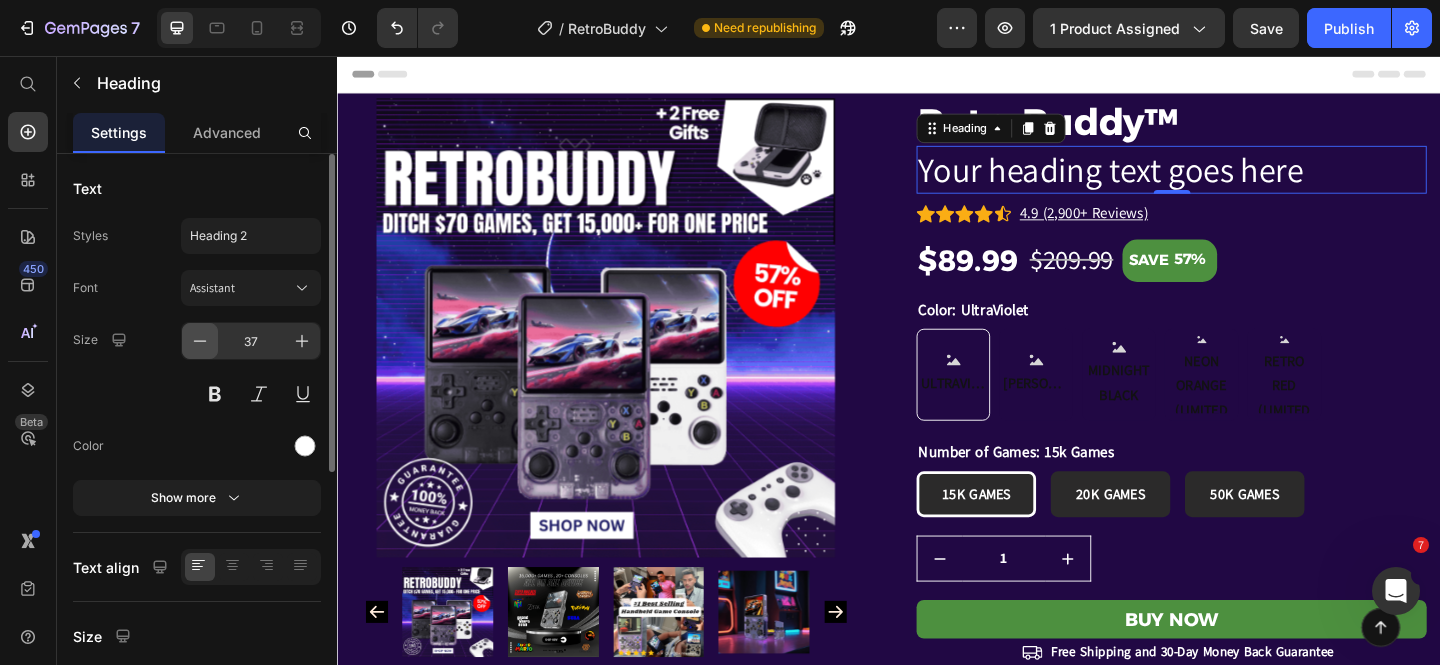 click 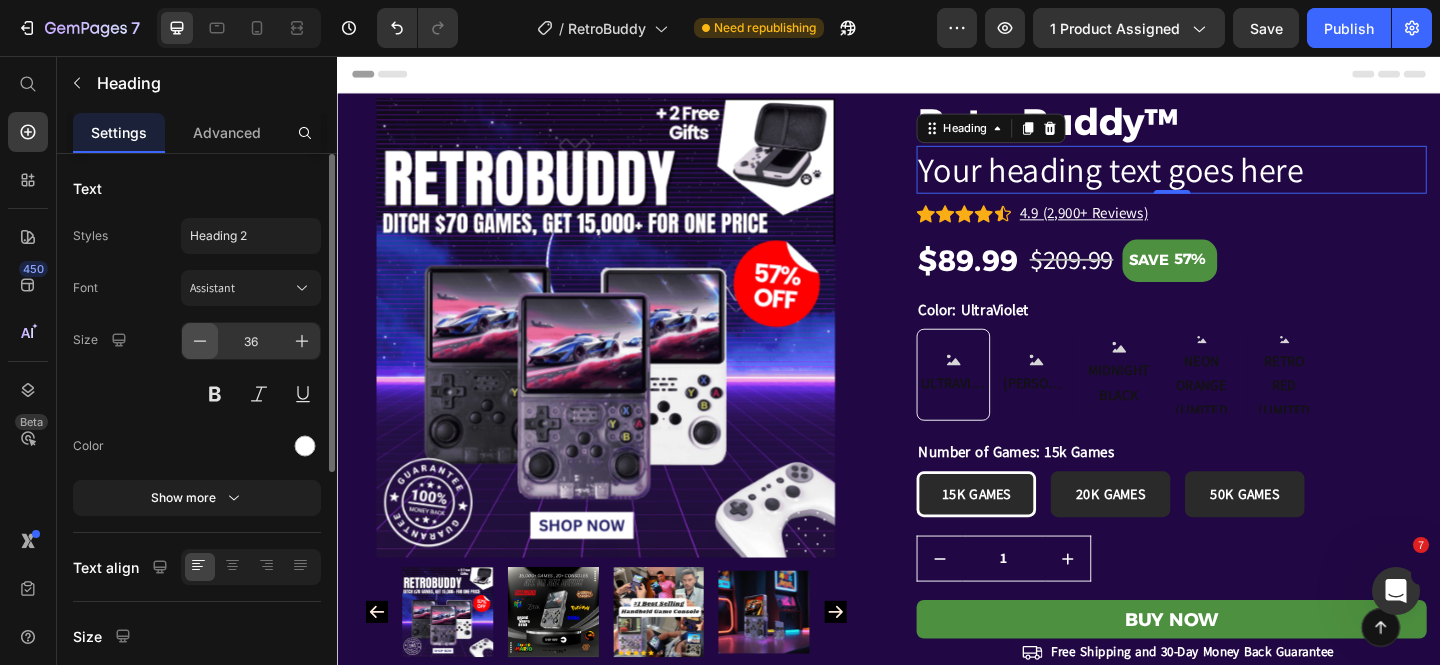 click 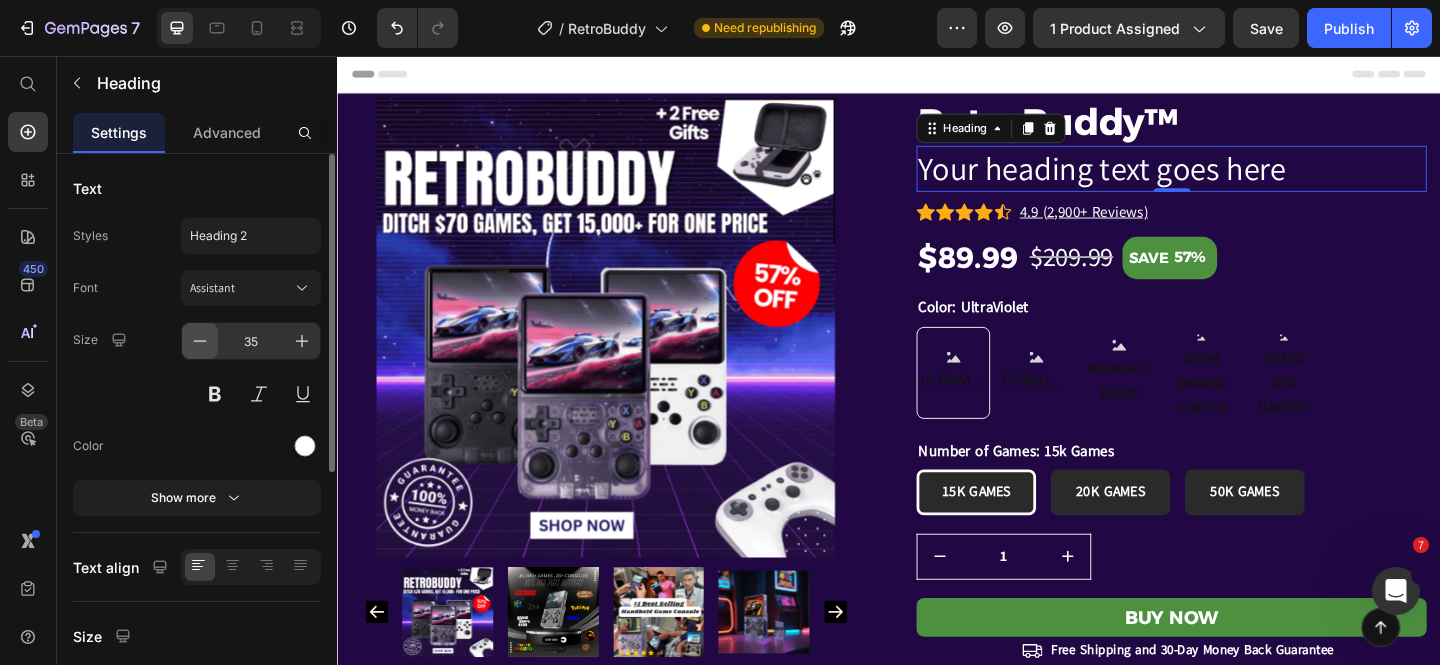 click 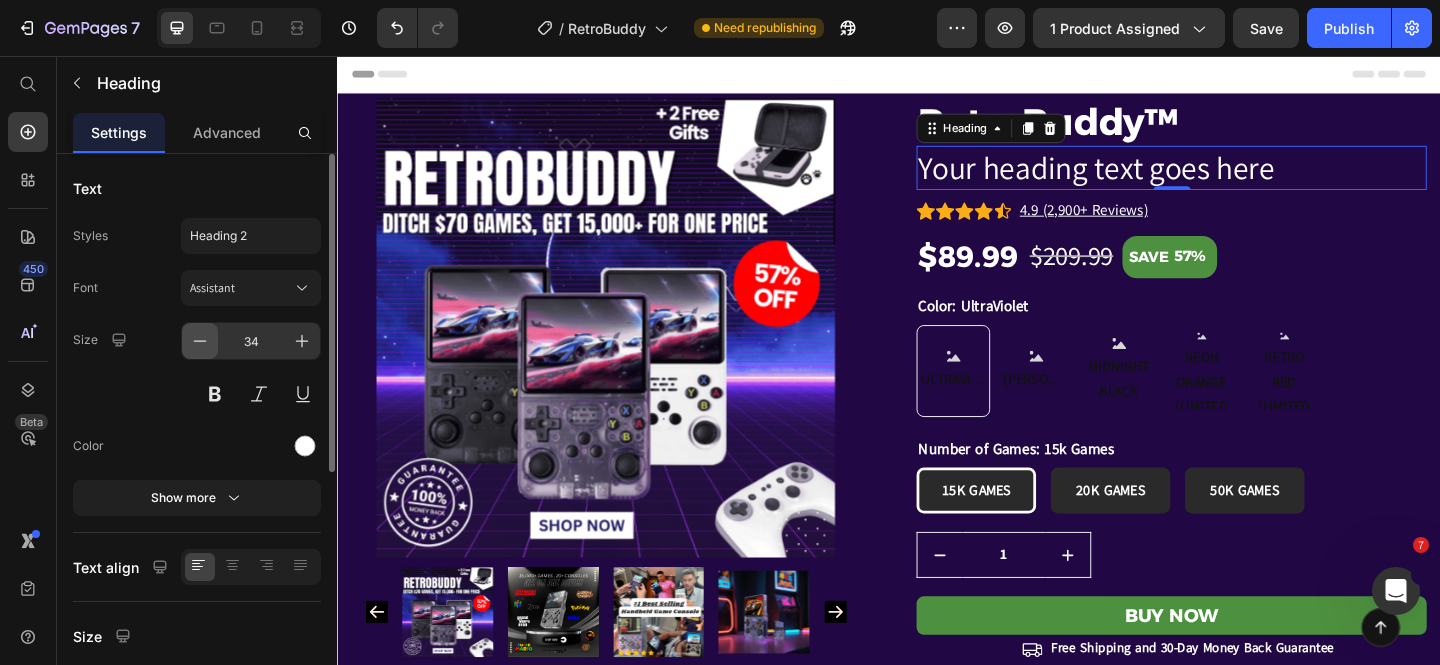 click 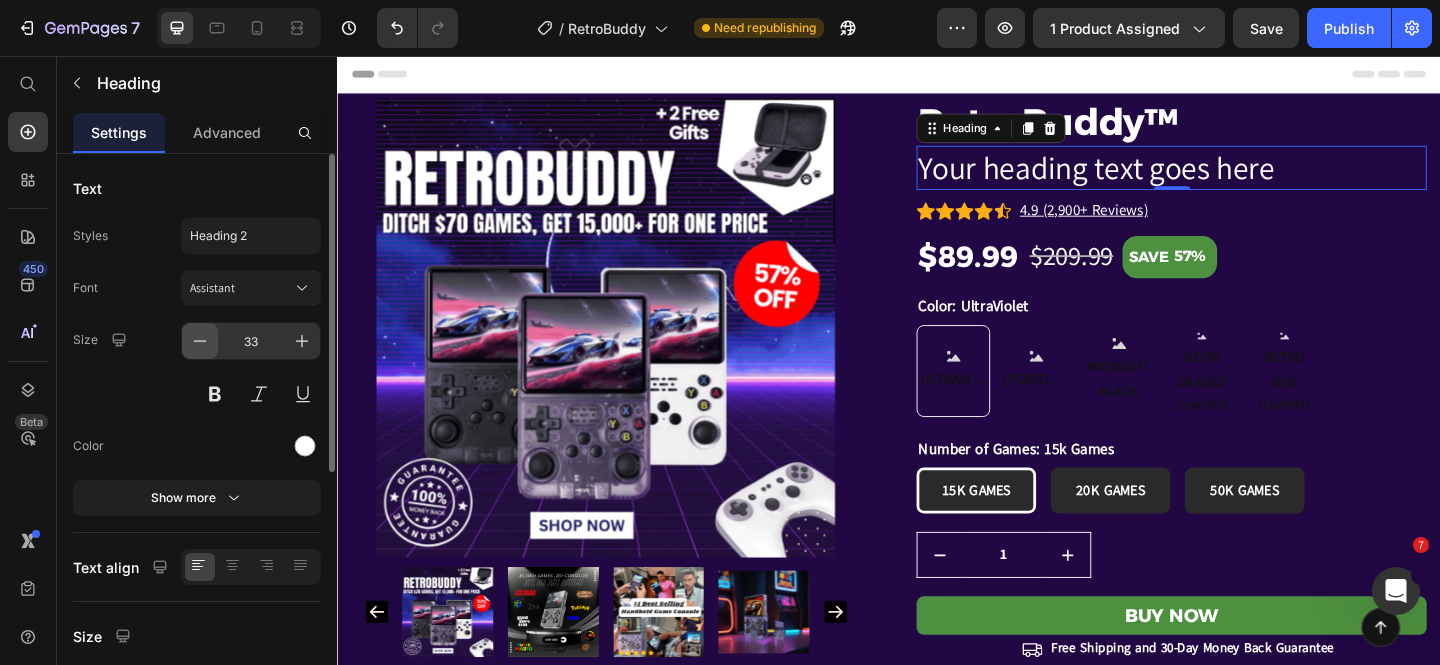 click 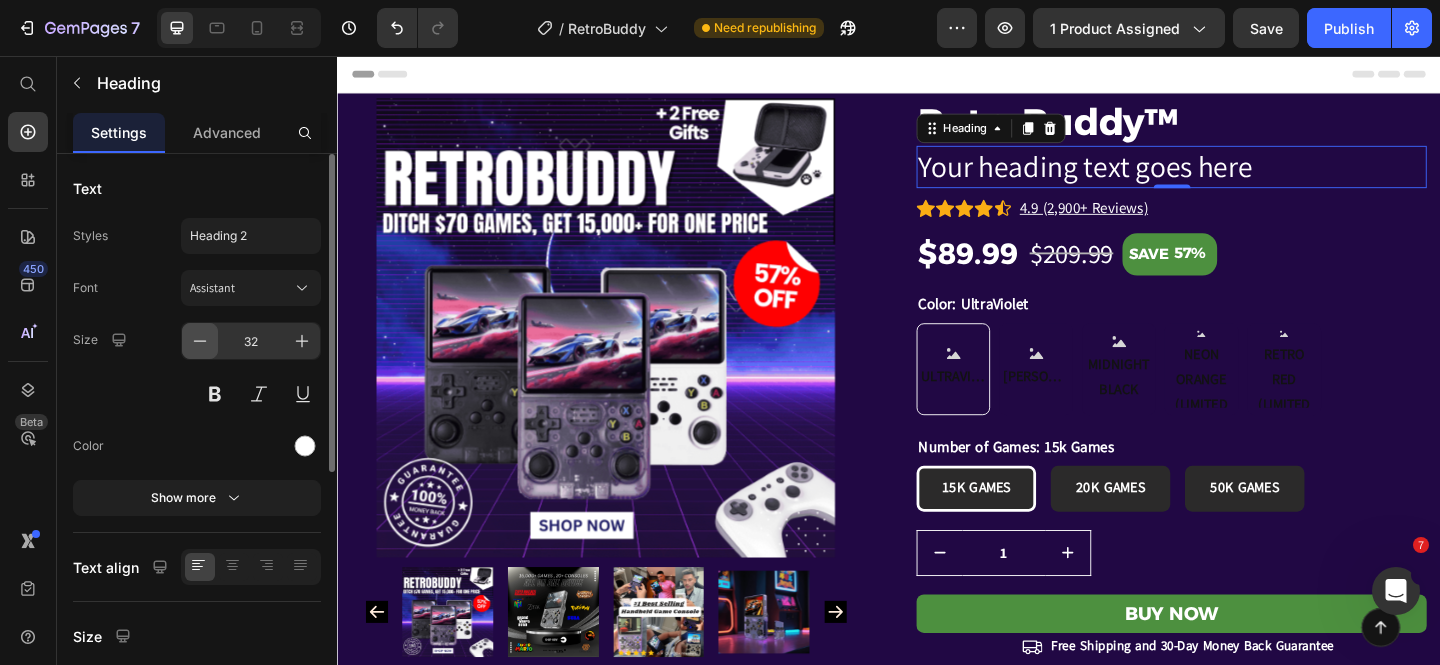click 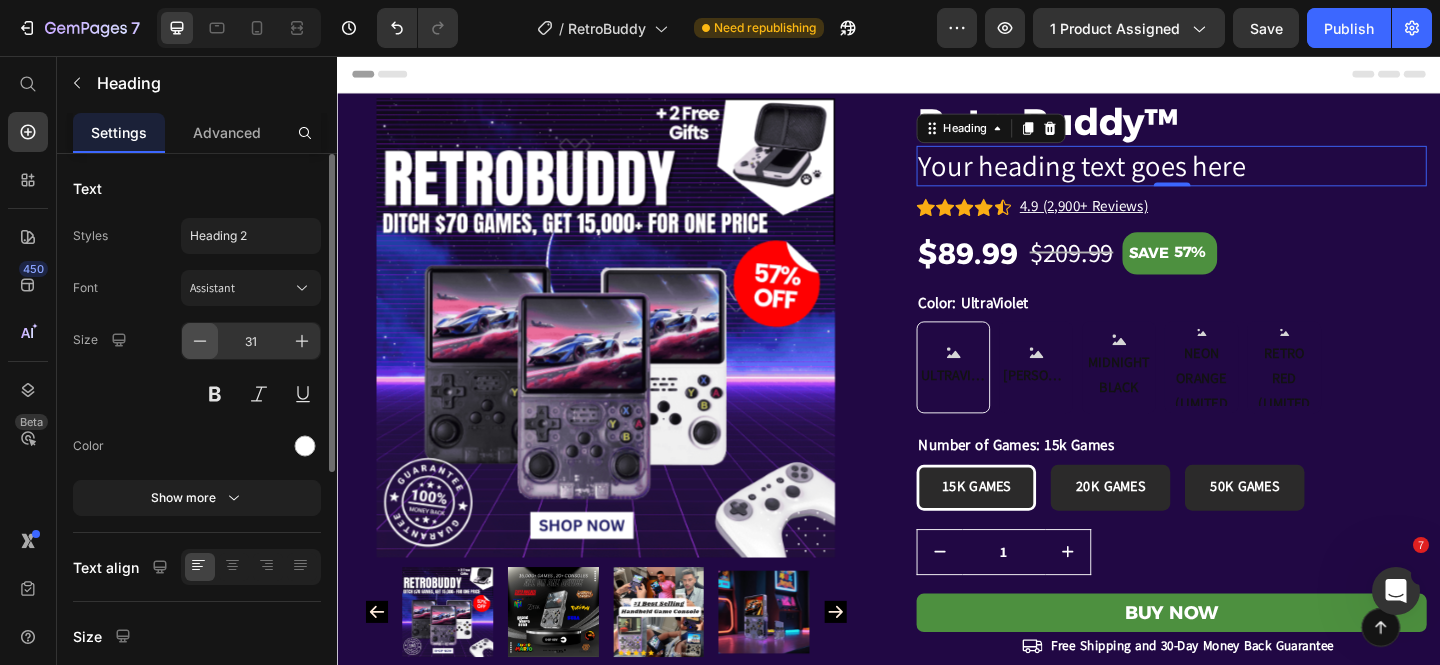 click 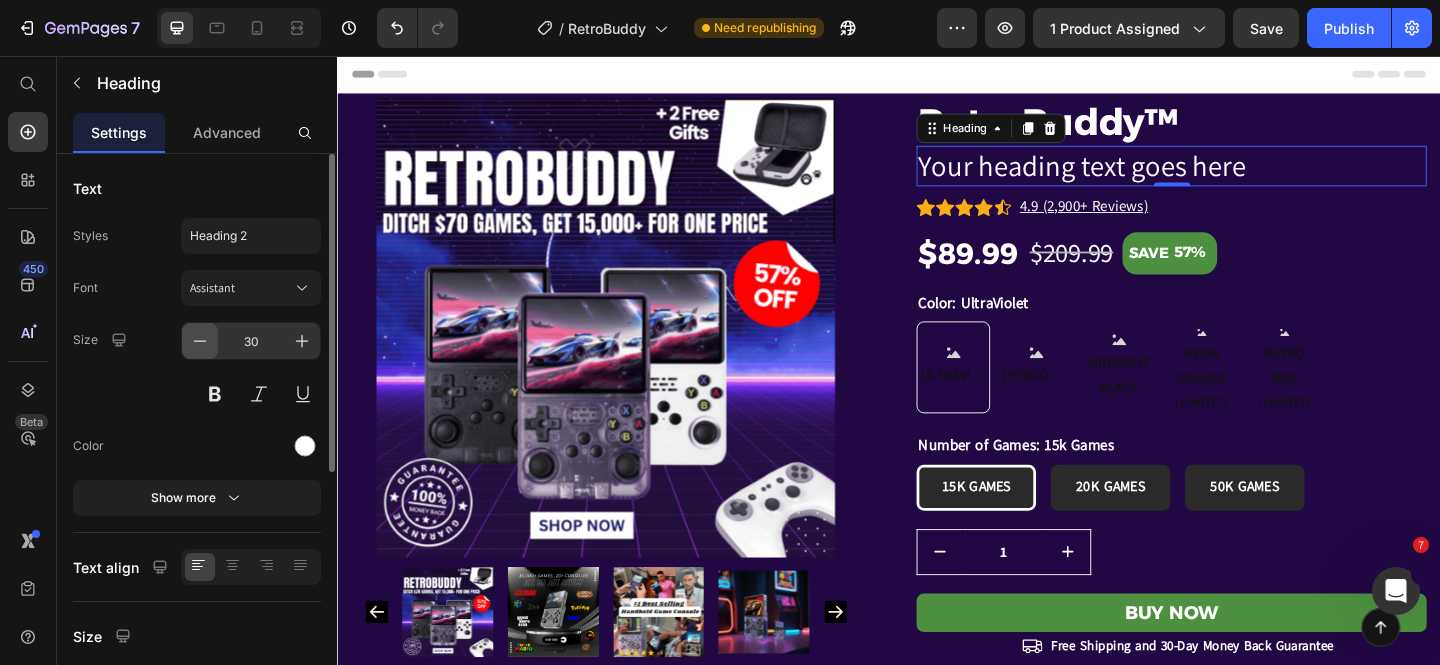 click 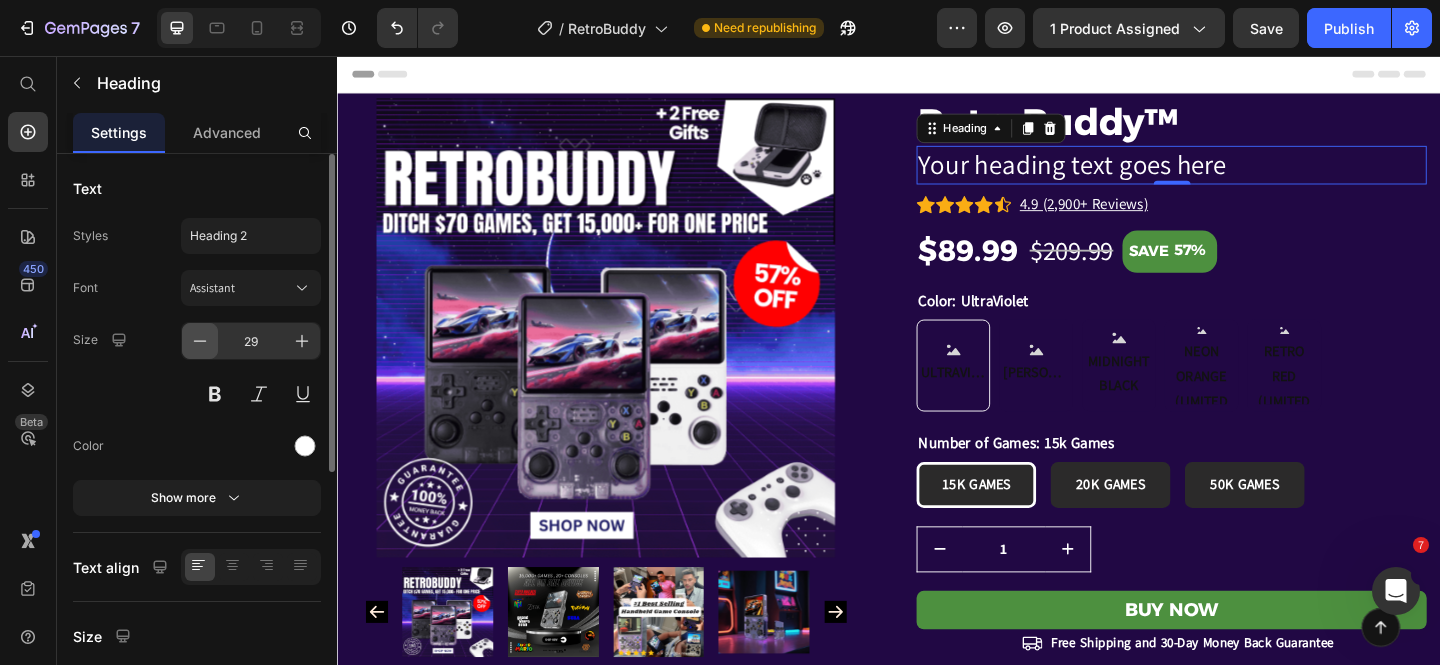 click 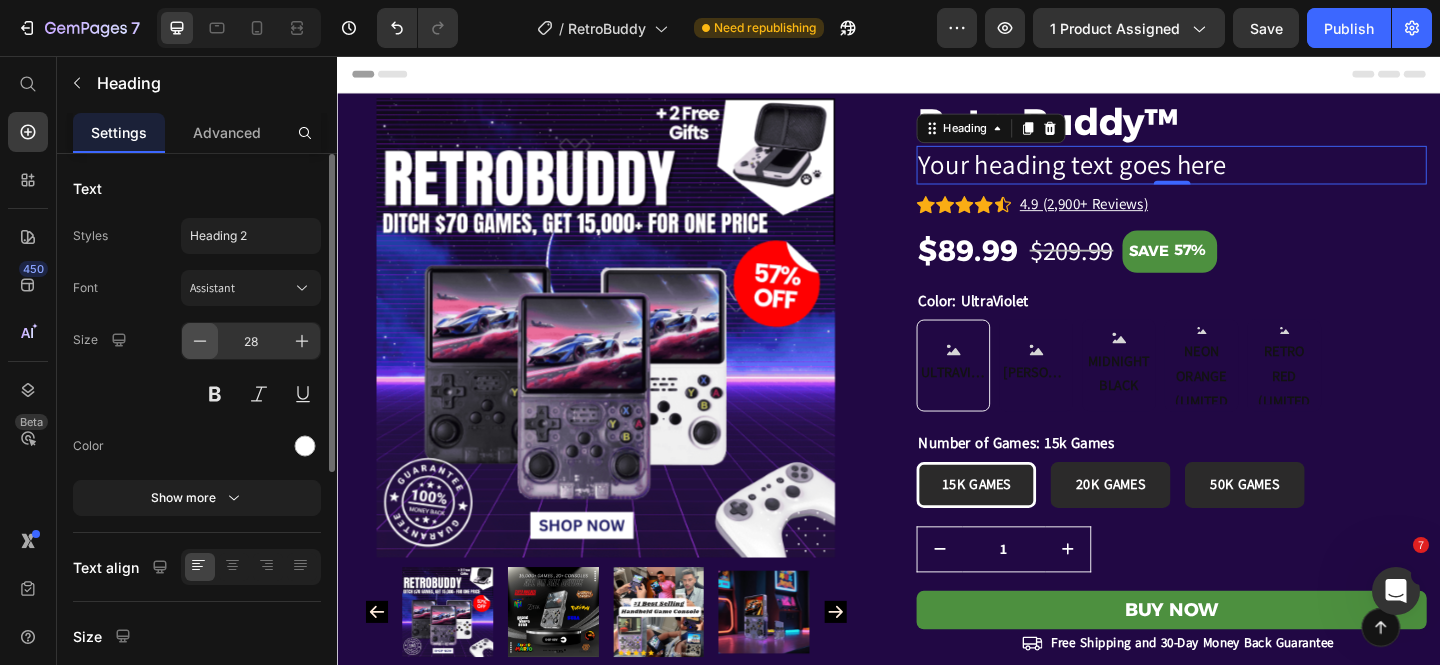 click 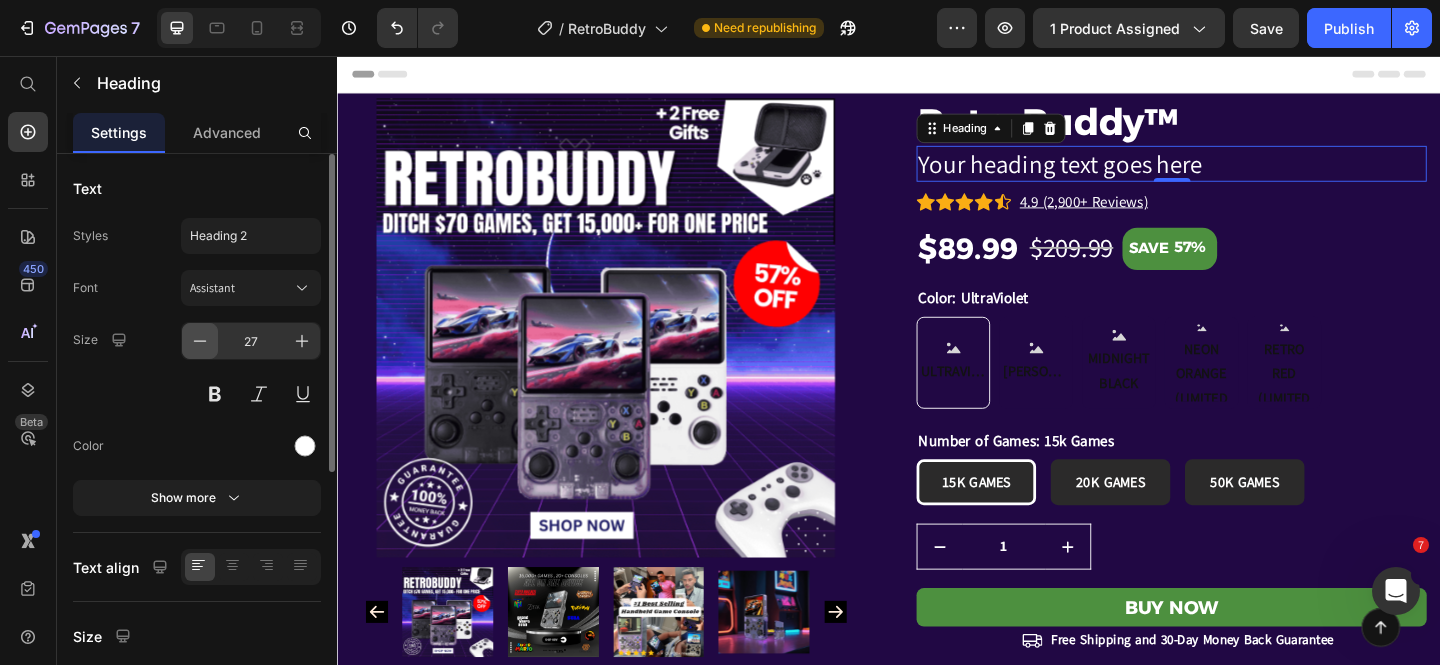 click 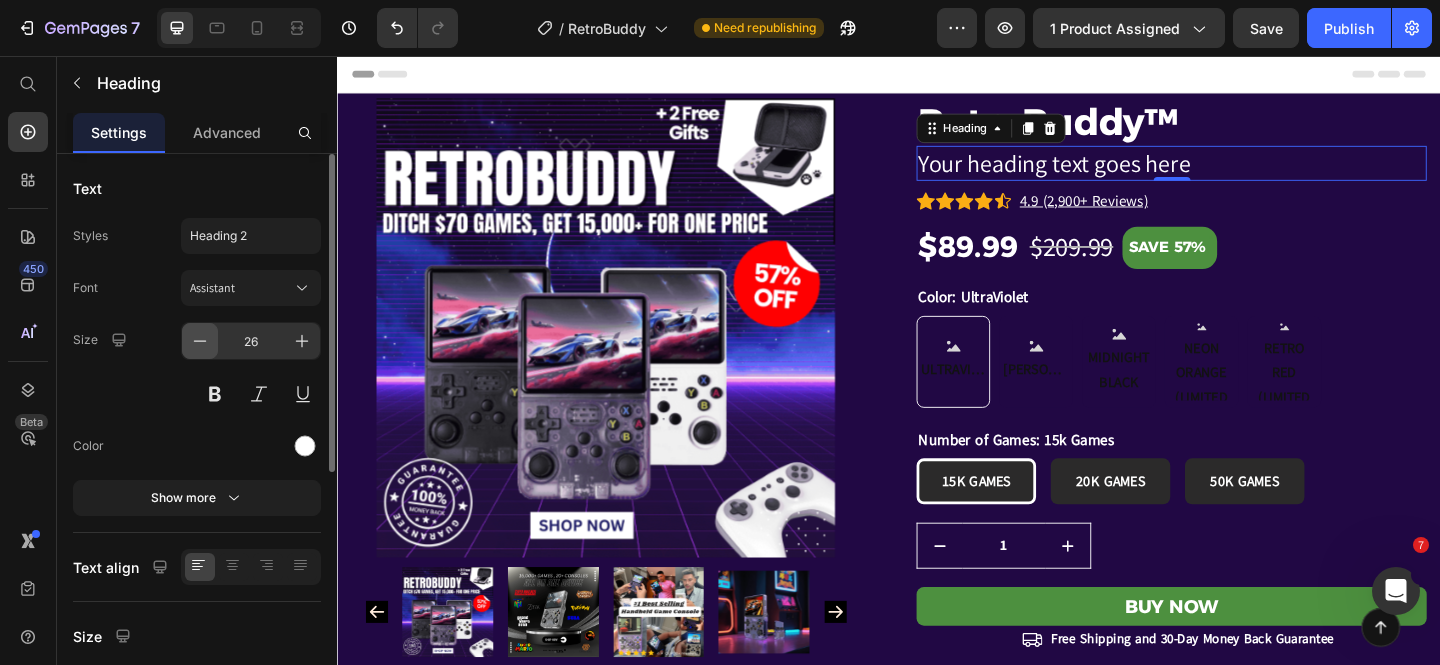 click 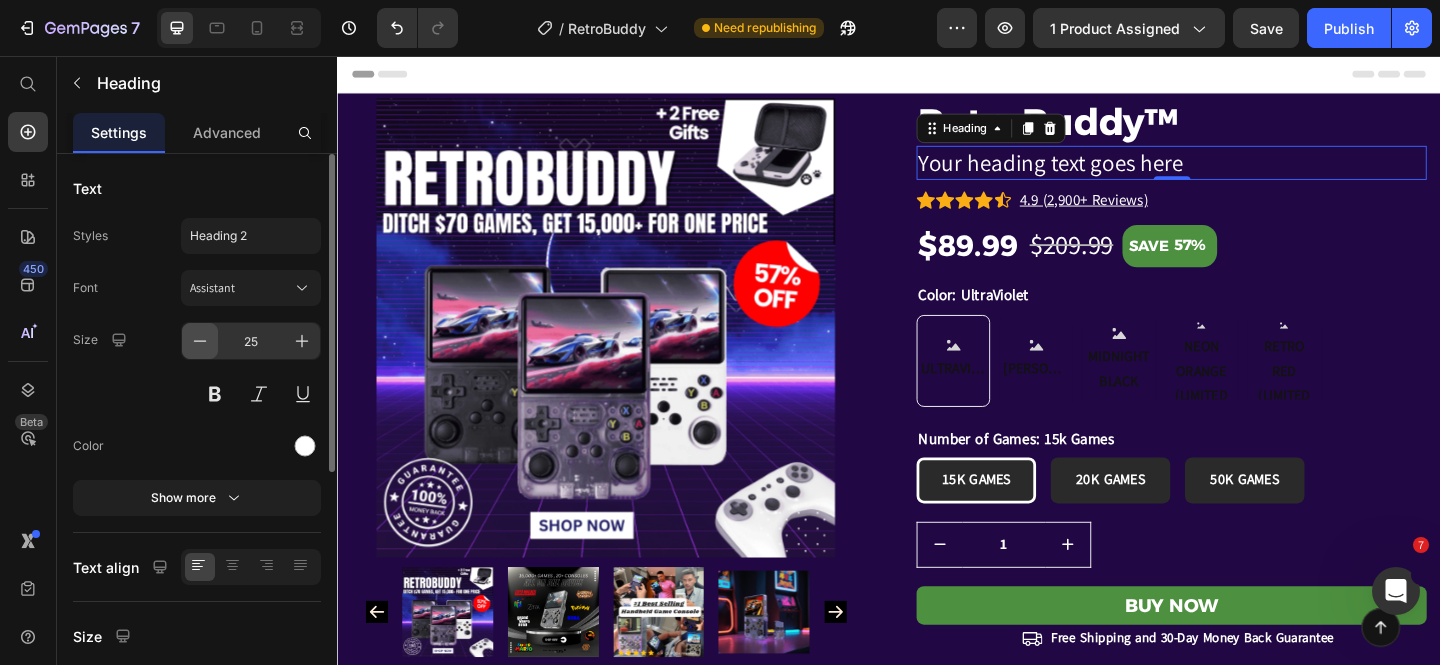click 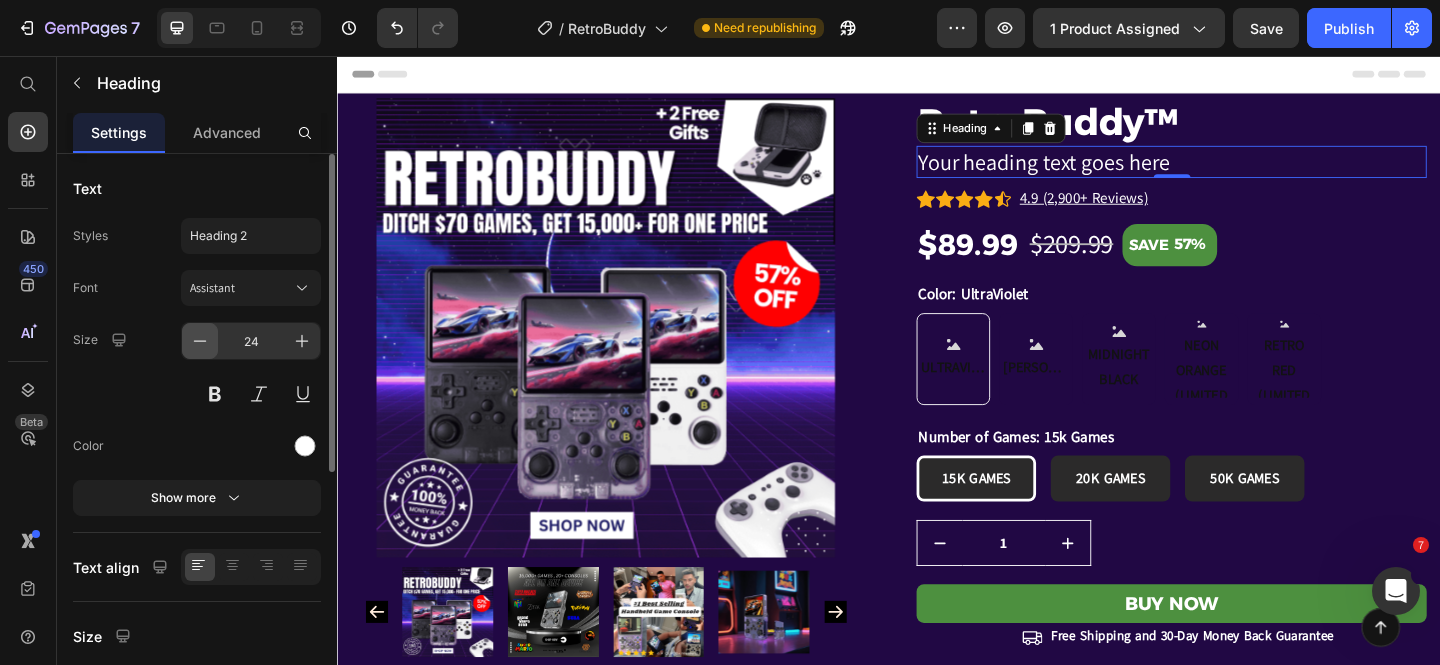 click 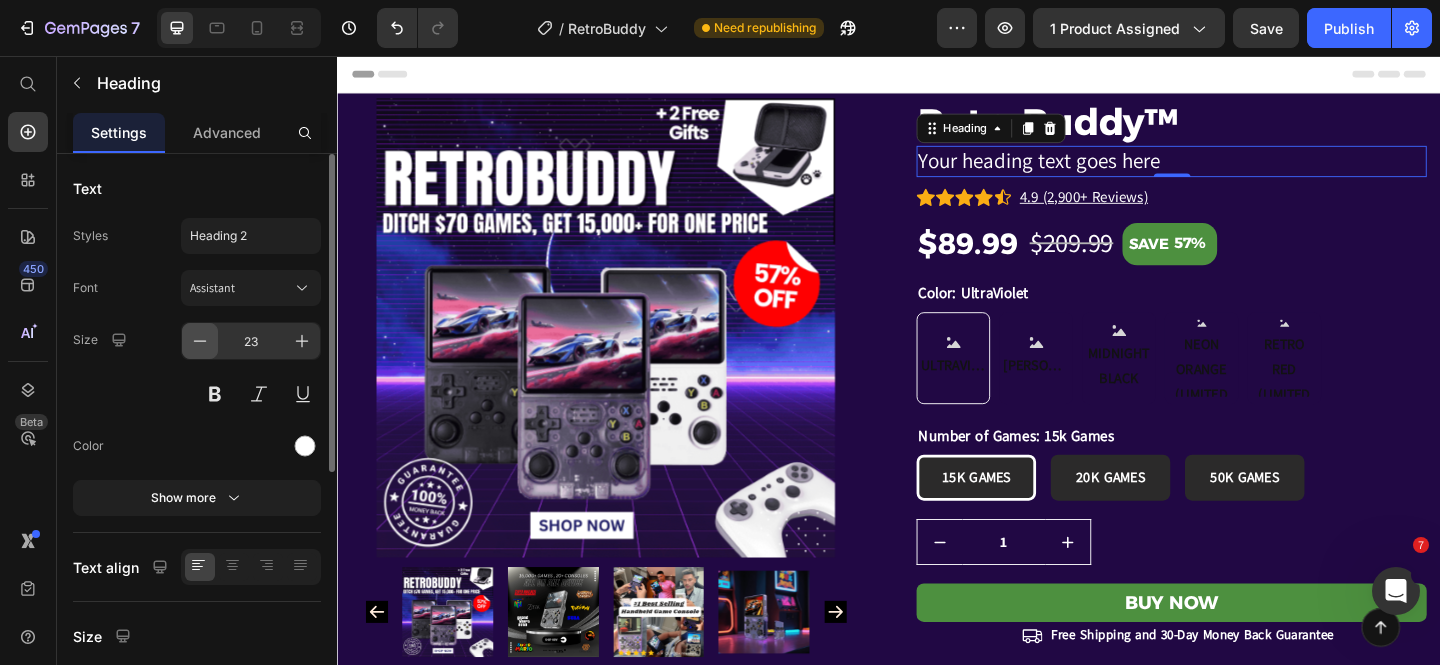 click 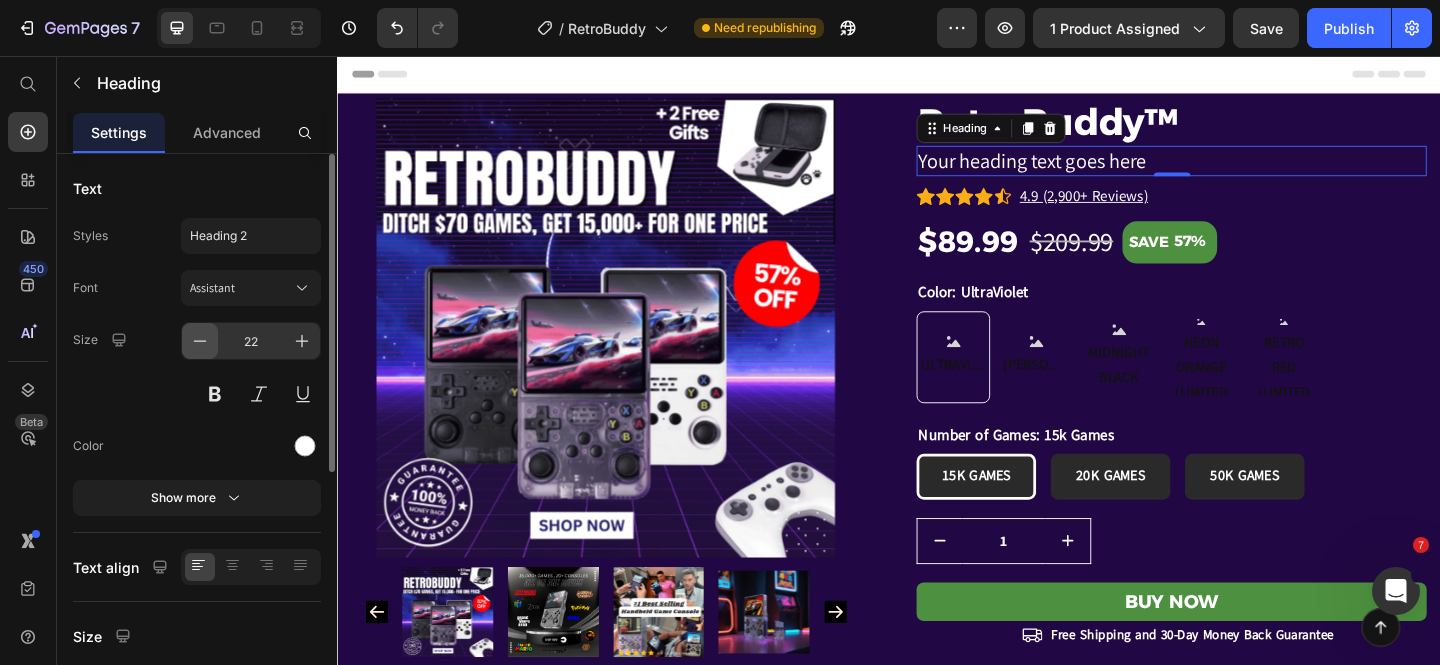 click 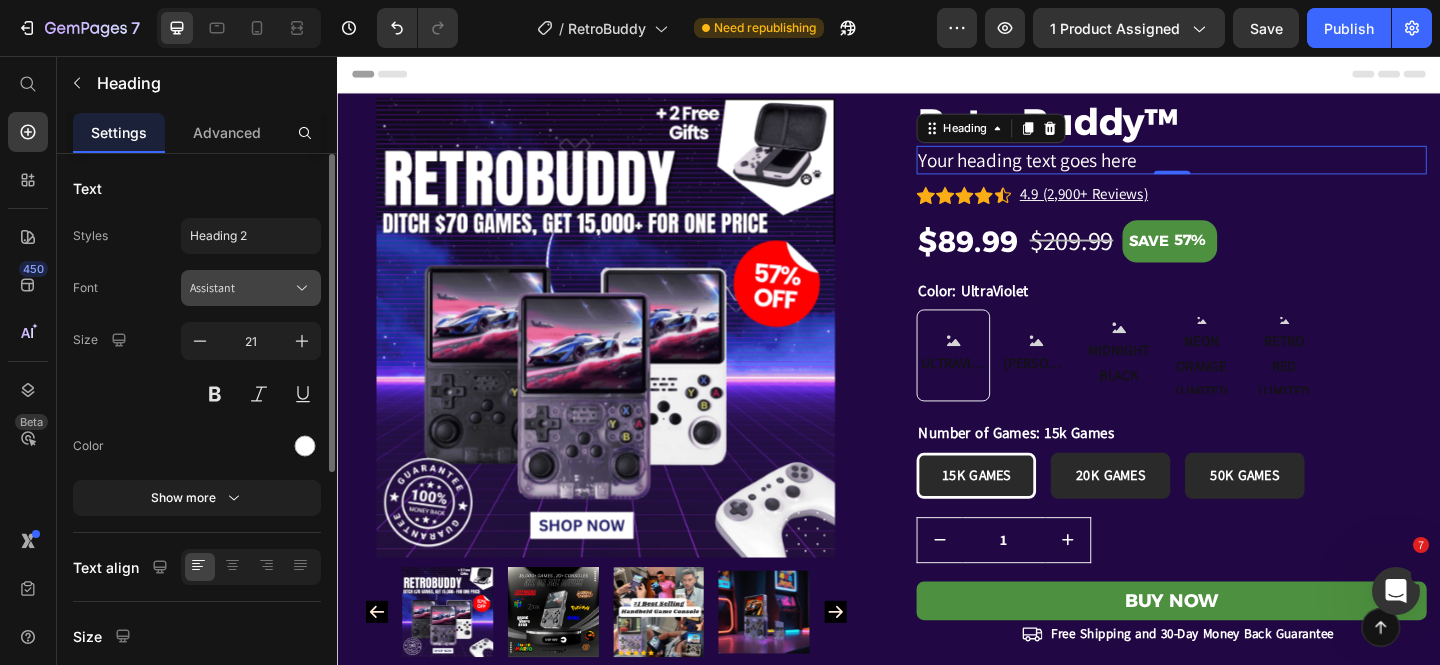 click on "Assistant" at bounding box center (241, 288) 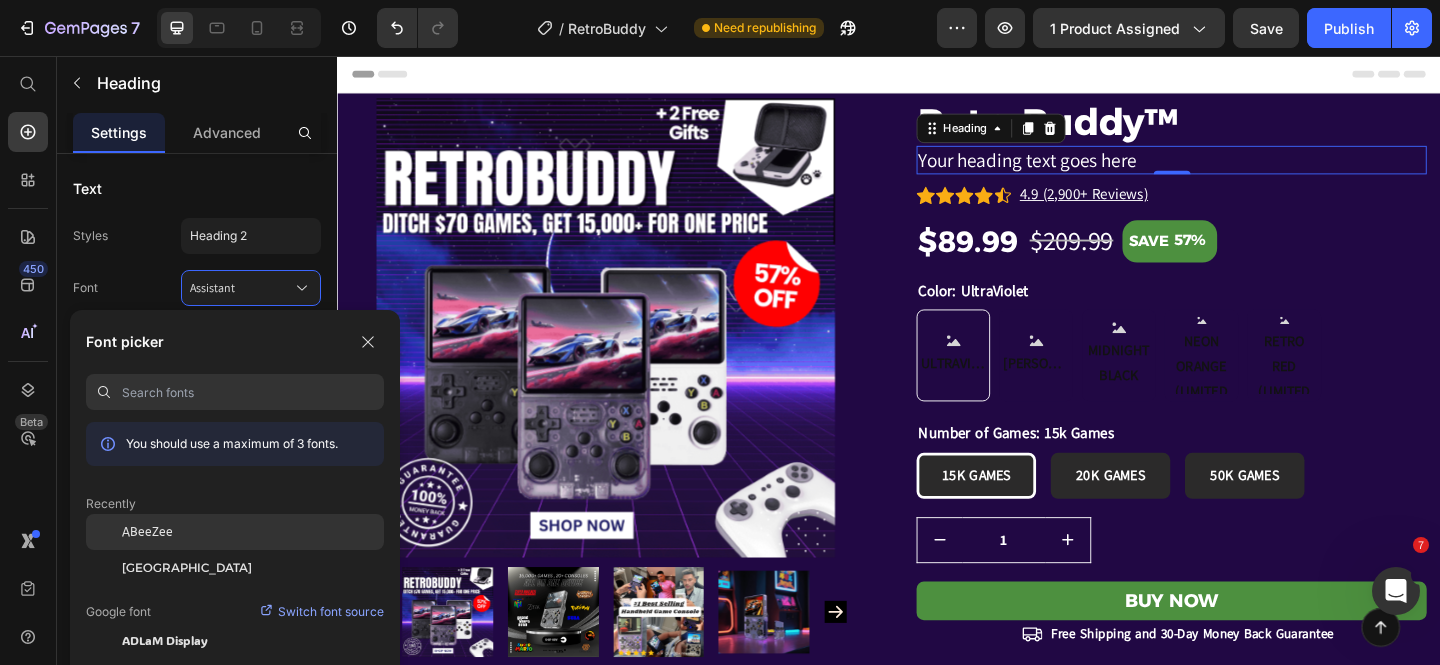 click on "ABeeZee" 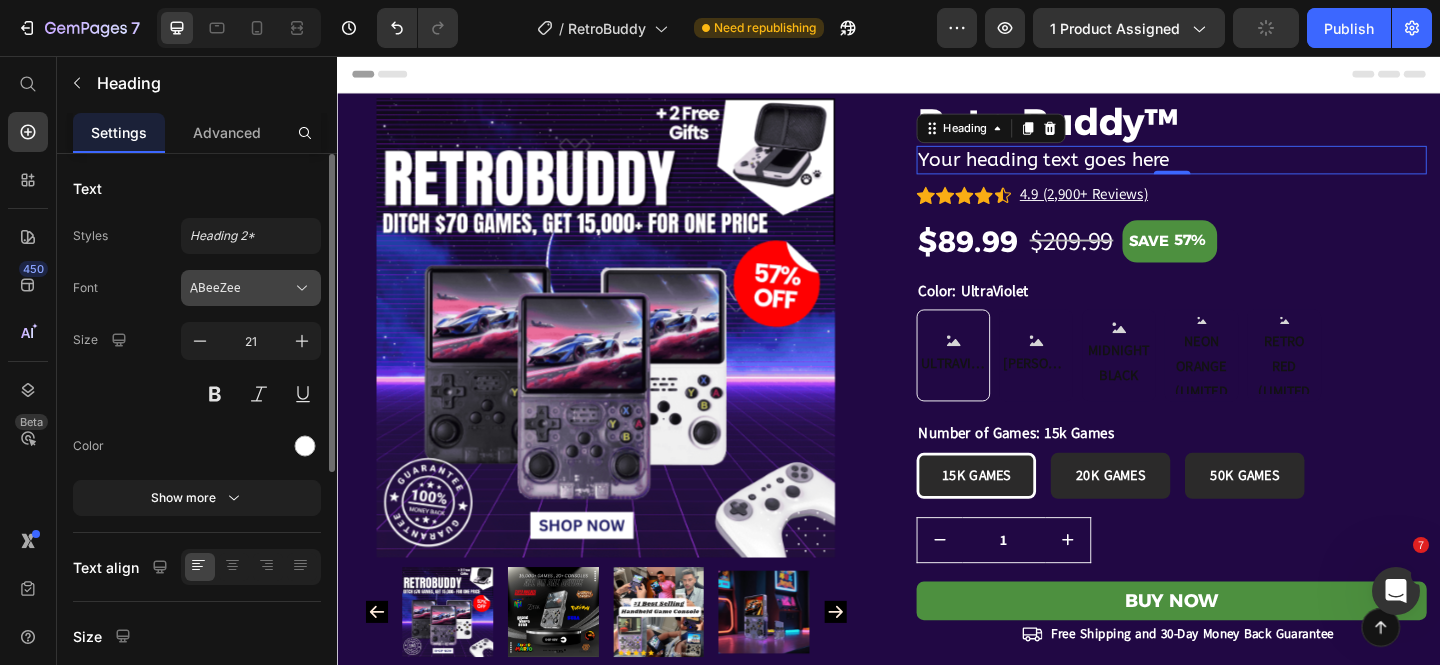 click 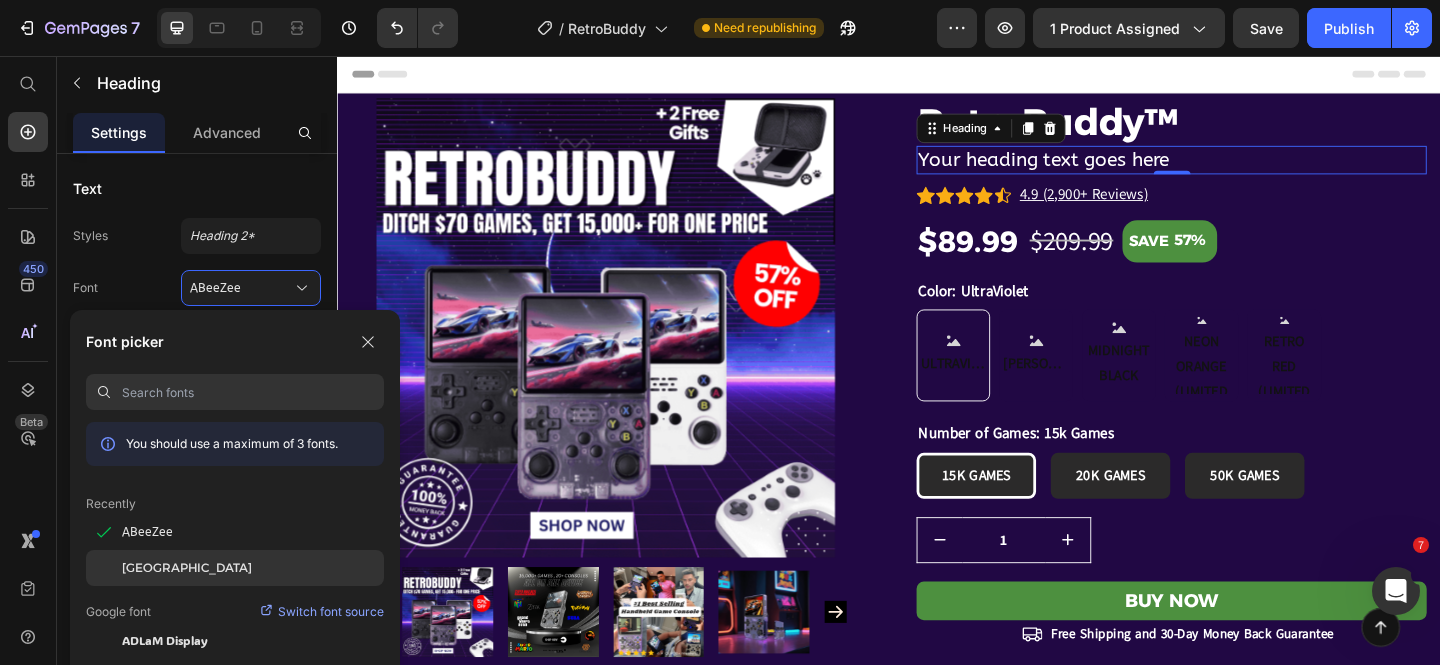 click on "[GEOGRAPHIC_DATA]" 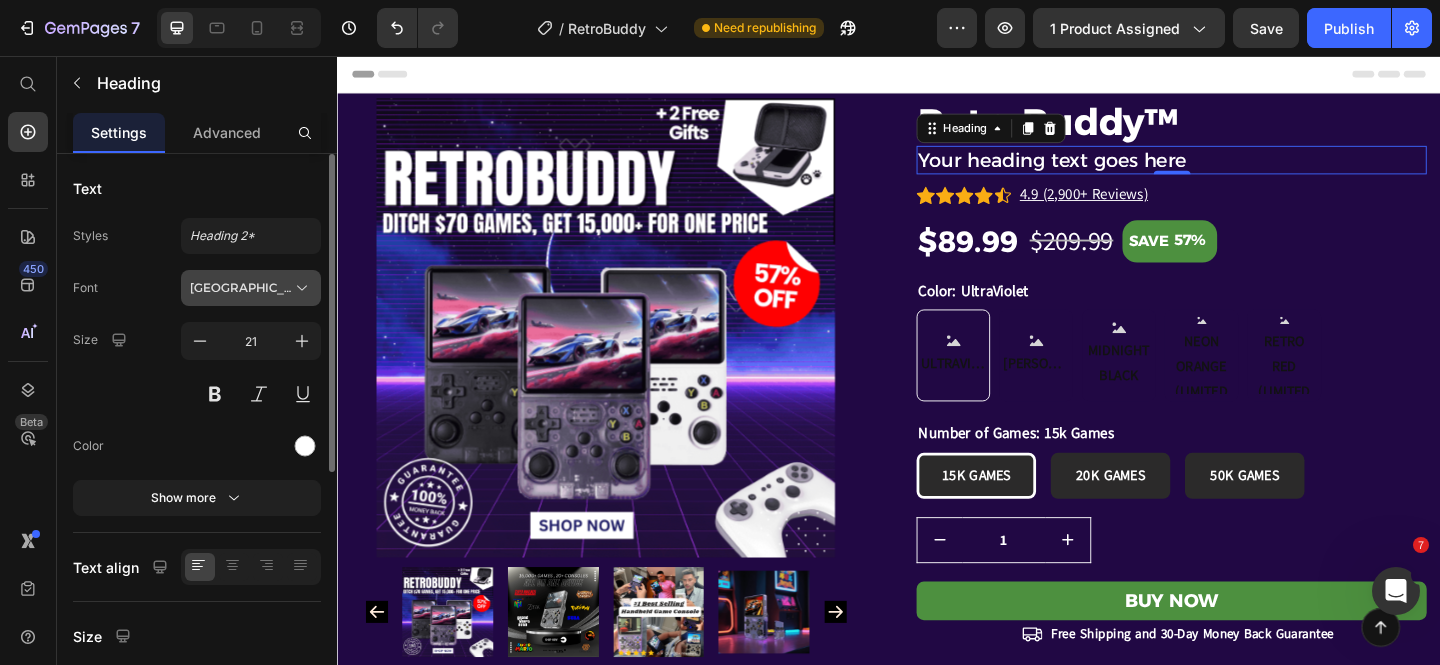 click on "[GEOGRAPHIC_DATA]" at bounding box center (251, 288) 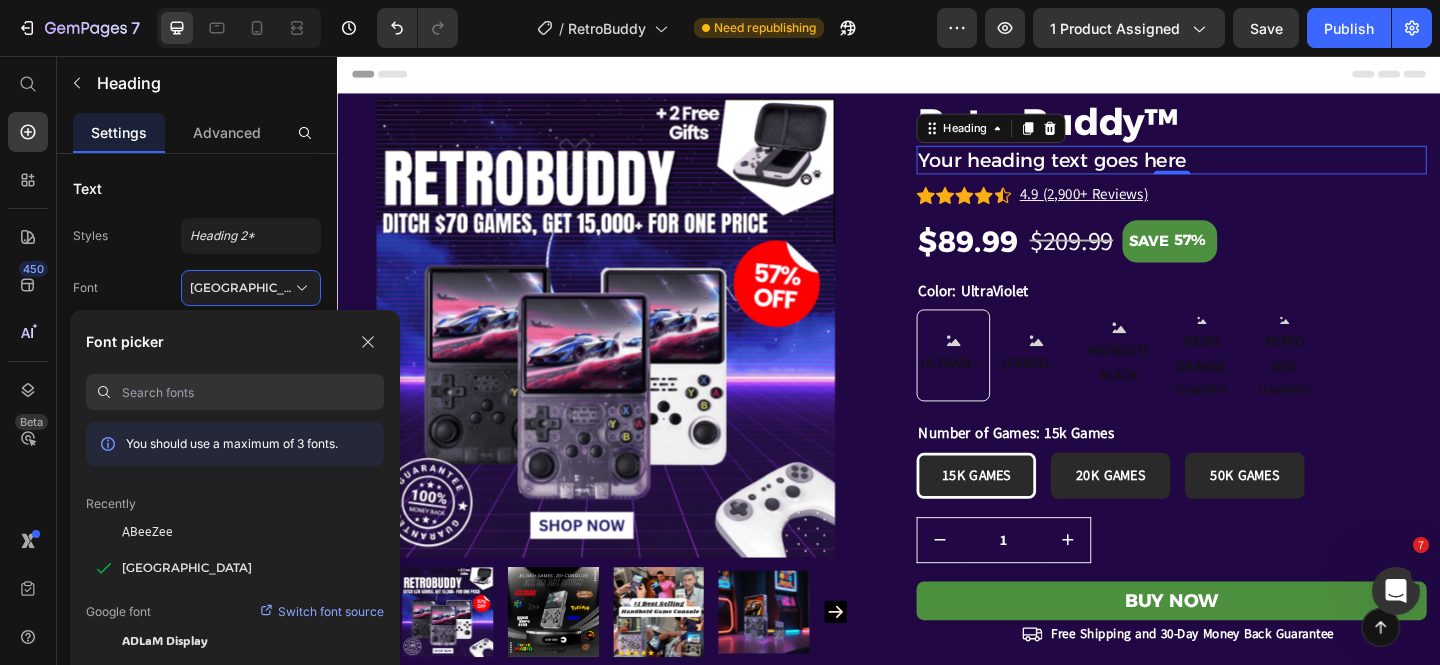 click on "Recently" 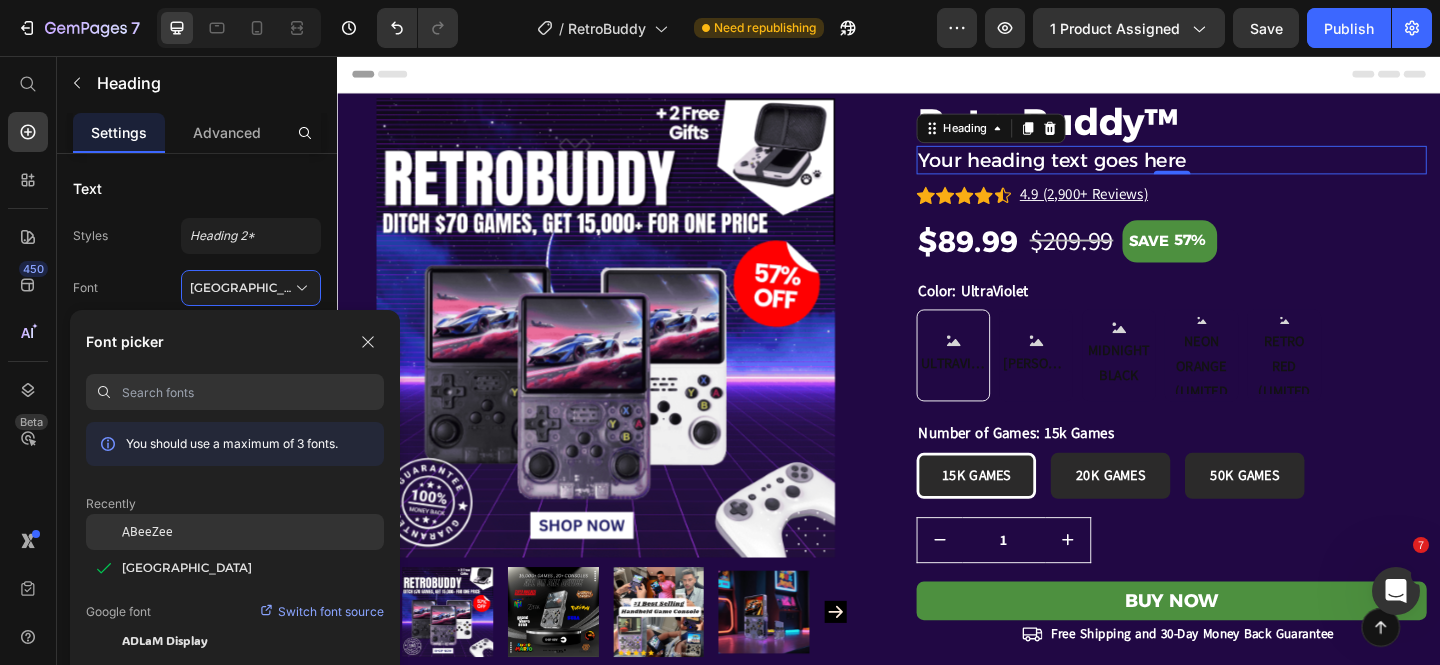 click on "ABeeZee" 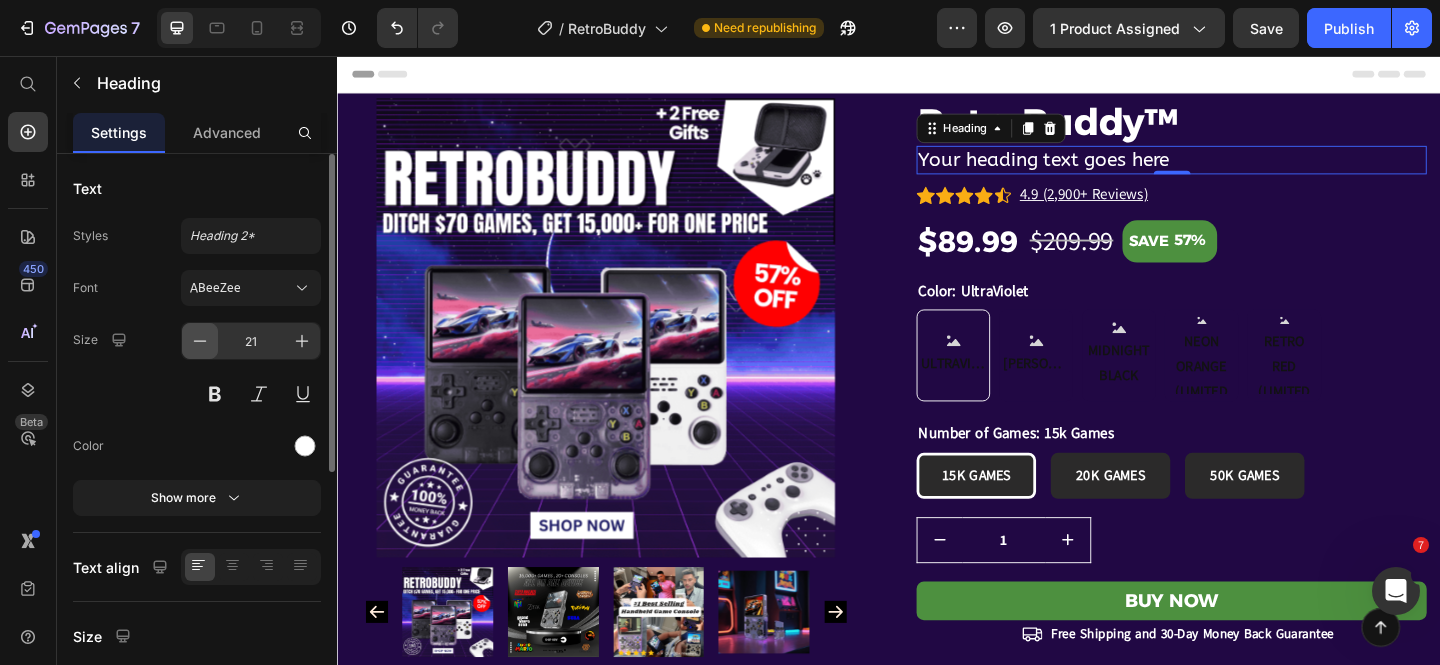 click 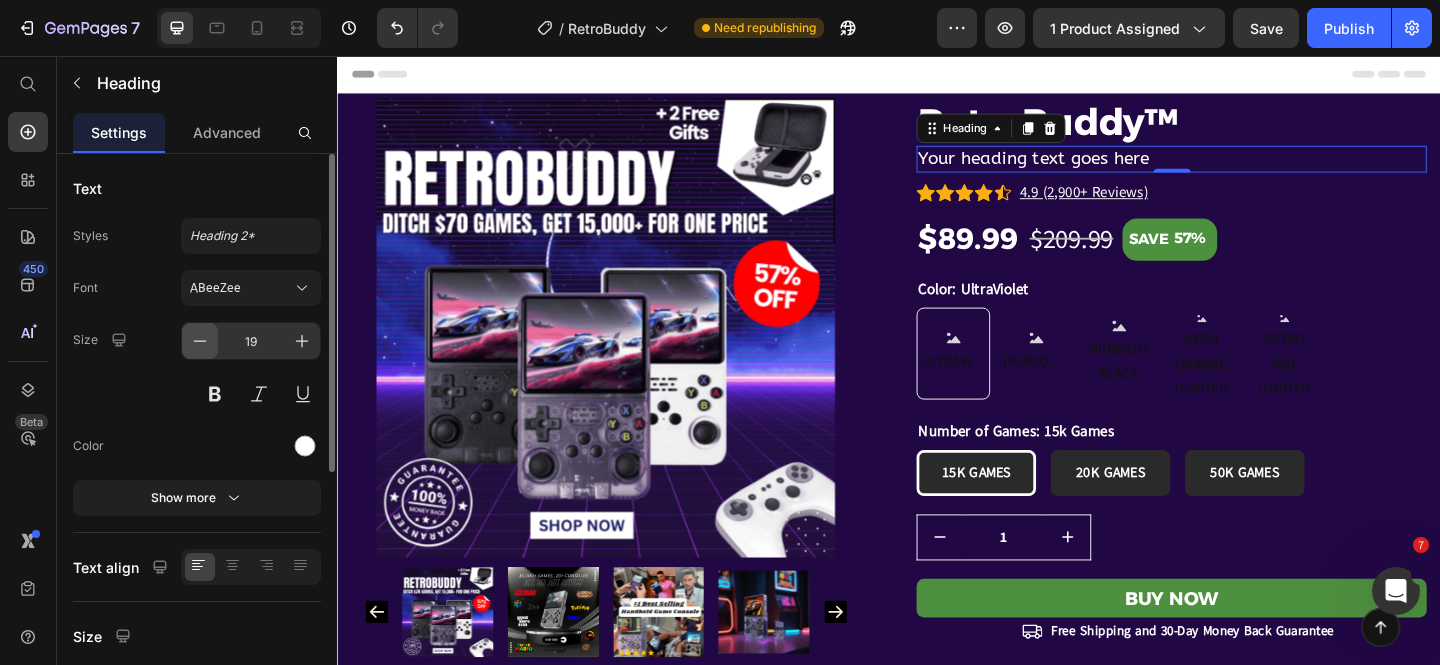 click 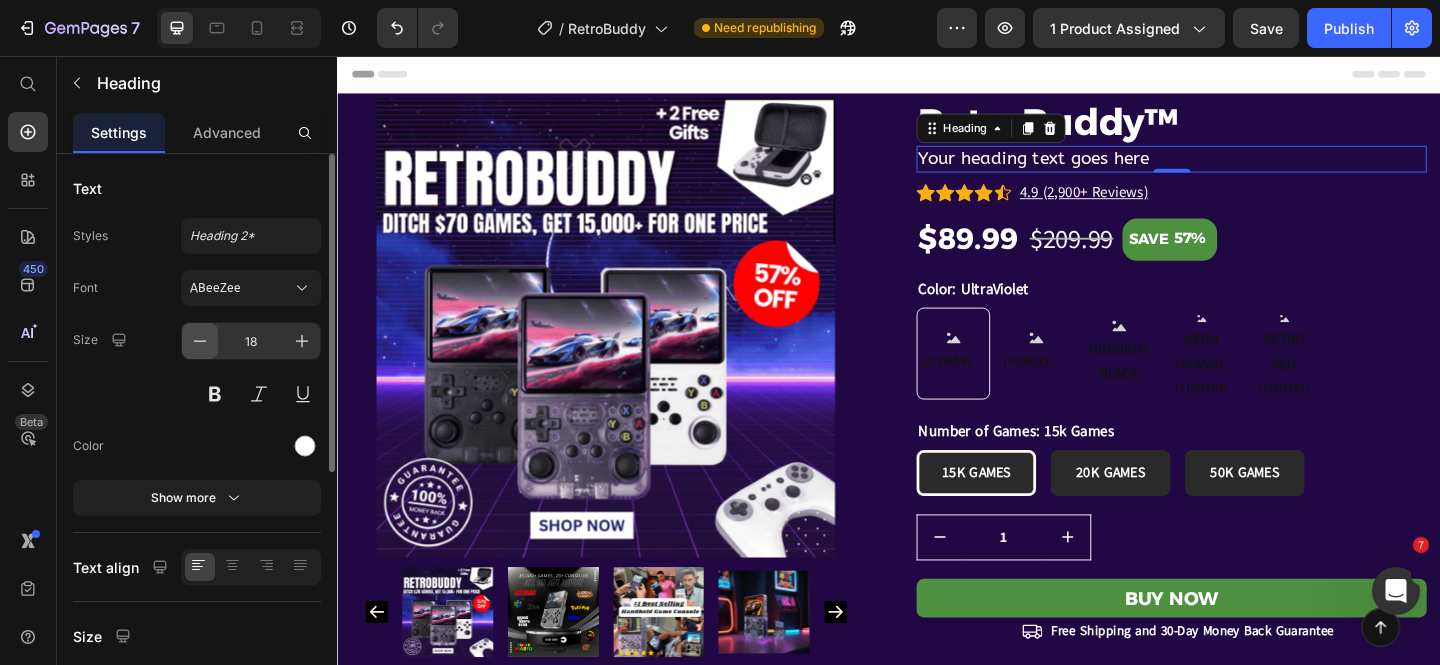 click 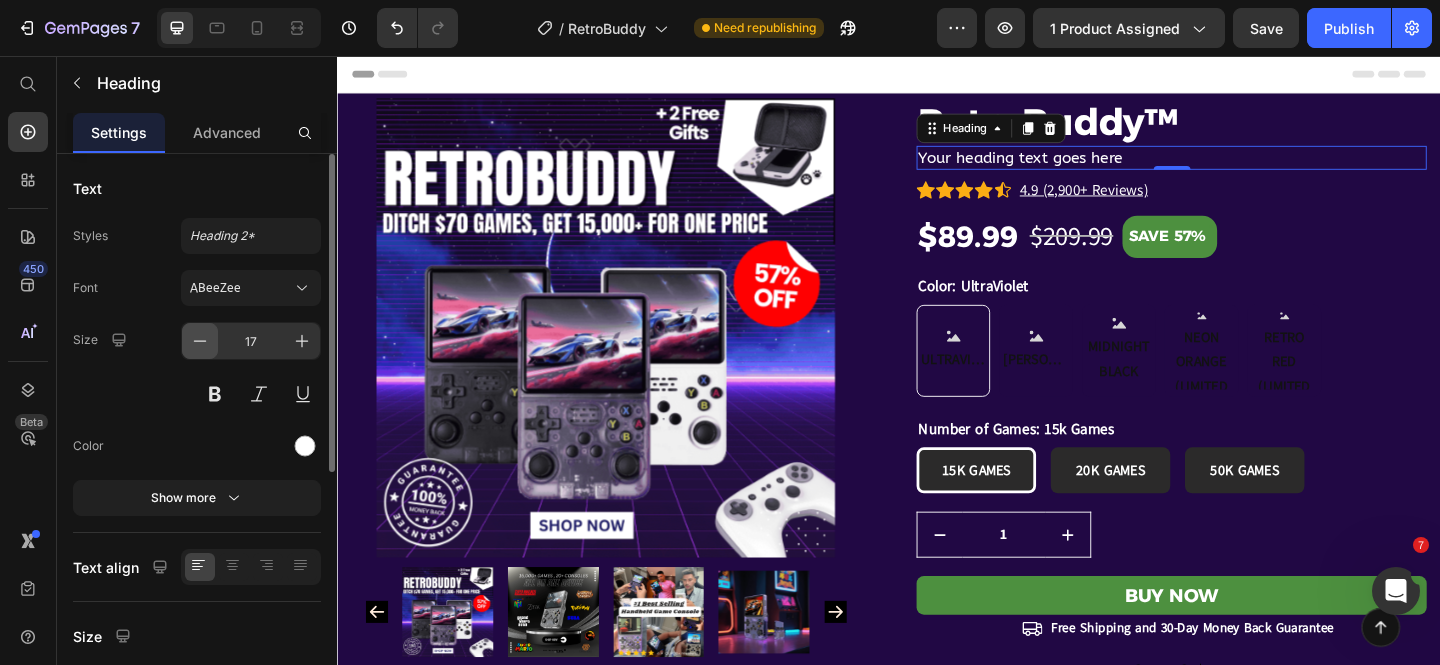 click 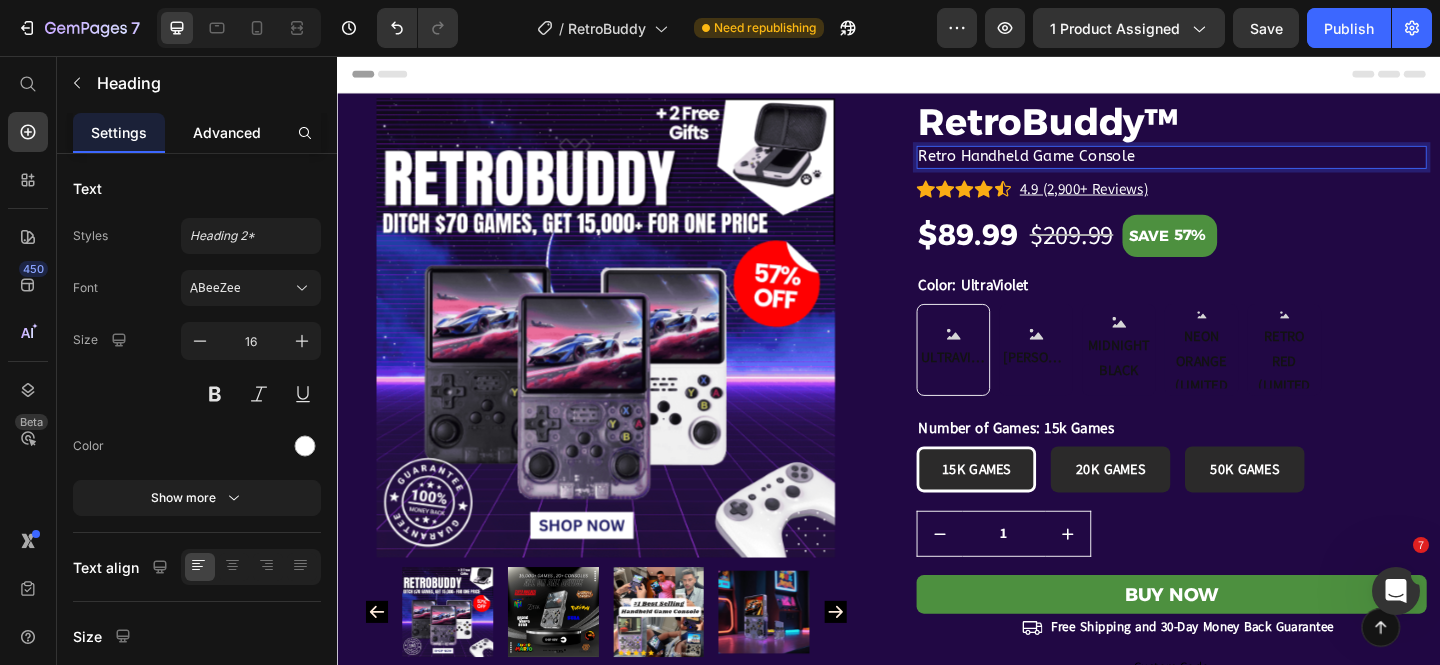 click on "Advanced" at bounding box center (227, 132) 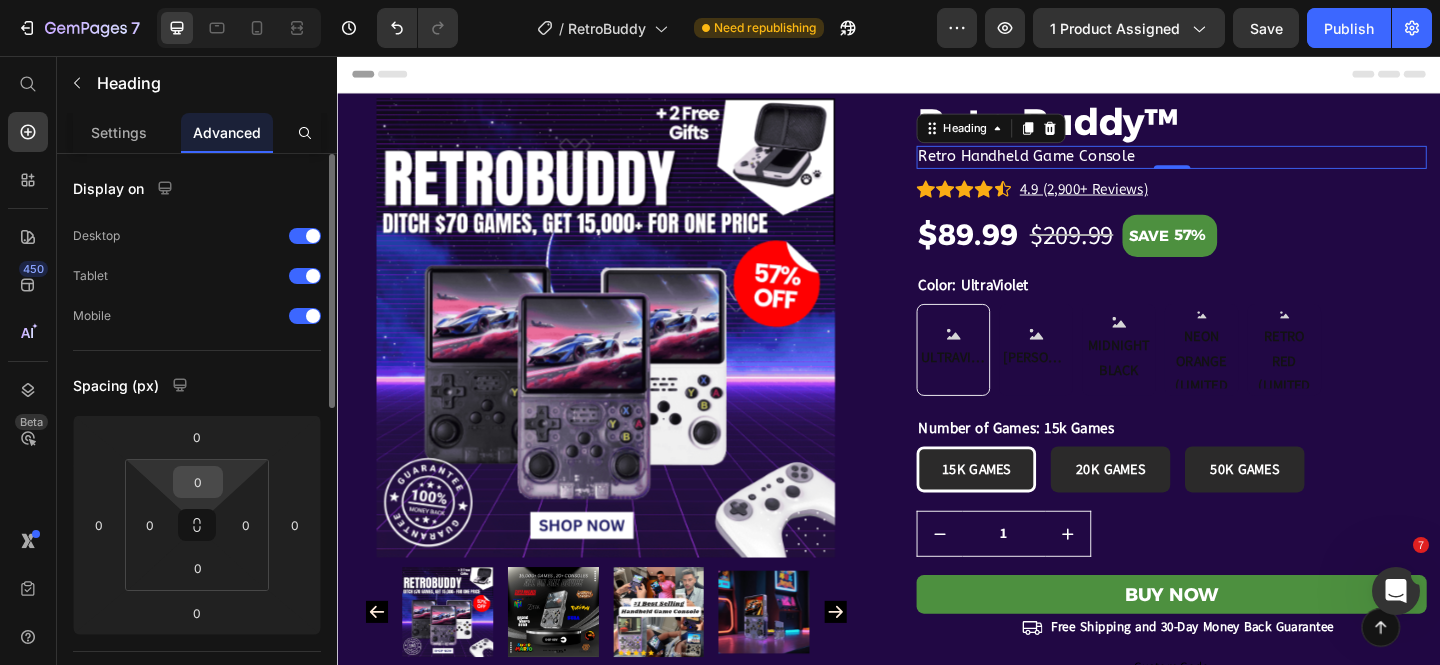 click on "0" at bounding box center (198, 482) 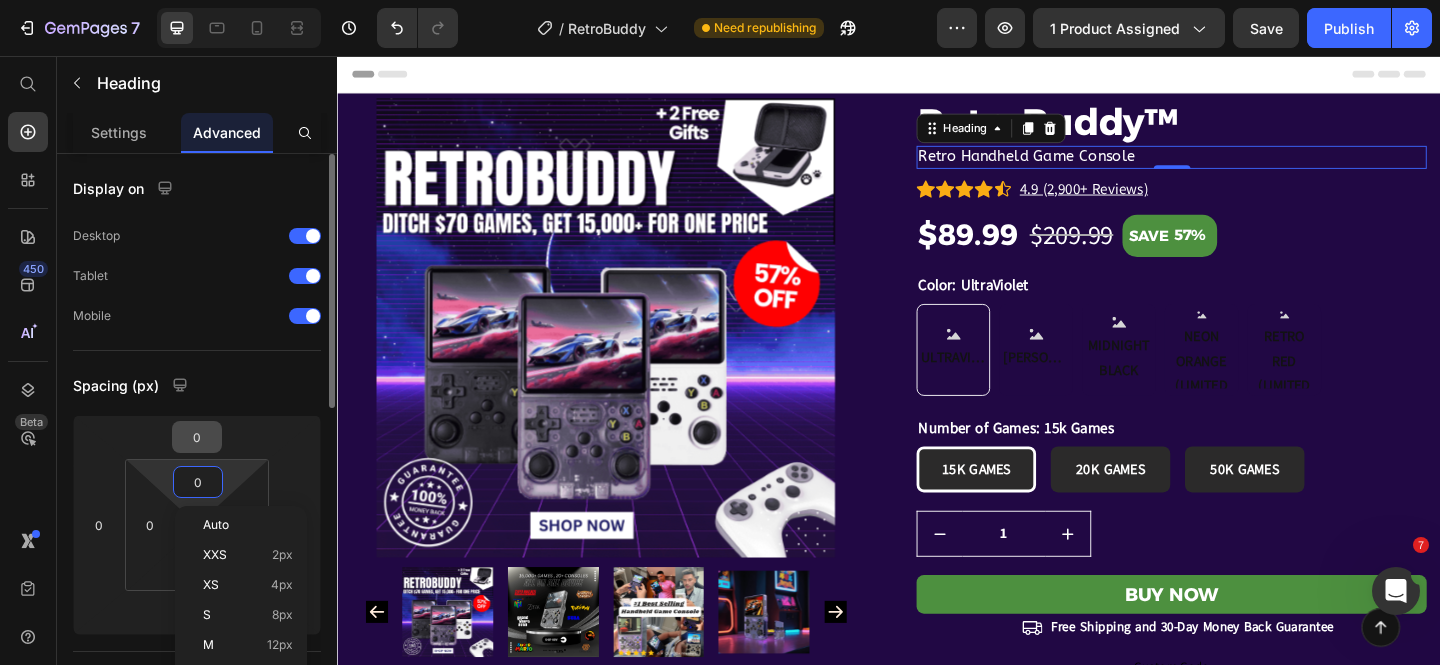 click on "0" at bounding box center (197, 437) 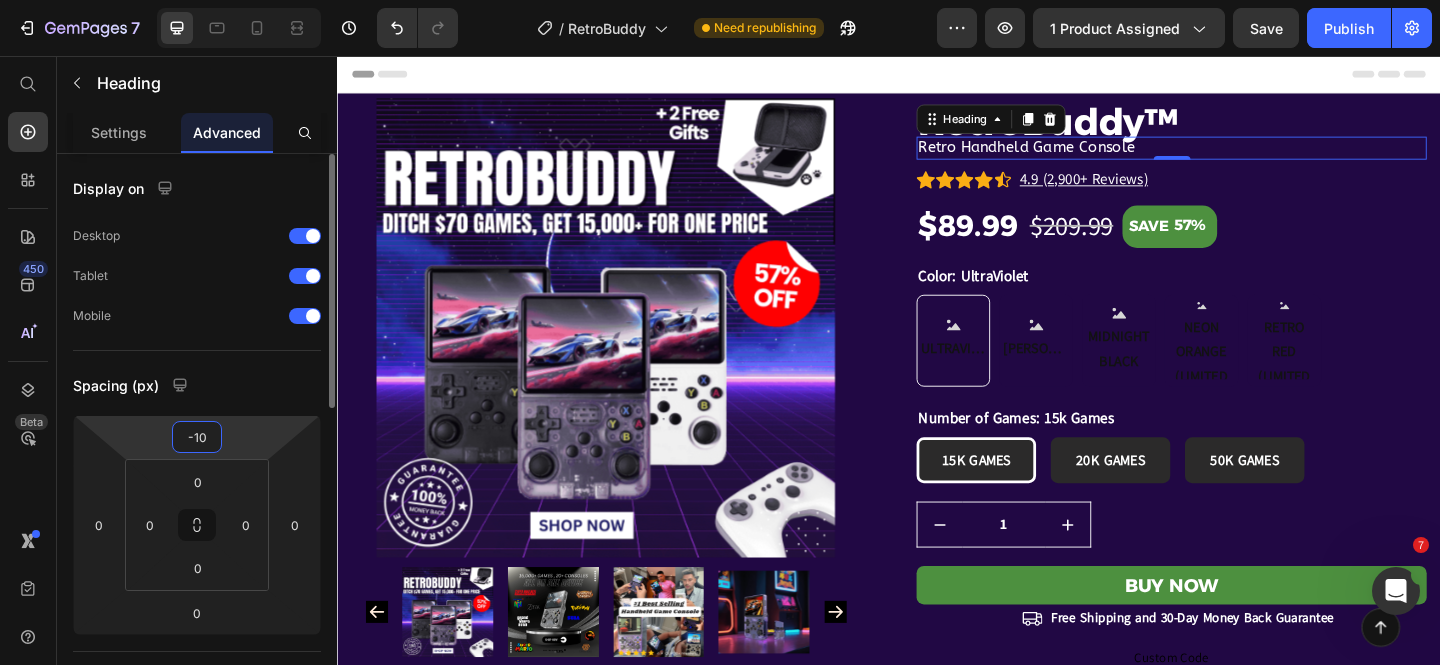 type on "-1" 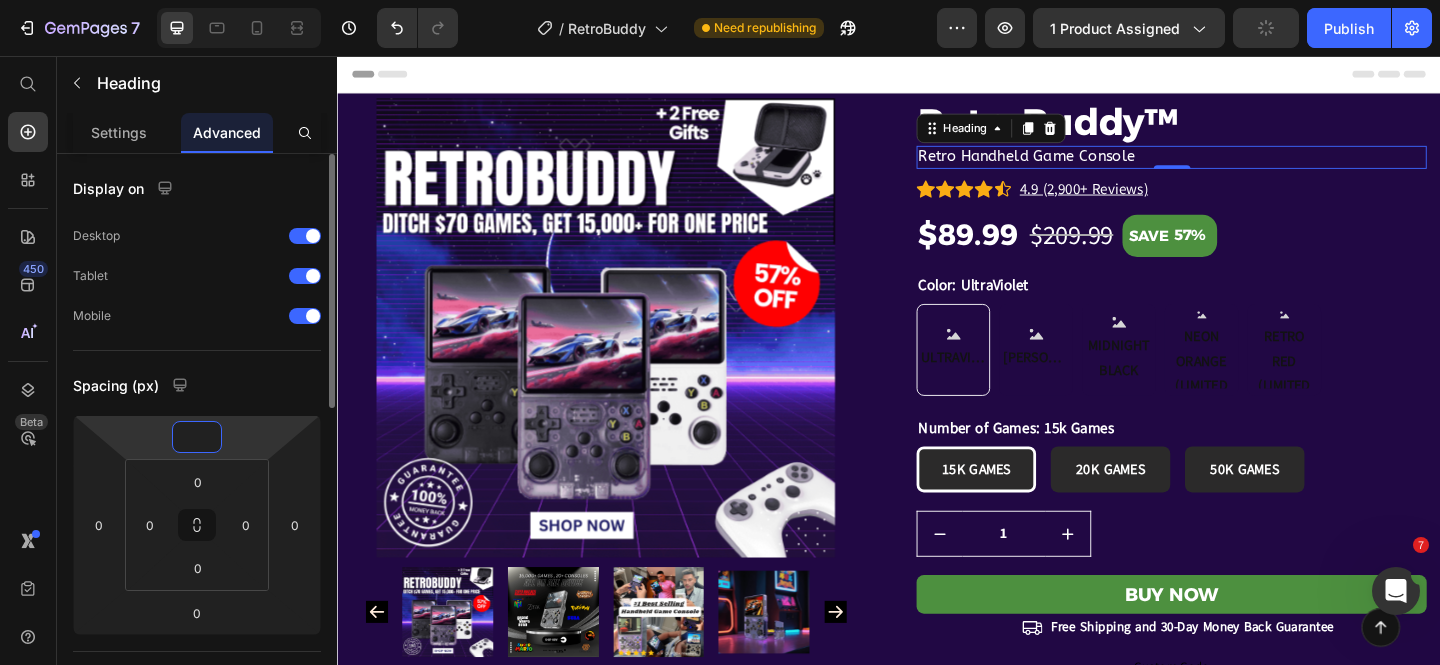 type on "-5" 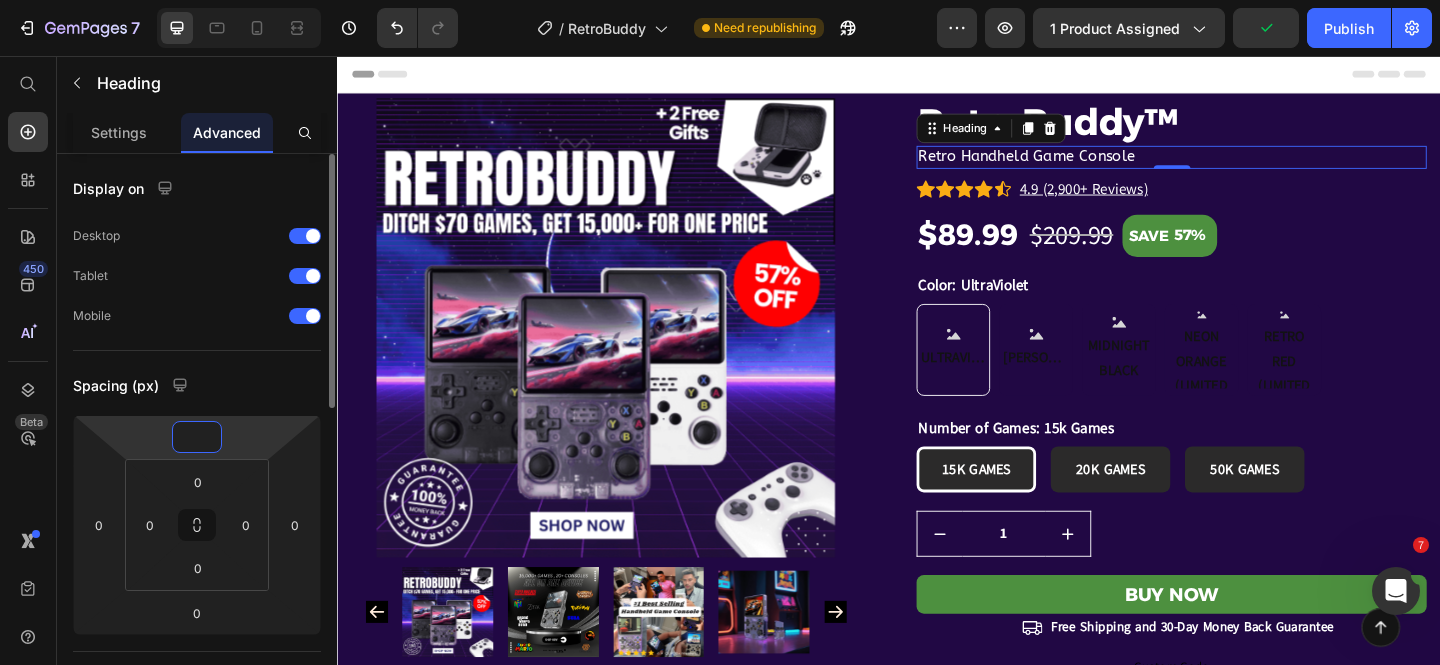 type on "-3" 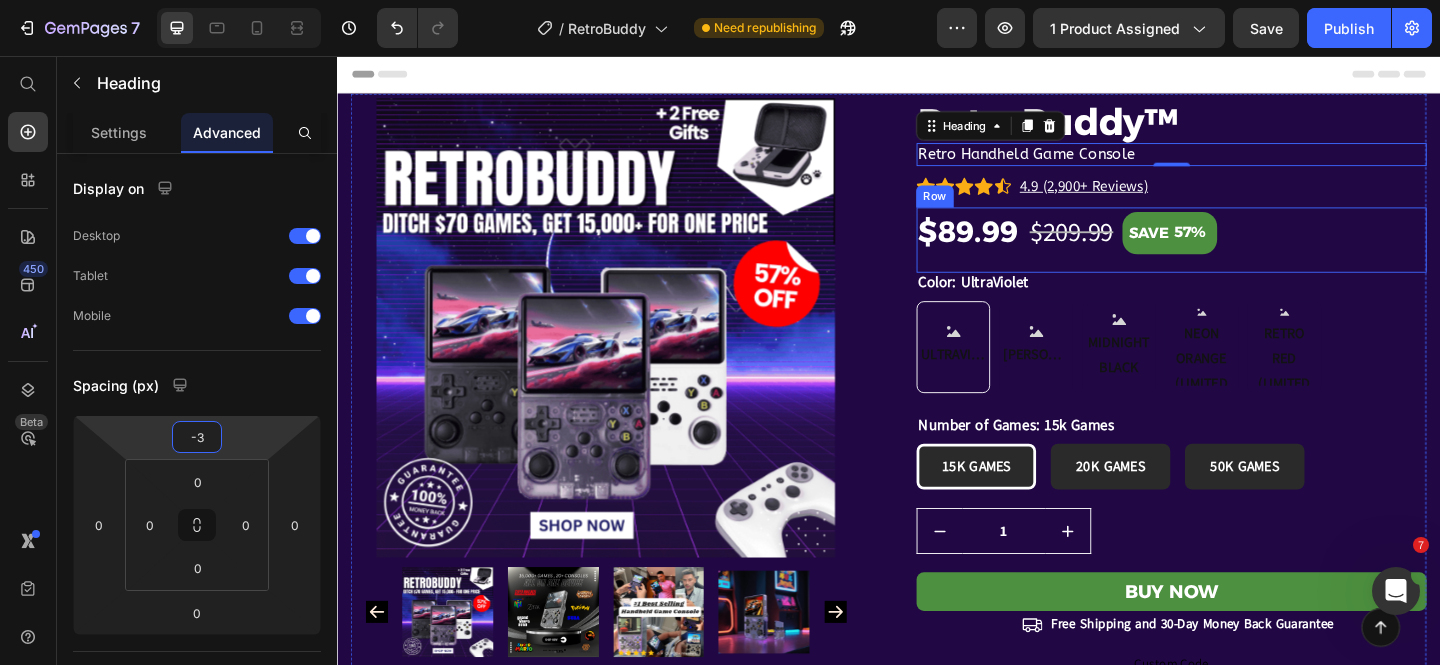 click on "$89.99 (P) Price $209.99 (P) Price SAVE 57% (P) Tag Row" at bounding box center [1244, 256] 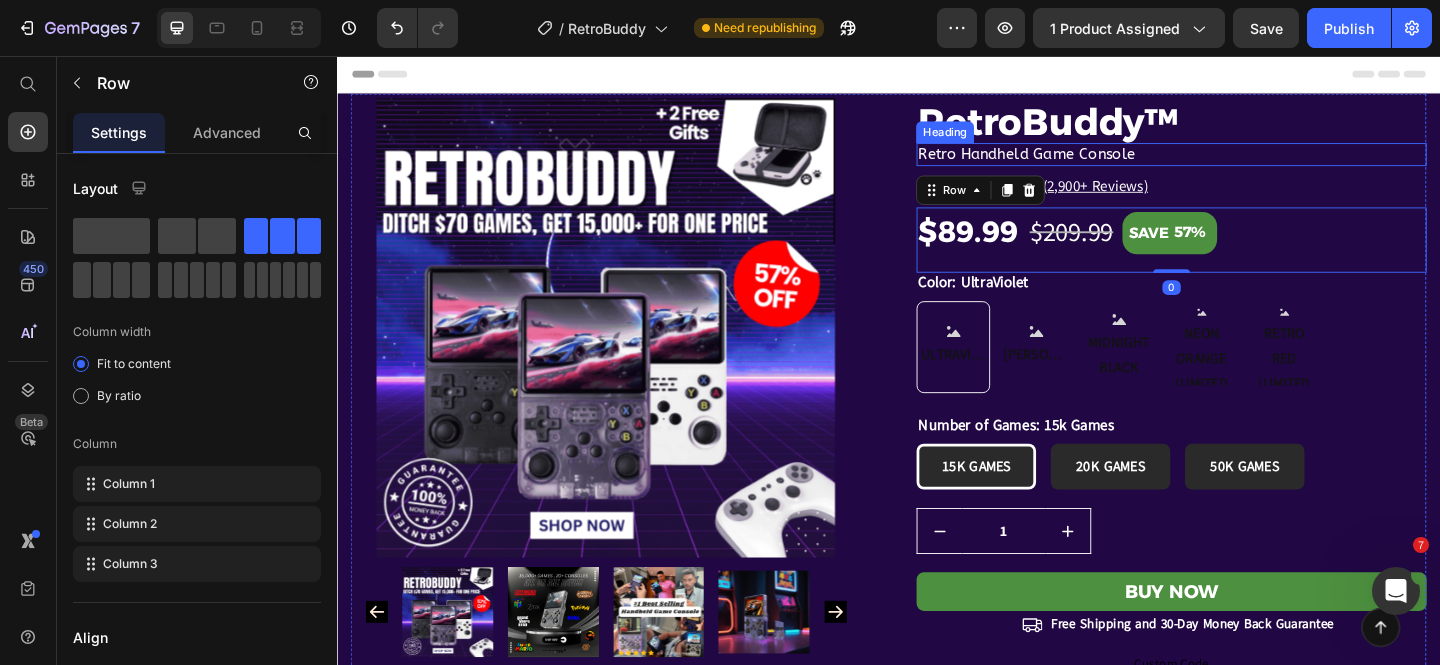 click on "Retro Handheld Game Console" at bounding box center [1244, 163] 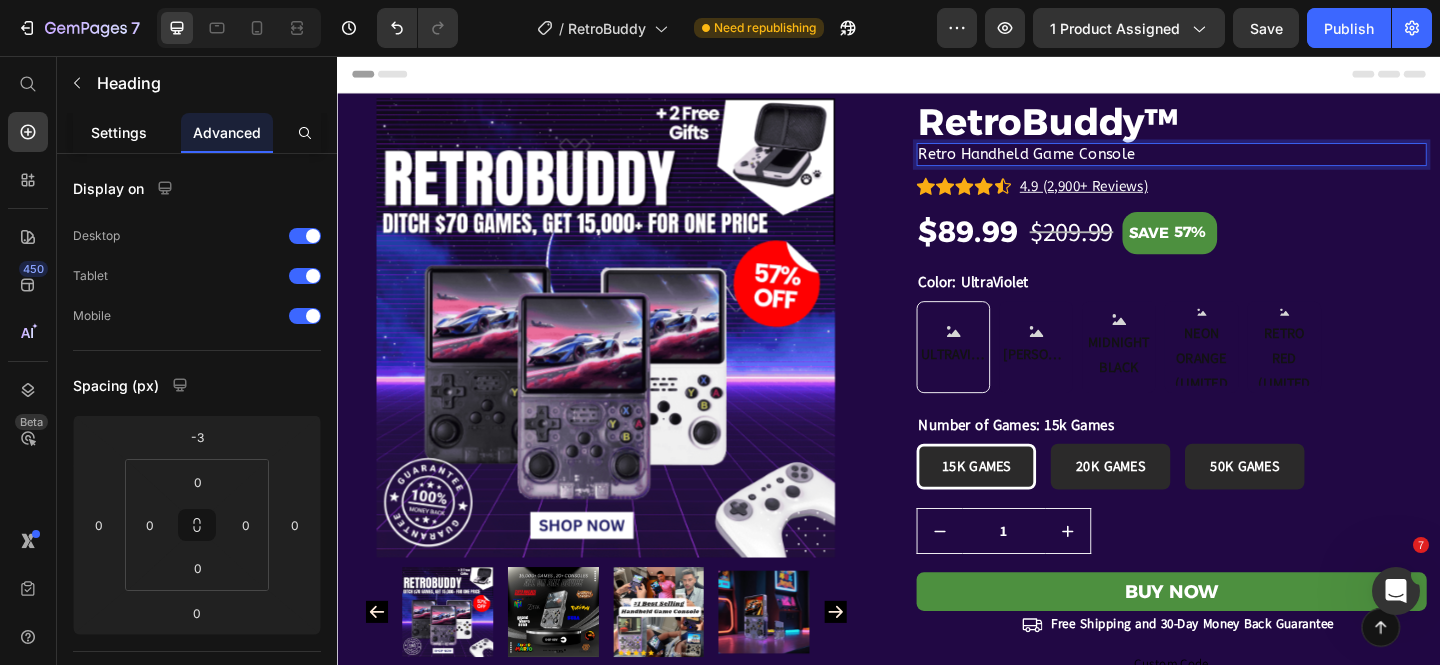 click on "Settings" 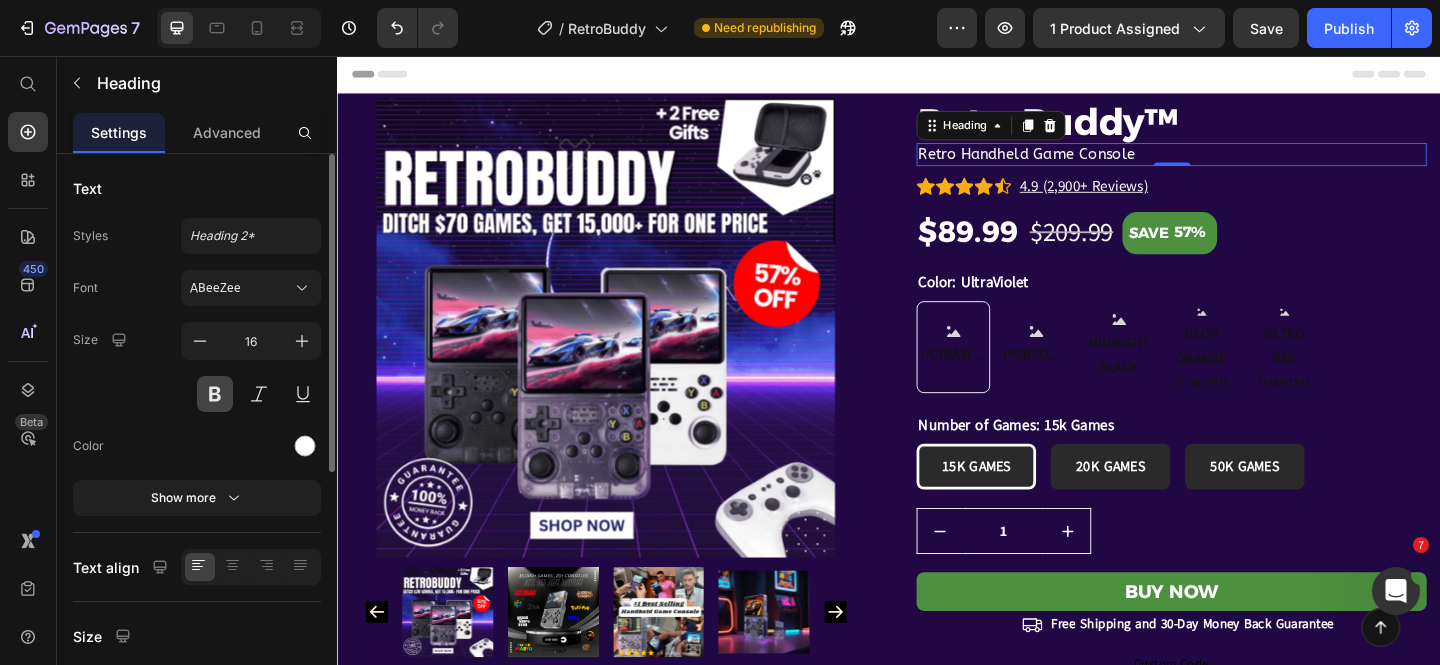 click at bounding box center [215, 394] 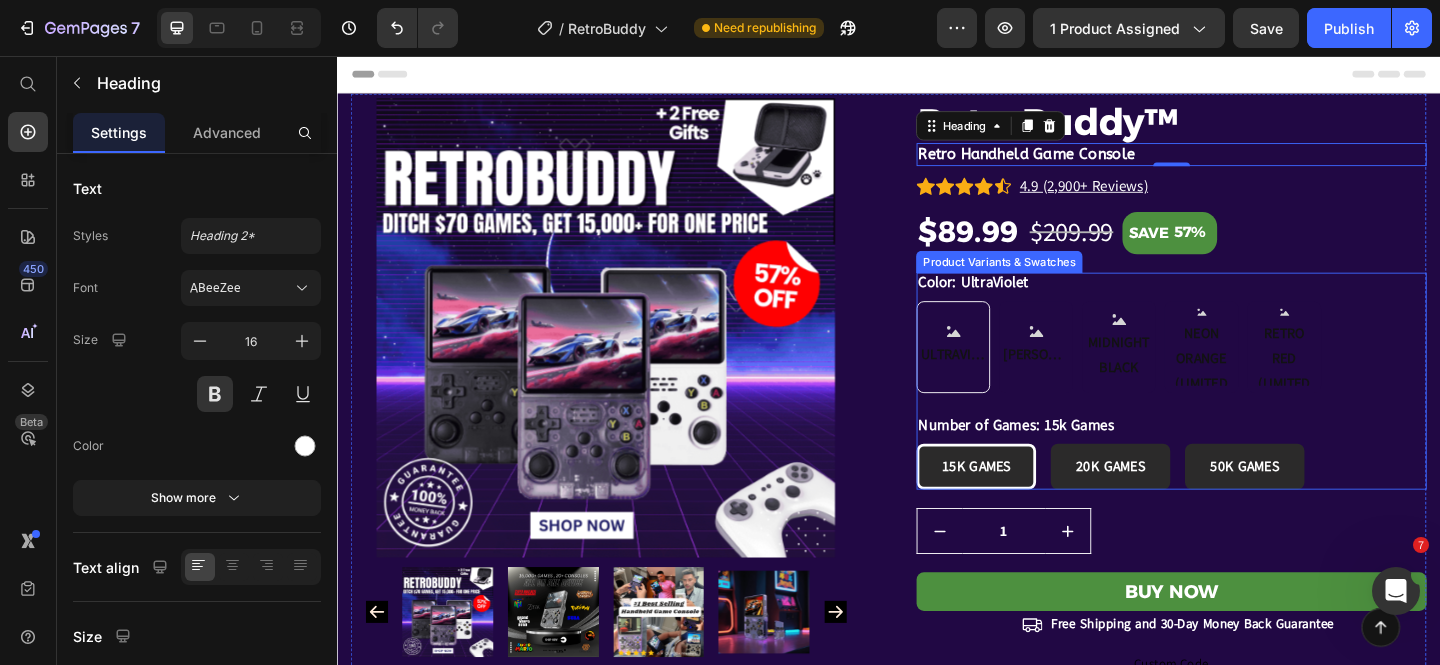 click on "Color: UltraViolet UltraViolet UltraViolet UltraViolet [PERSON_NAME] [PERSON_NAME] [PERSON_NAME] Midnight Black Midnight Black Midnight Black Neon Orange (Limited Edition) Neon Orange (Limited Edition) Neon Orange (Limited Edition) Retro Red (Limited Edition) Retro Red (Limited Edition) Retro Red (Limited Edition)" at bounding box center (1244, 357) 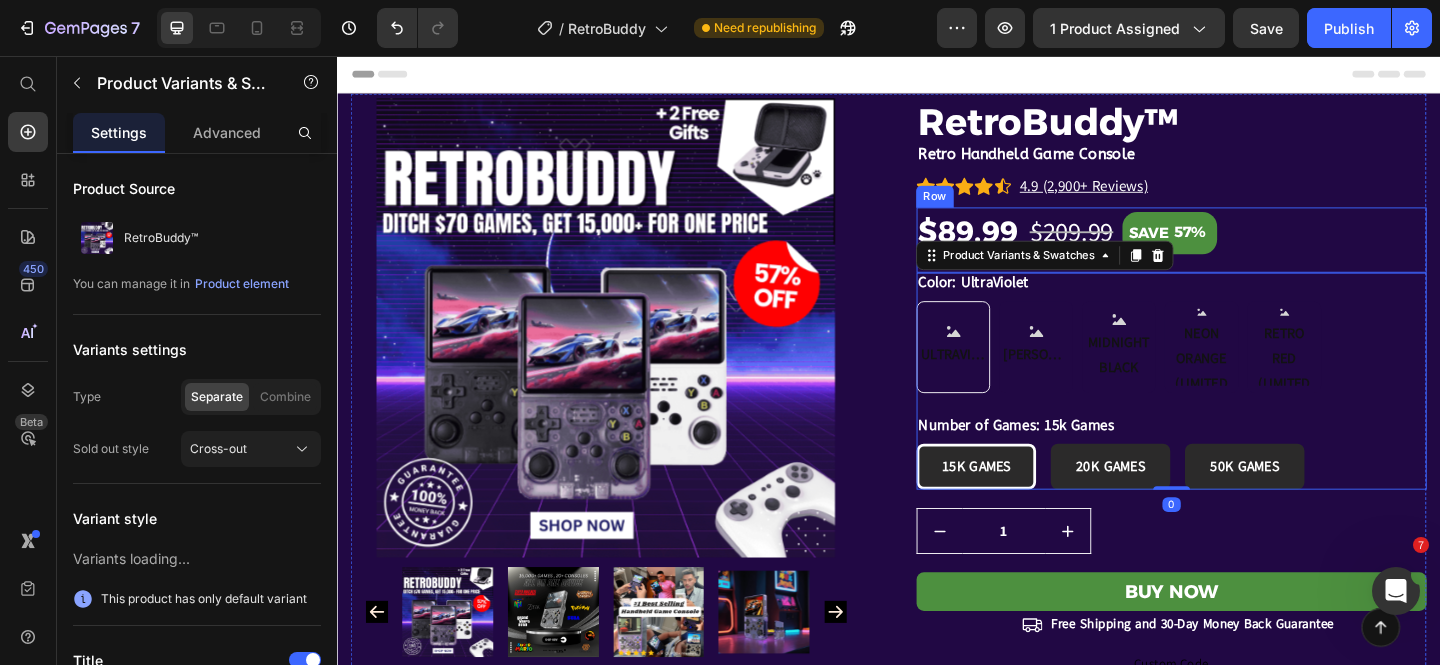 click on "$89.99 (P) Price $209.99 (P) Price SAVE 57% (P) Tag Row" at bounding box center (1244, 256) 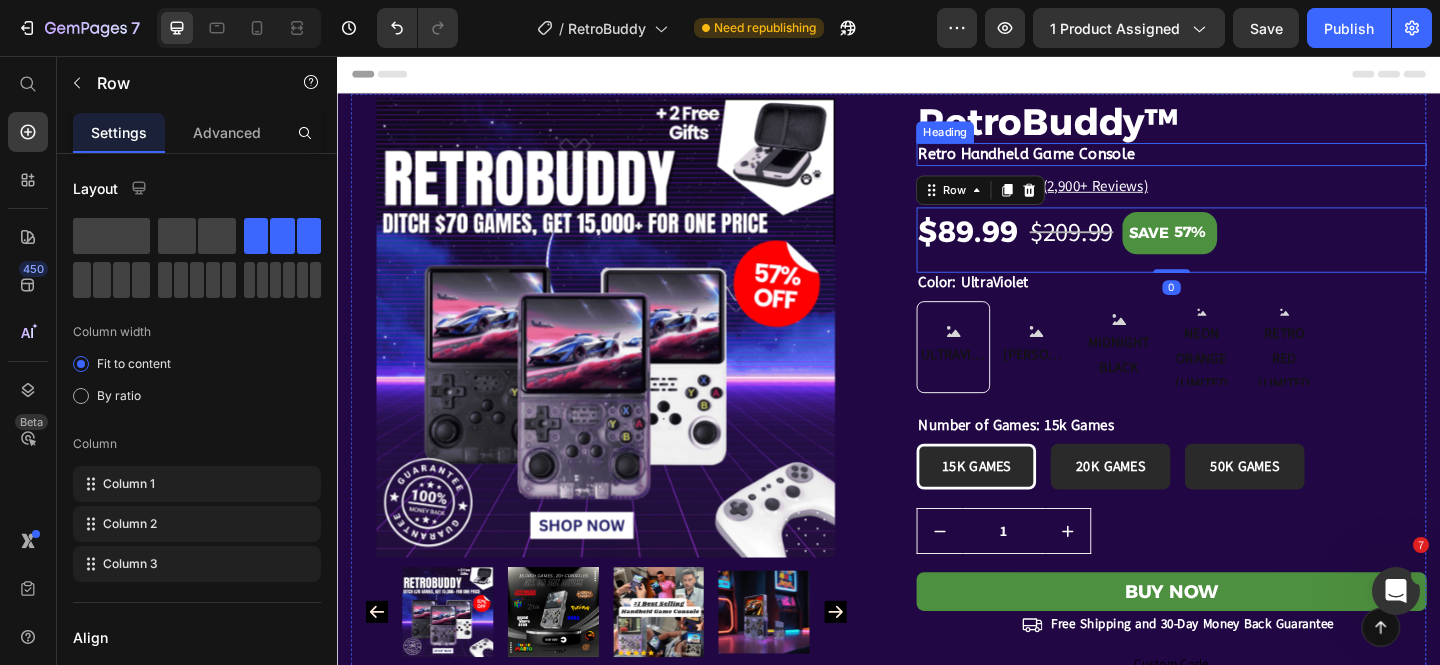 click on "Retro Handheld Game Console" at bounding box center (1244, 163) 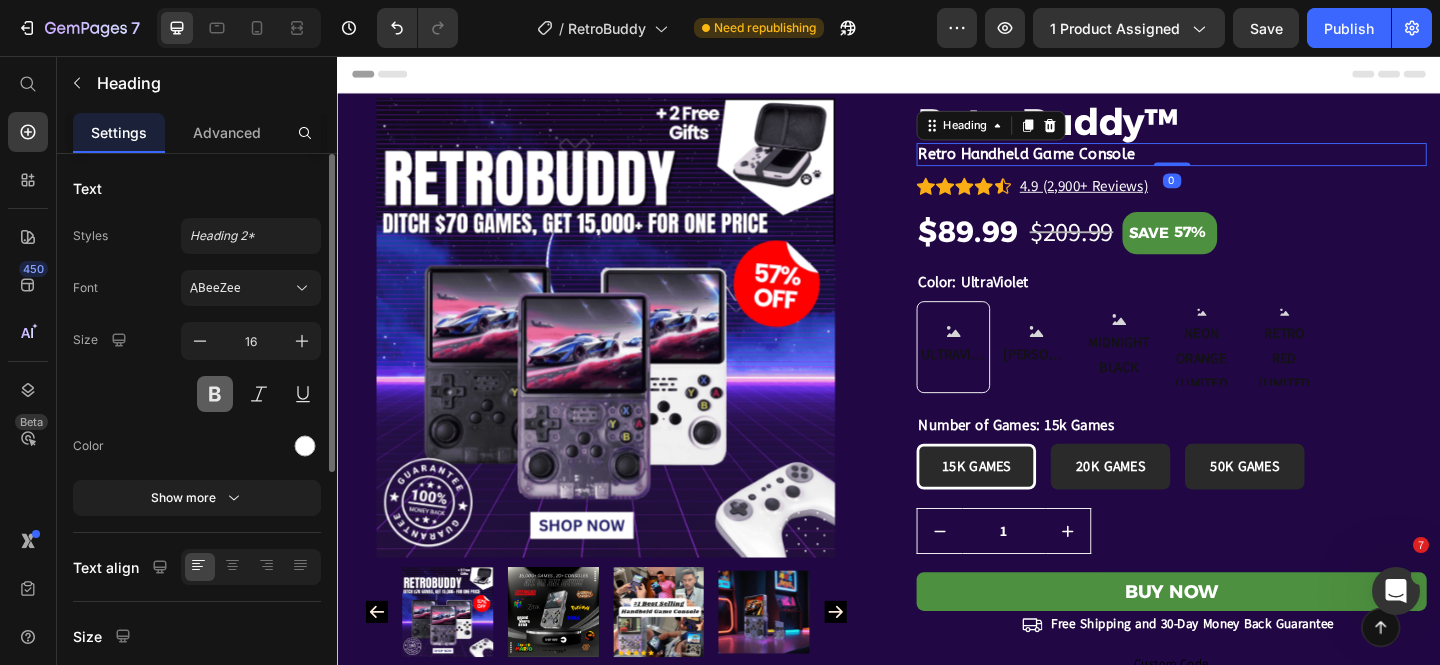 click at bounding box center [215, 394] 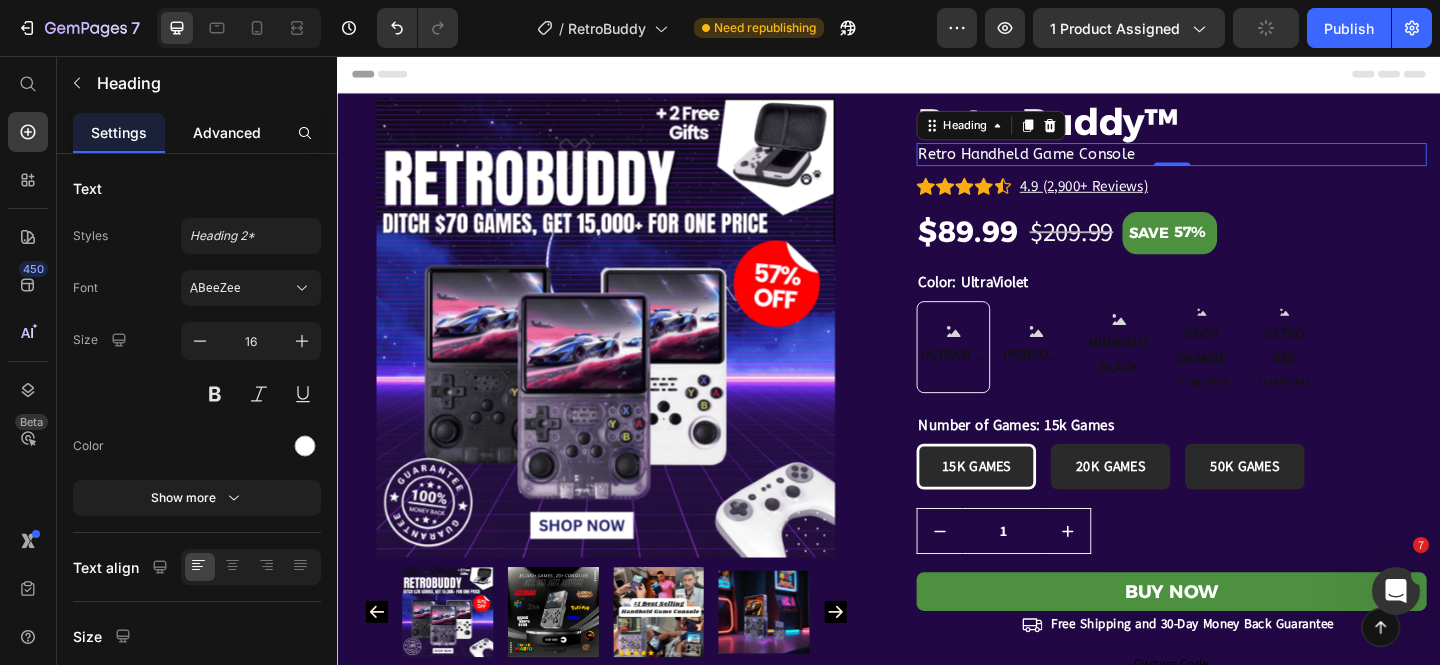 click on "Advanced" 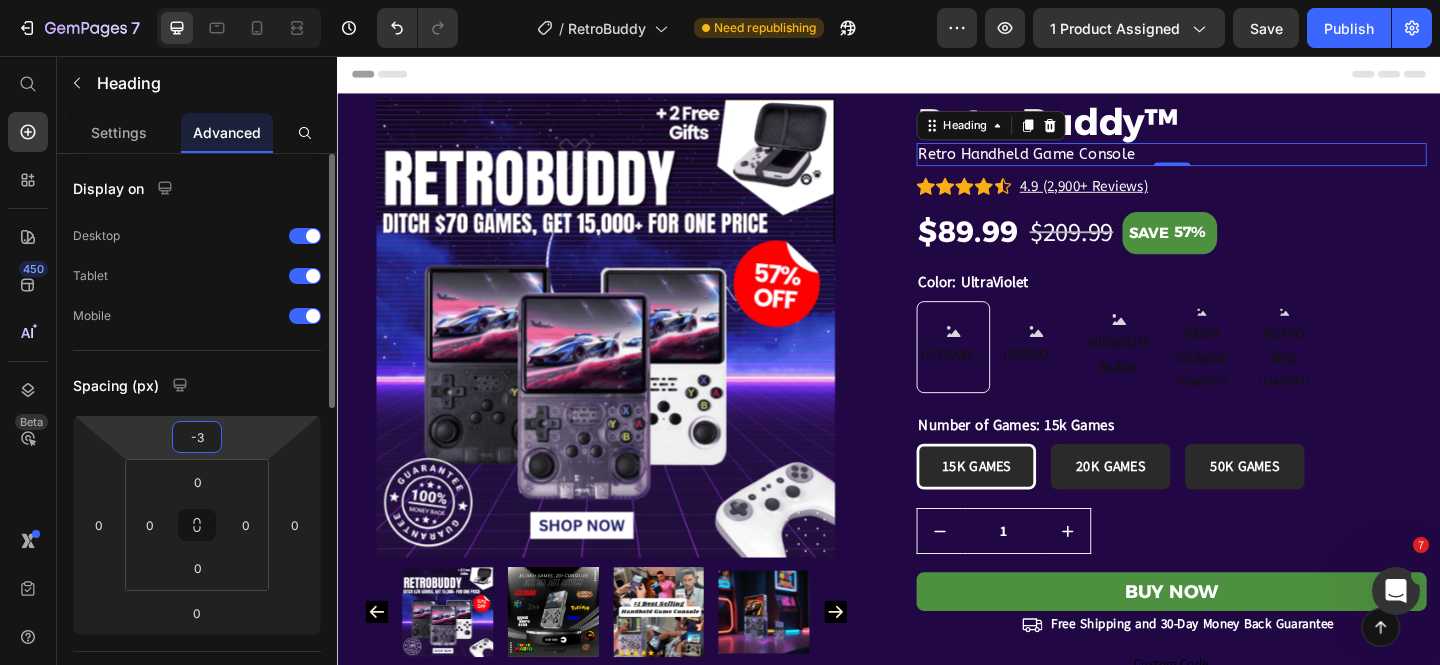 click on "-3" at bounding box center (197, 437) 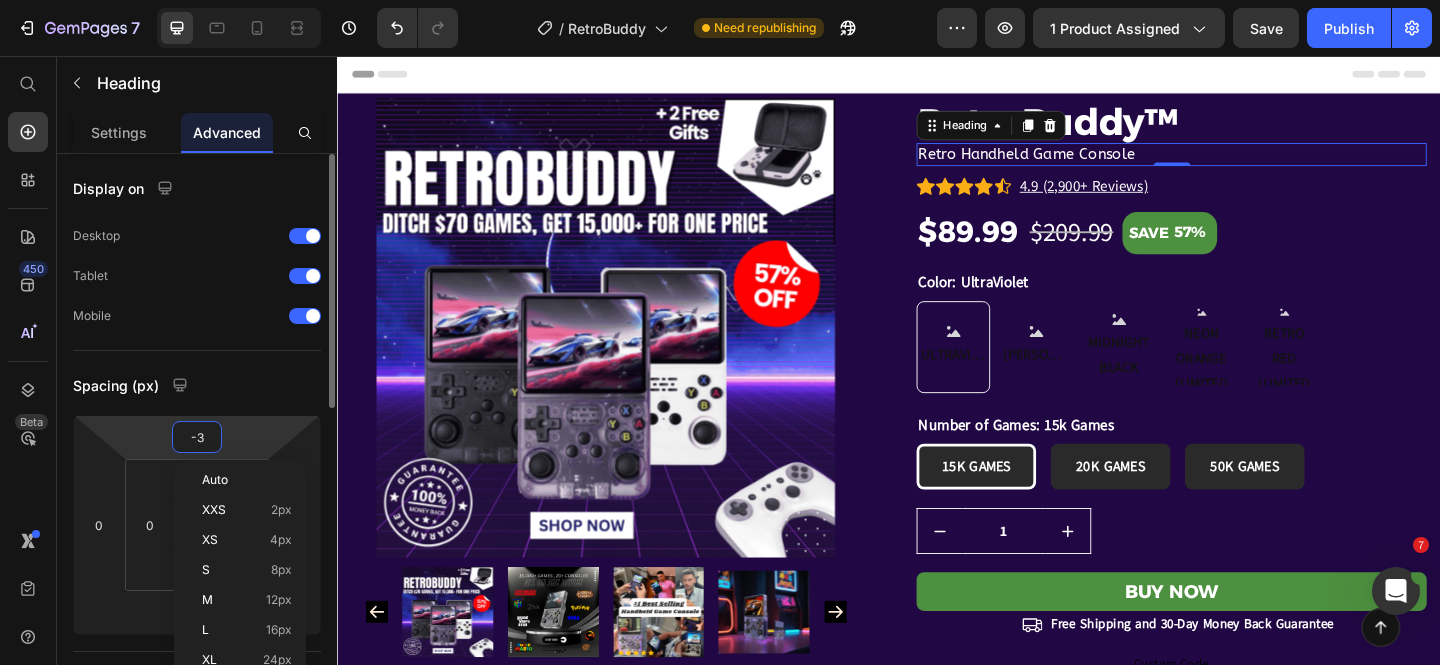 type 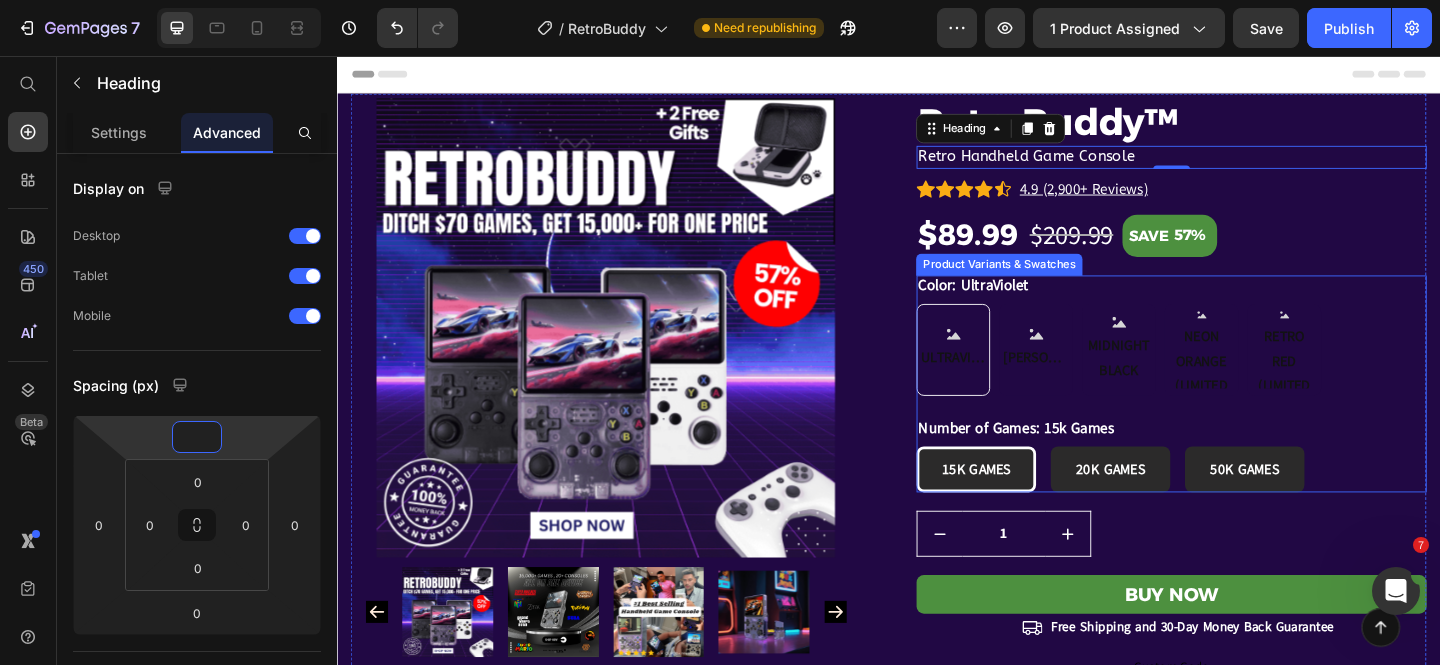 click on "UltraViolet UltraViolet UltraViolet [PERSON_NAME] [PERSON_NAME] [PERSON_NAME] Midnight Black Midnight Black Midnight Black Neon Orange (Limited Edition) Neon Orange (Limited Edition) Neon Orange (Limited Edition) Retro Red (Limited Edition) Retro Red (Limited Edition) Retro Red (Limited Edition)" at bounding box center (1244, 376) 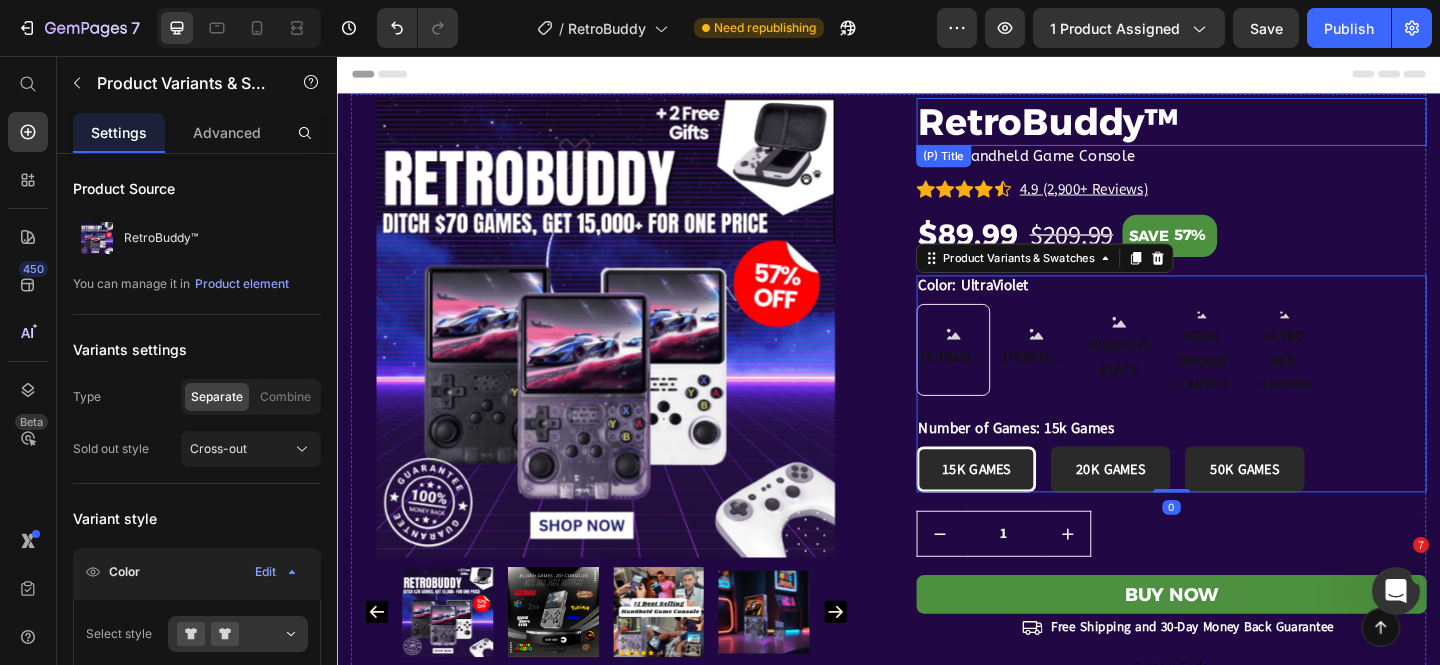 click on "RetroBuddy™" at bounding box center [1244, 128] 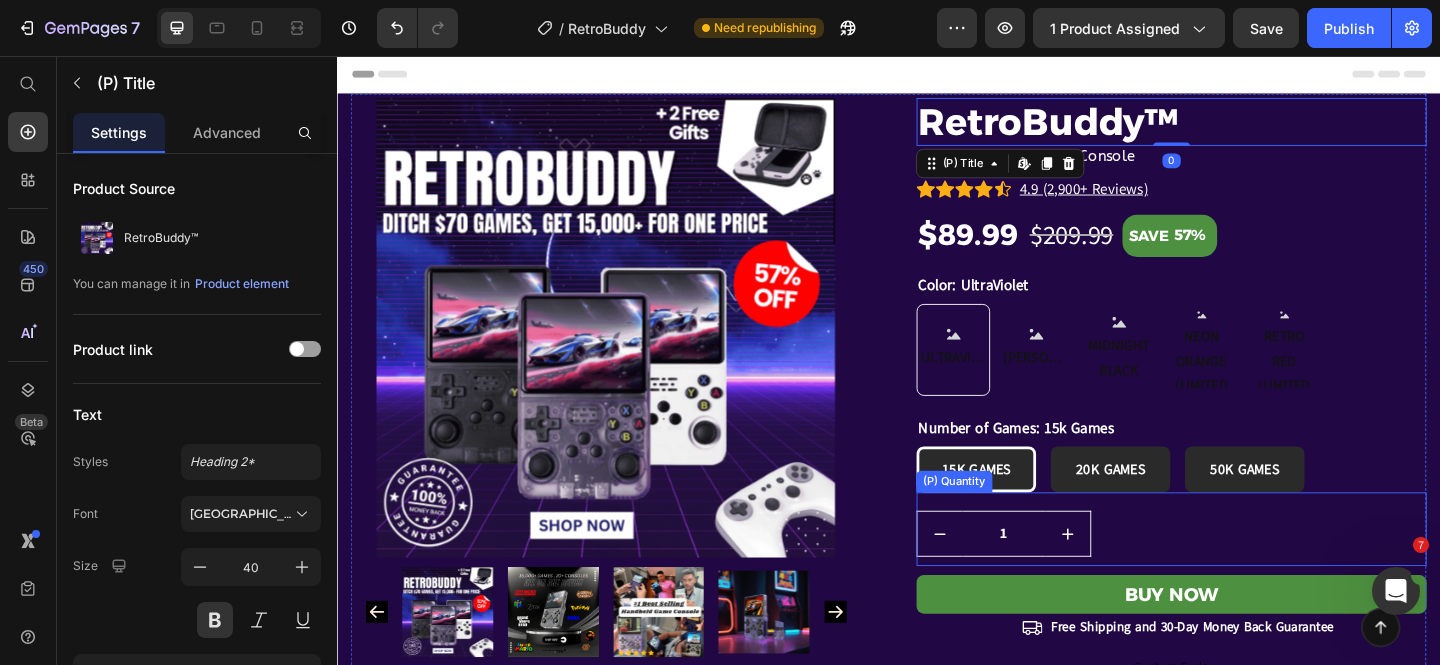 click on "1" at bounding box center [1244, 576] 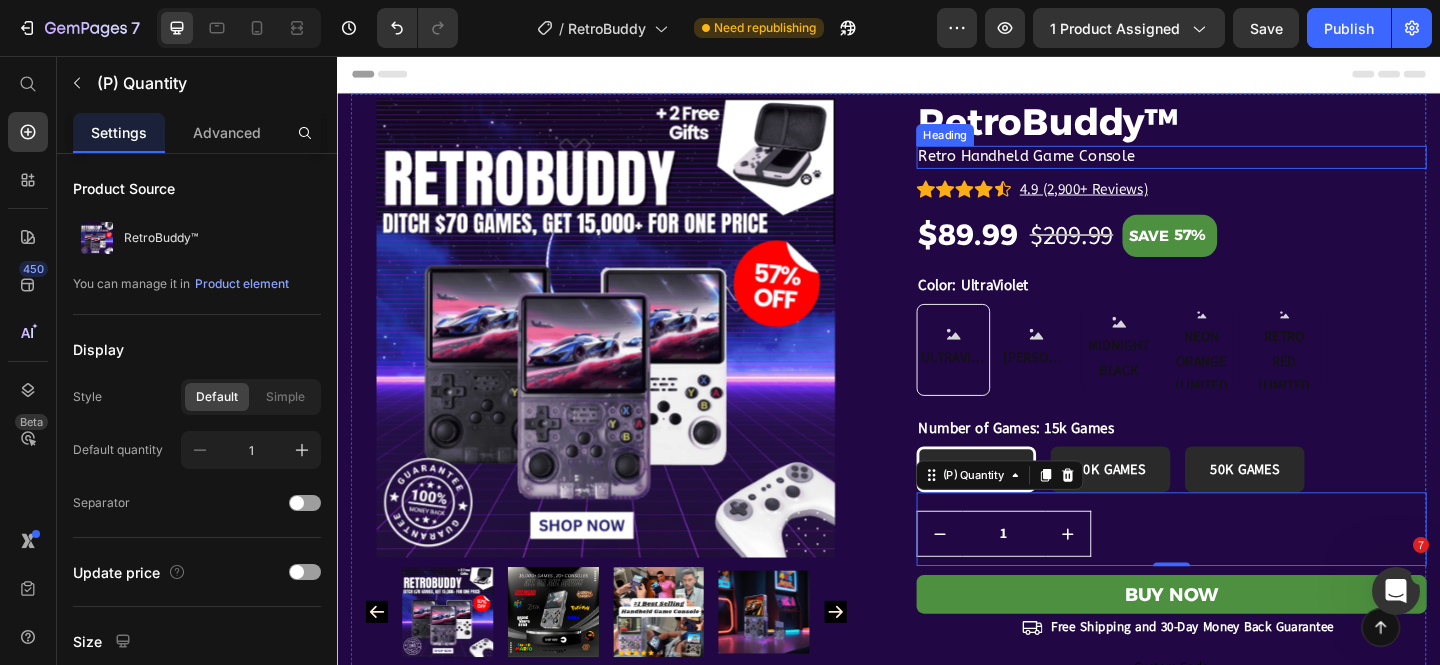 click on "Retro Handheld Game Console" at bounding box center (1244, 166) 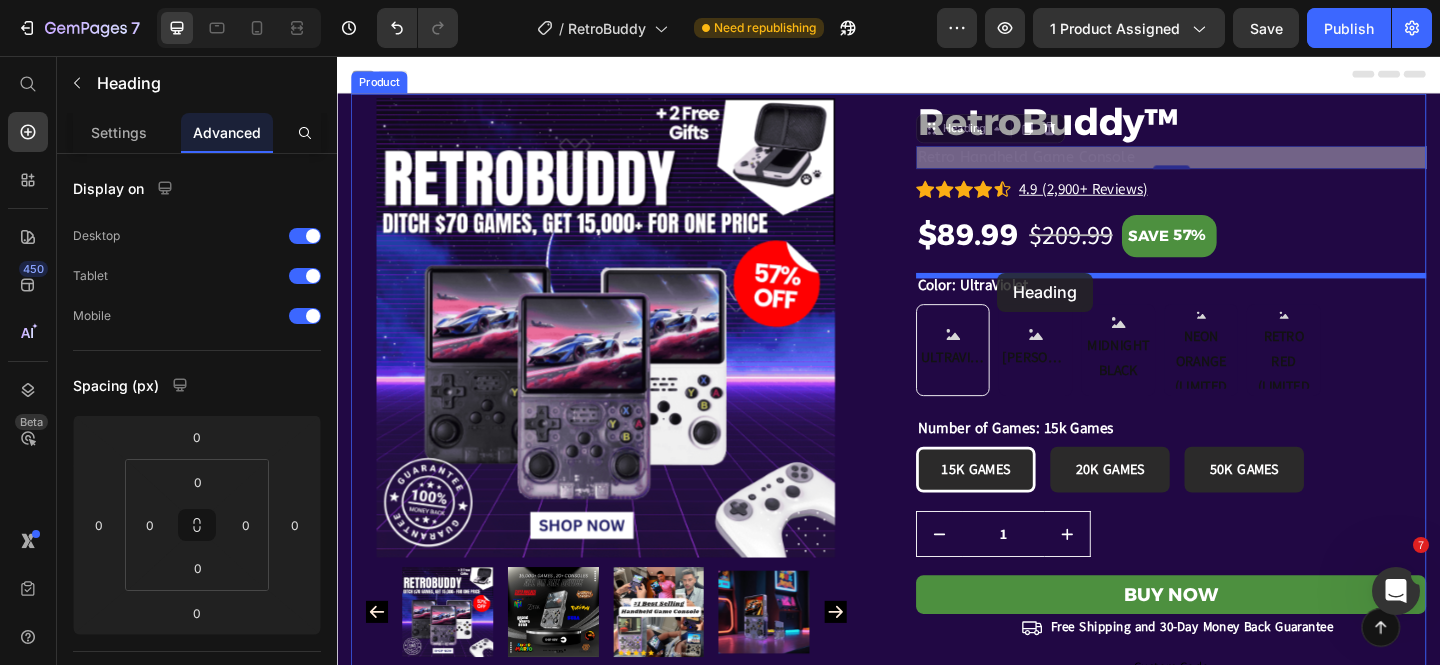 drag, startPoint x: 1009, startPoint y: 145, endPoint x: 1055, endPoint y: 292, distance: 154.02922 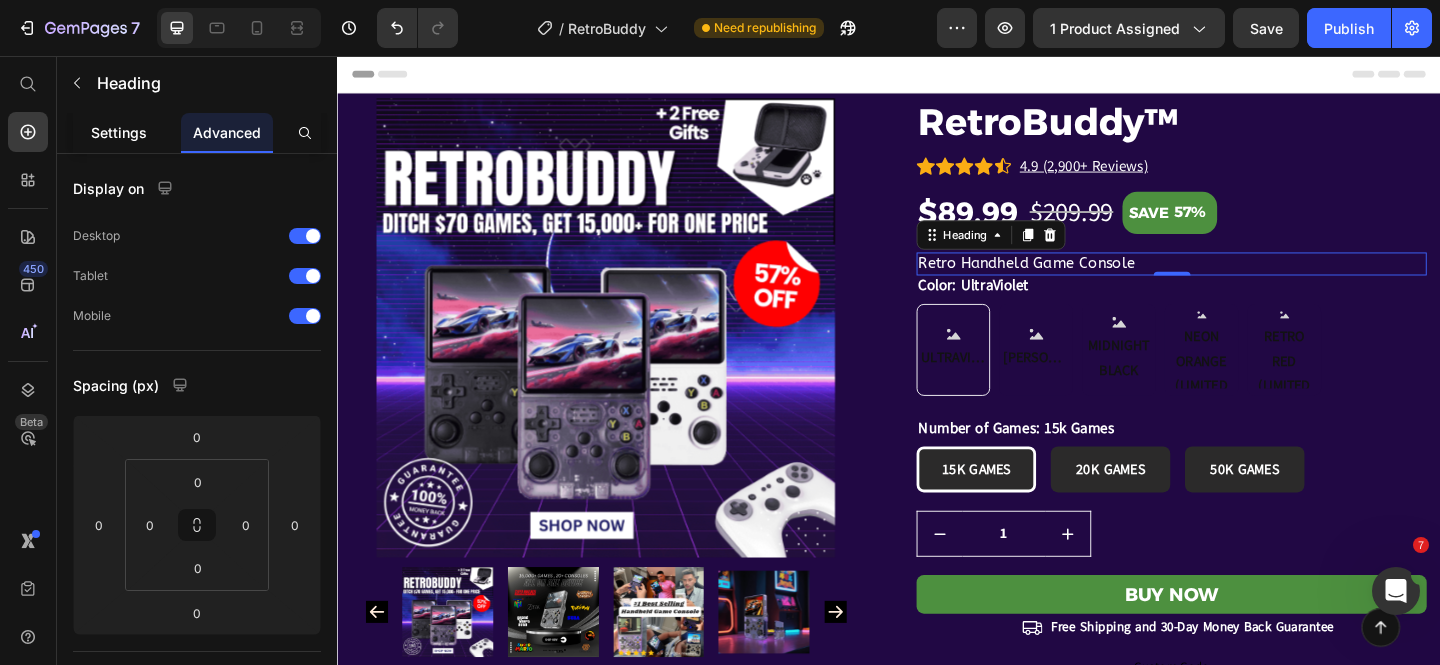 click on "Settings" 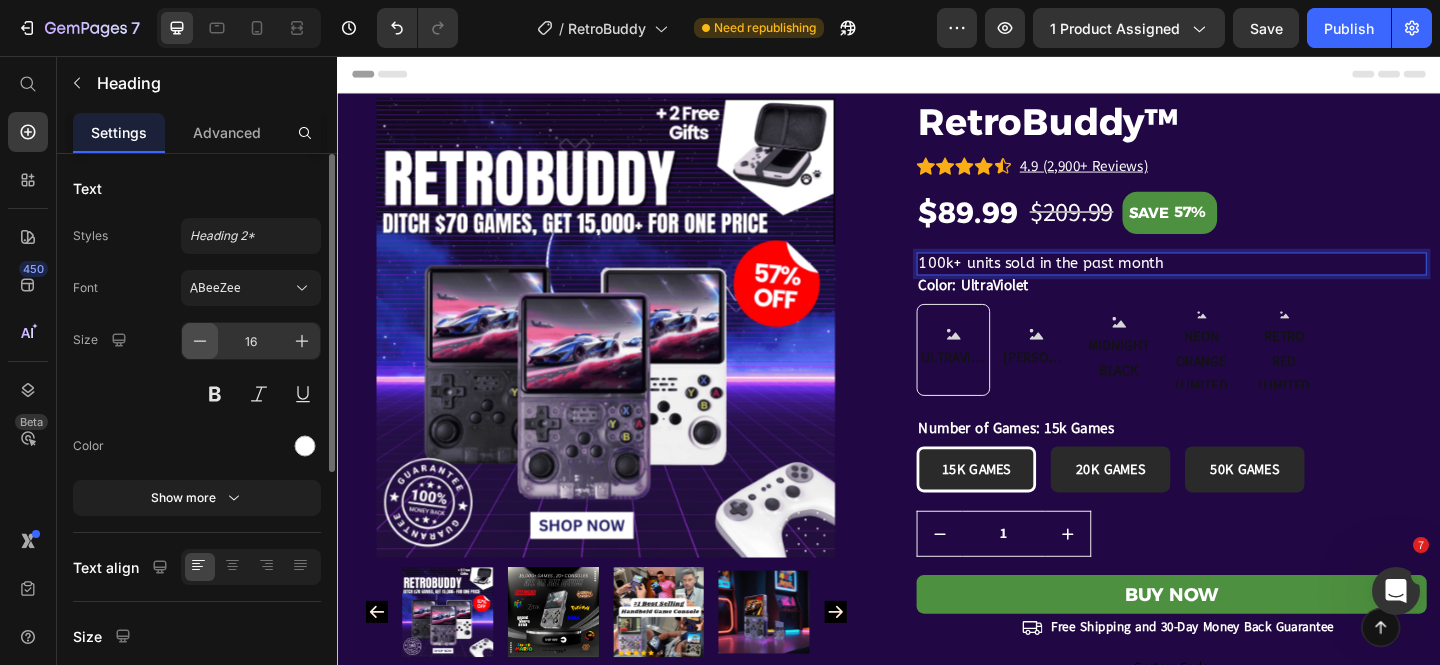click 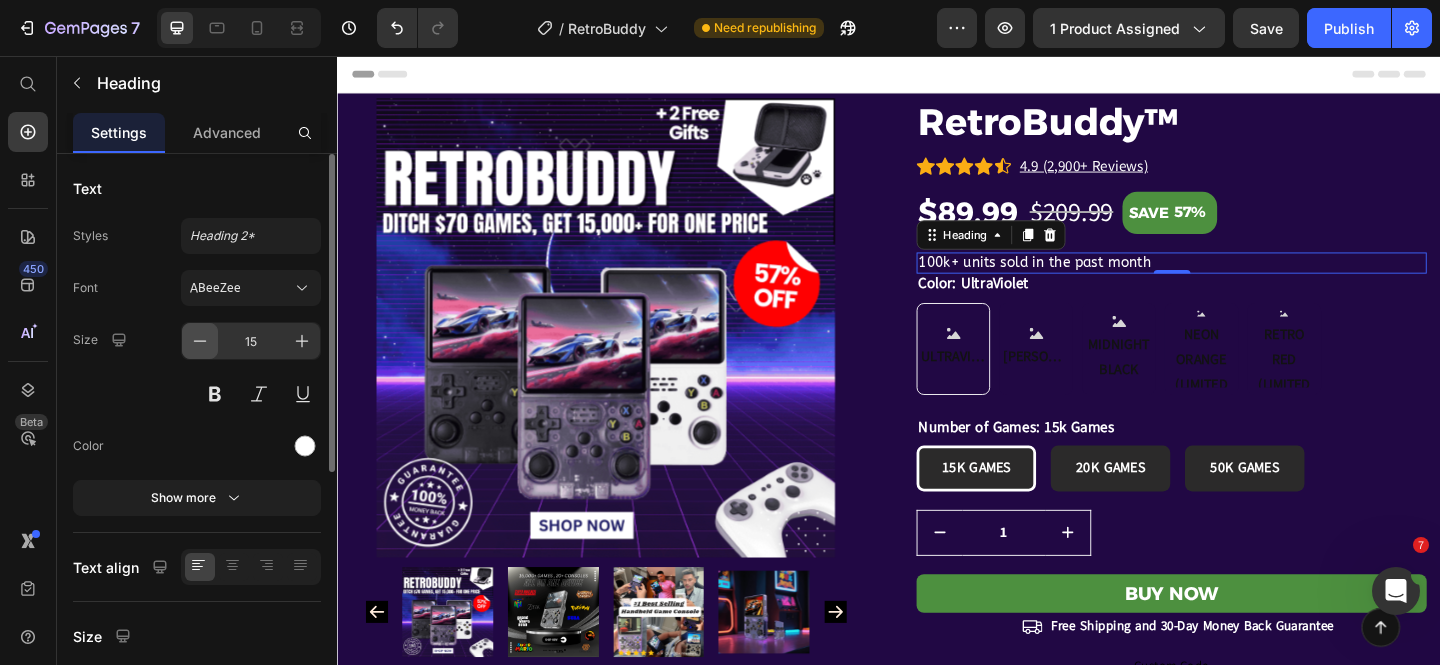 click 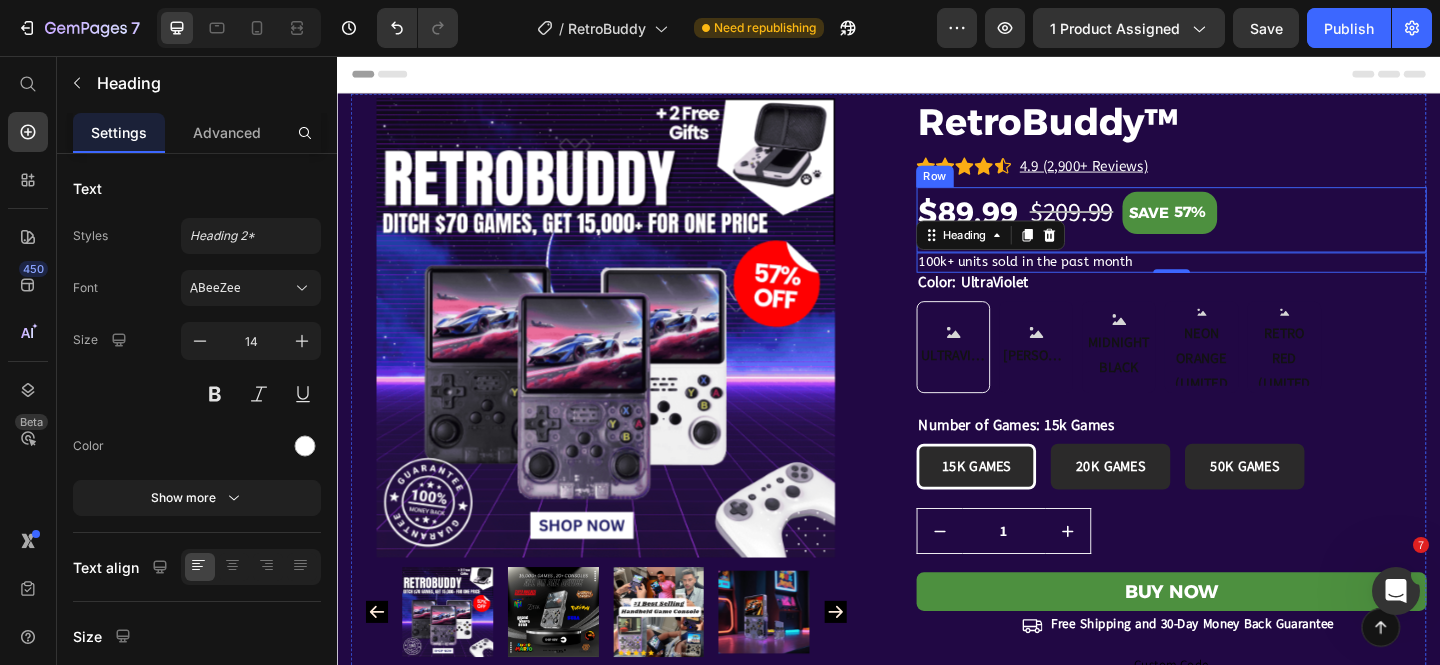 click on "$89.99 (P) Price $209.99 (P) Price SAVE 57% (P) Tag Row" at bounding box center [1244, 234] 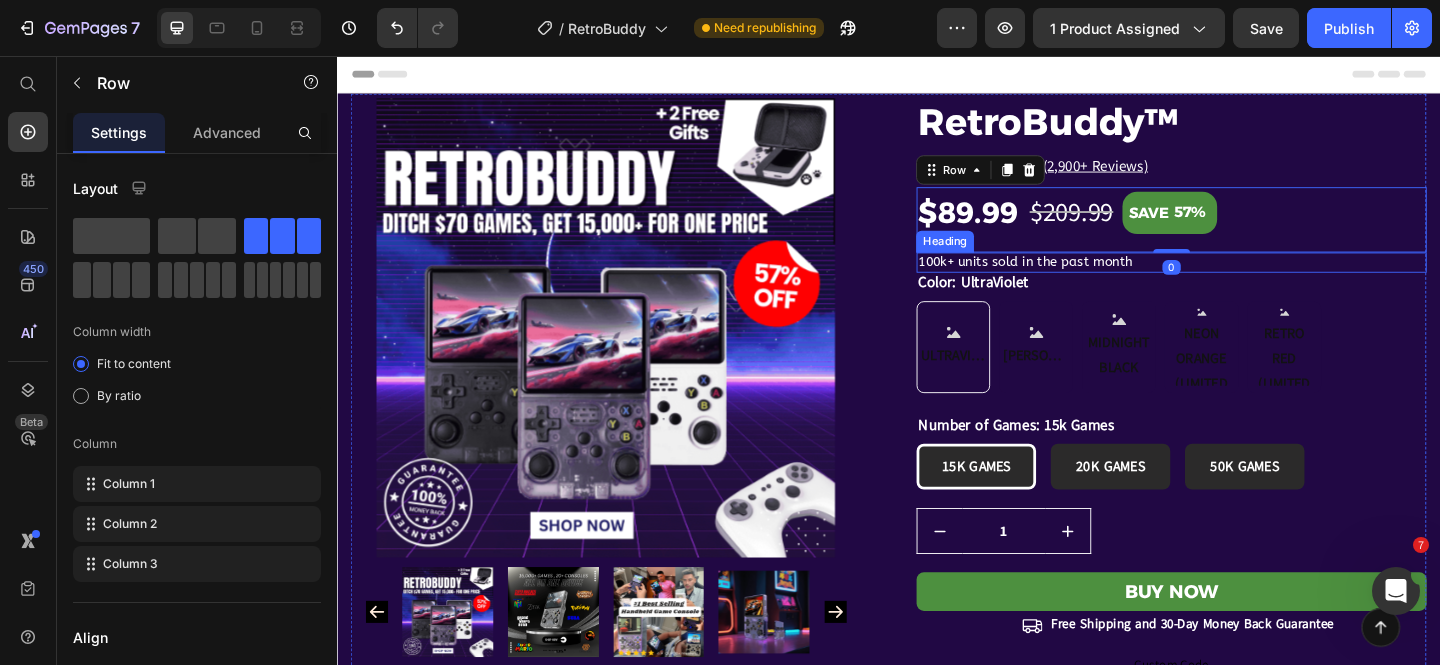 click on "100k+ units sold in the past month" at bounding box center (1244, 281) 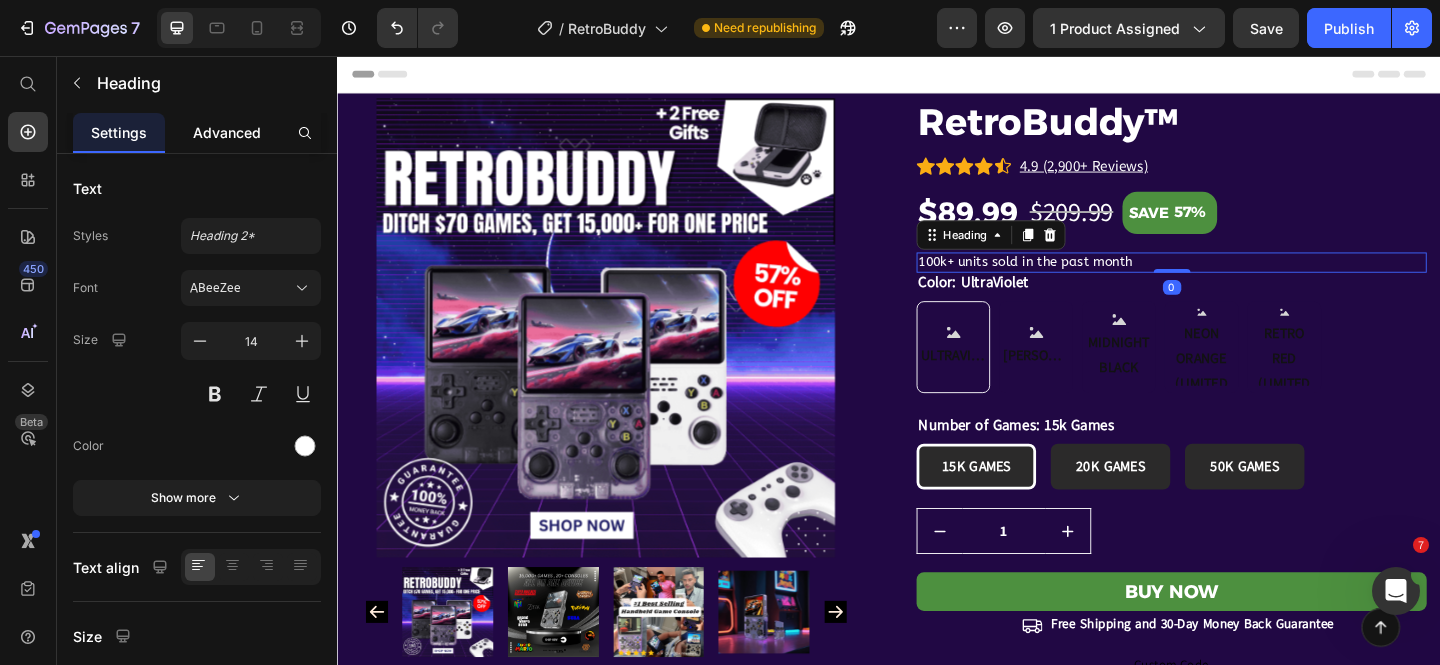 click on "Advanced" at bounding box center [227, 132] 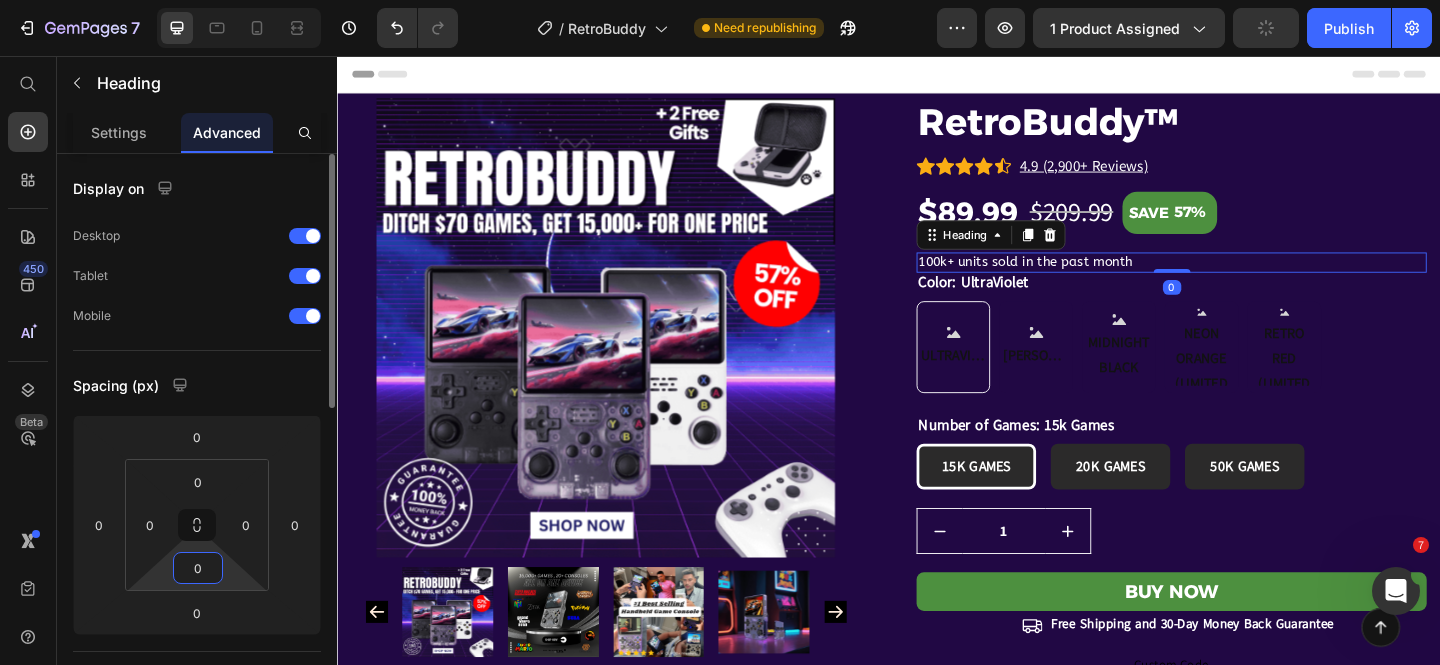 click on "0" at bounding box center (198, 568) 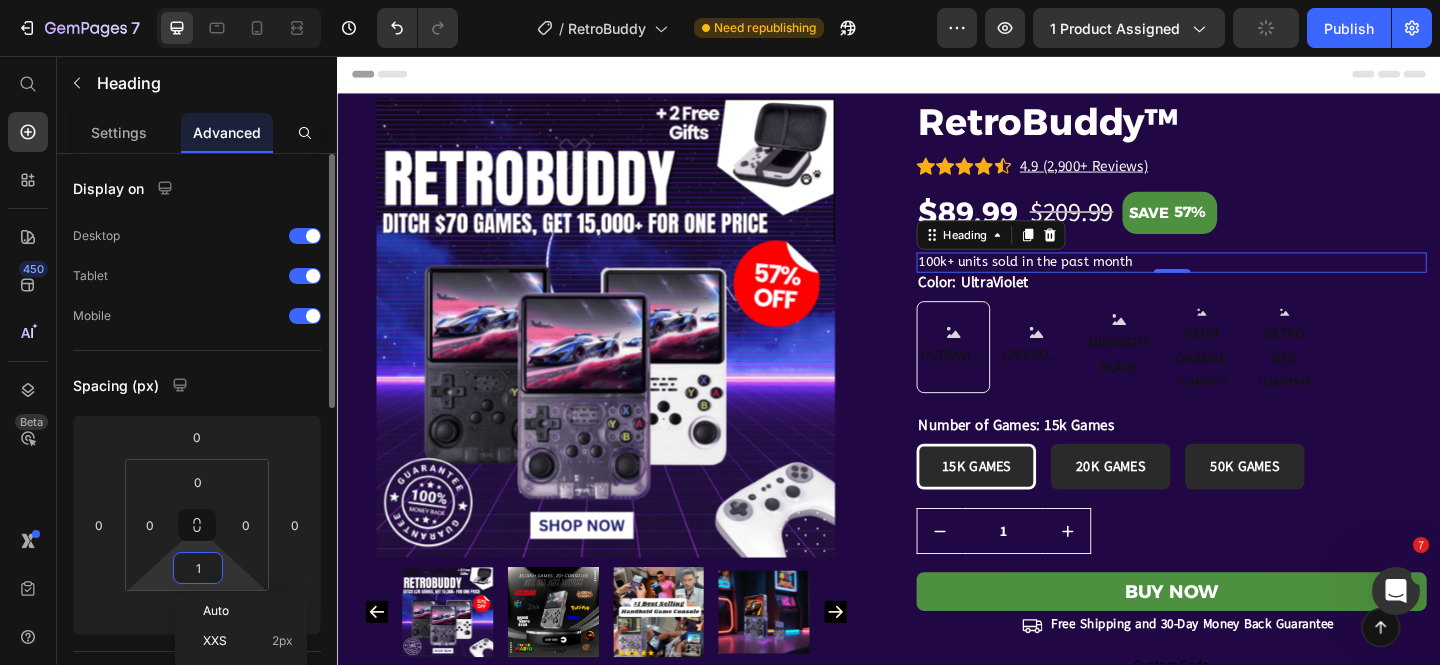 type on "10" 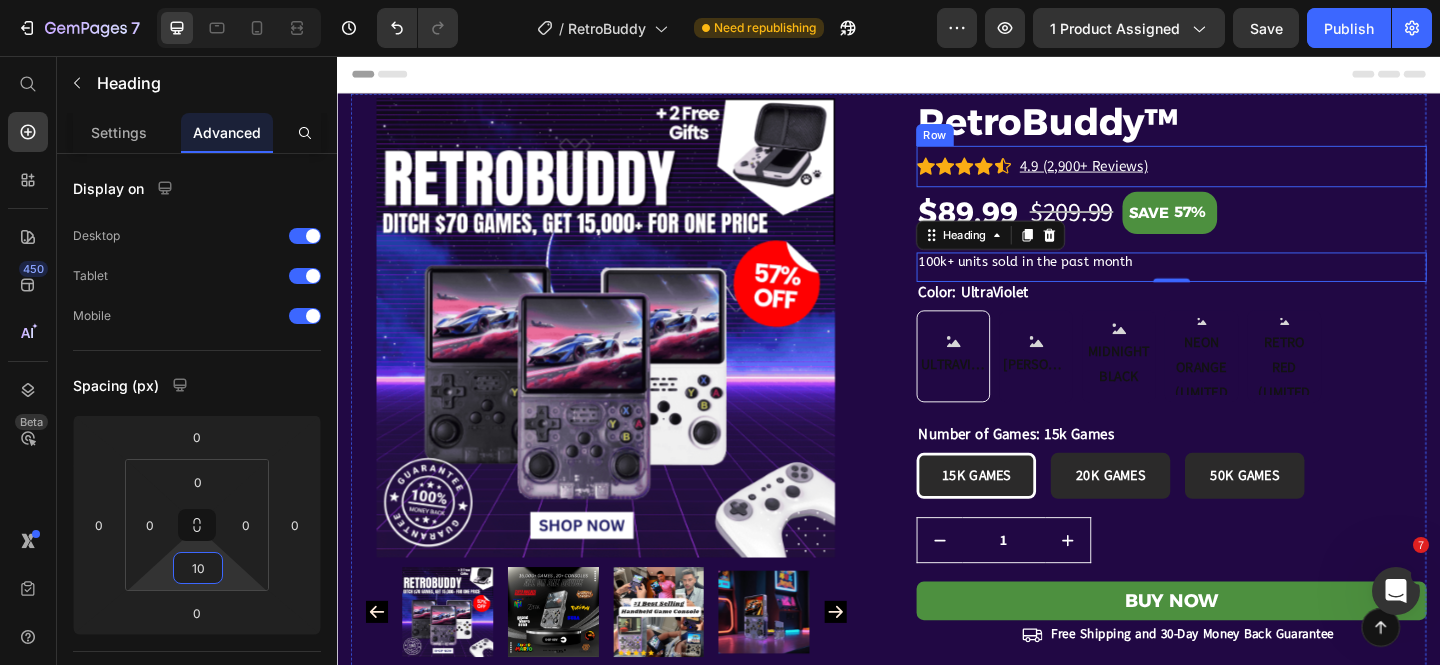 click on "Icon
Icon
Icon
Icon
Icon Icon List Hoz 4.9 (2,900+ Reviews) Button Row" at bounding box center [1244, 176] 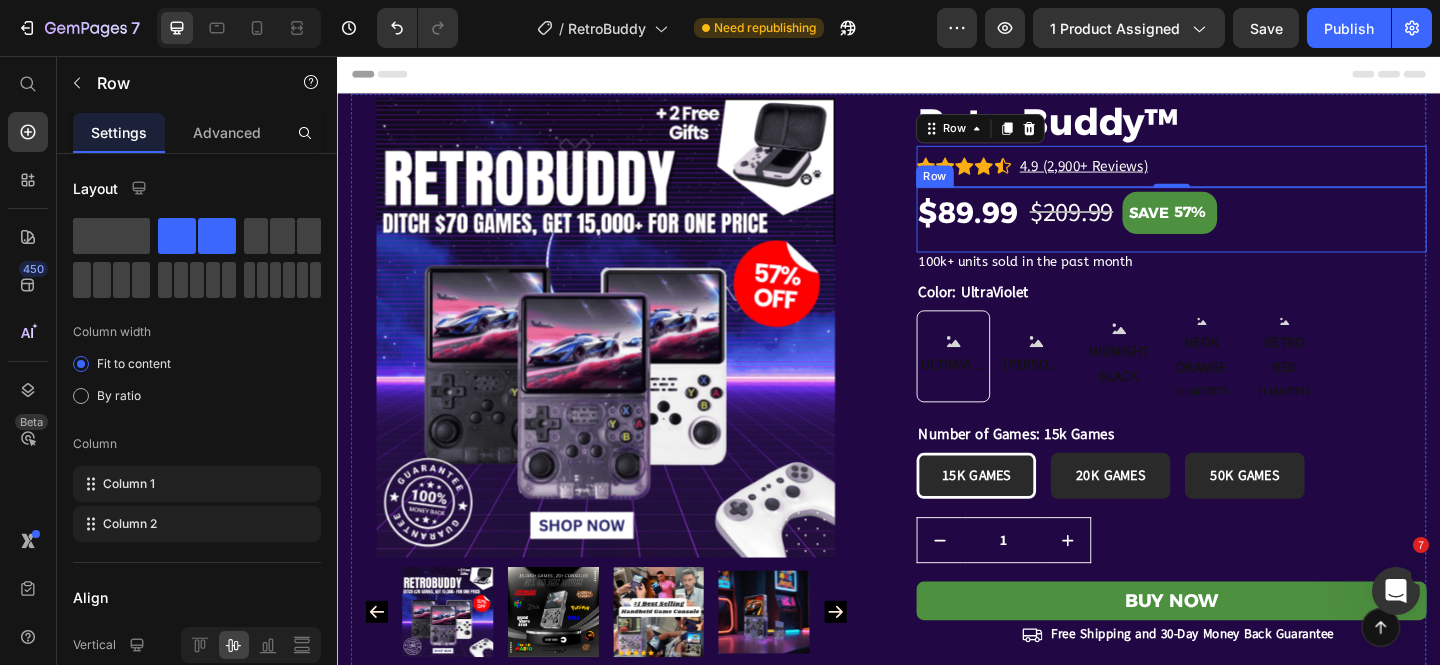 click on "$89.99 (P) Price $209.99 (P) Price SAVE 57% (P) Tag Row" at bounding box center (1244, 234) 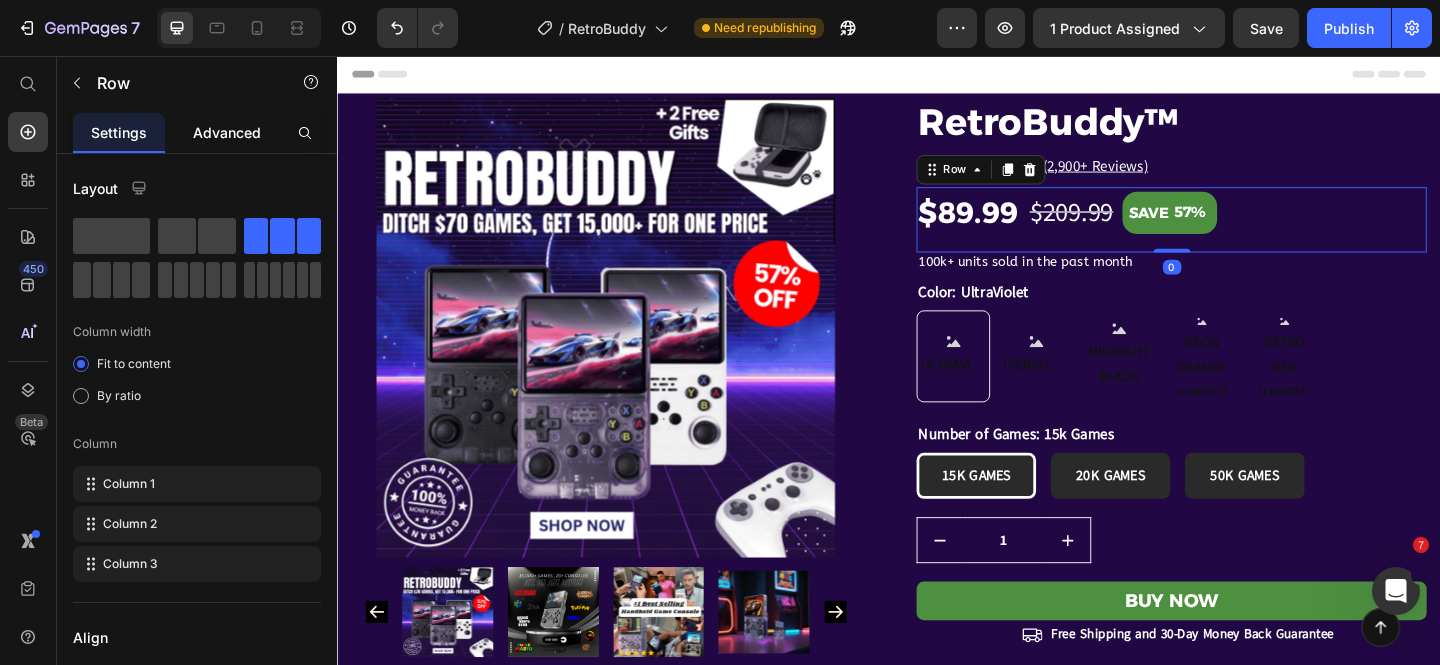 click on "Advanced" at bounding box center (227, 132) 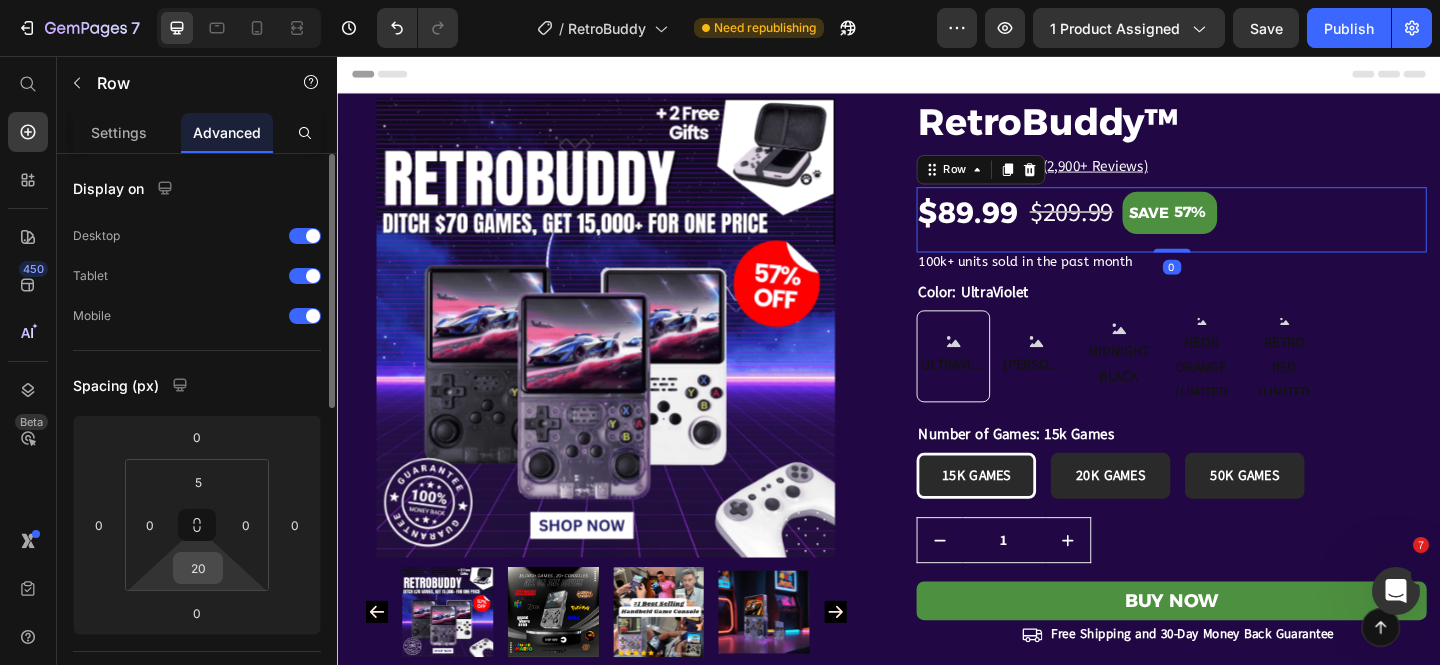 click on "20" at bounding box center (198, 568) 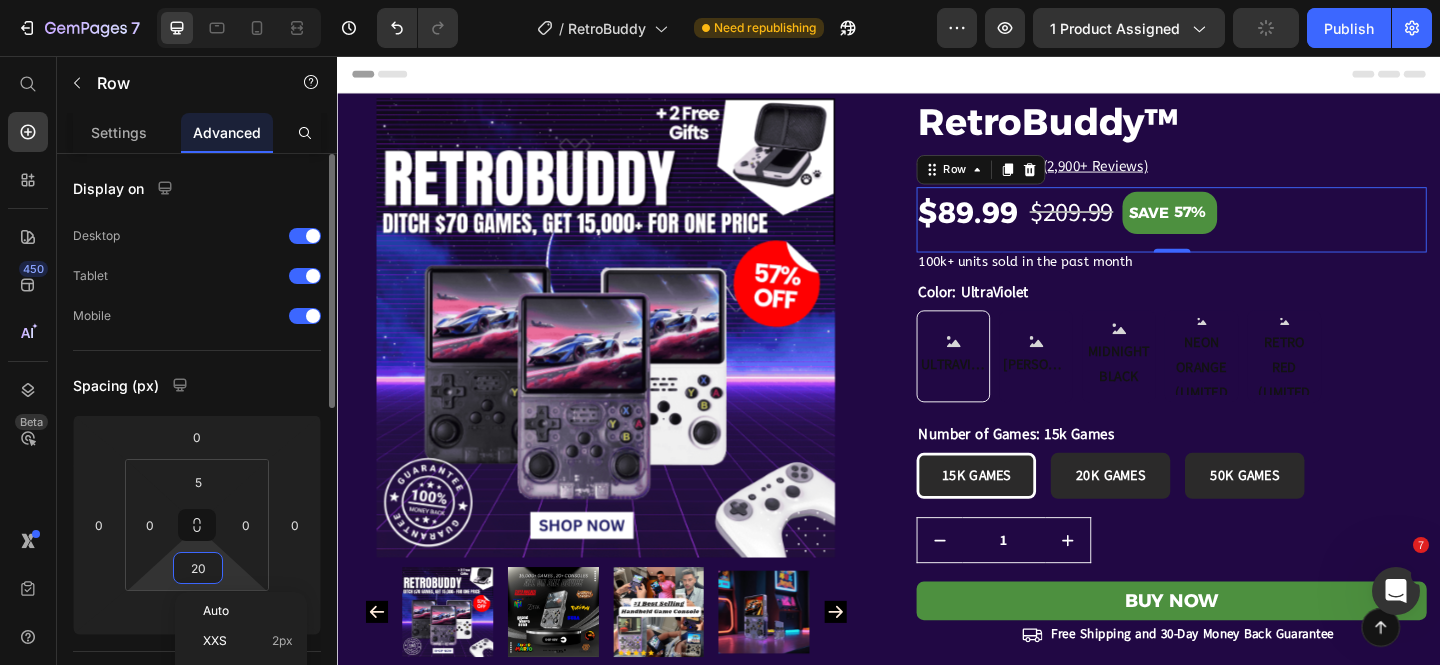 type on "0" 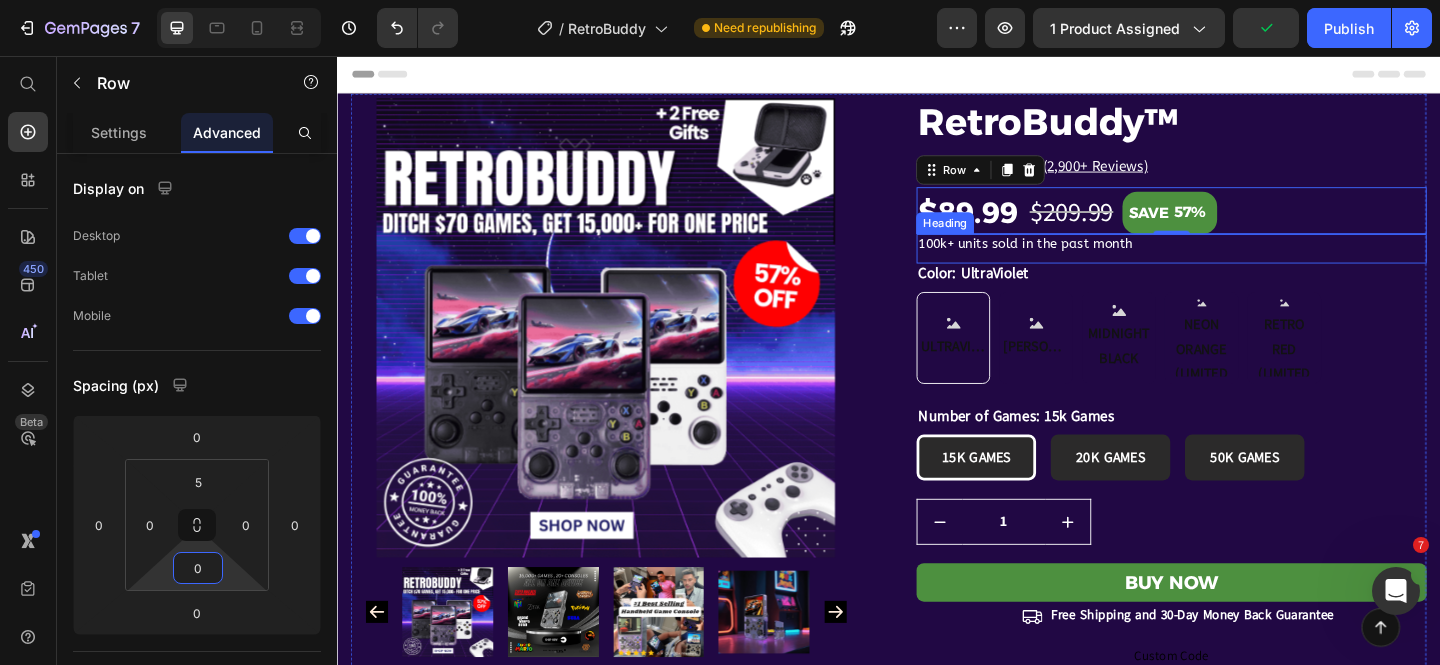 click on "100k+ units sold in the past month" at bounding box center (1244, 261) 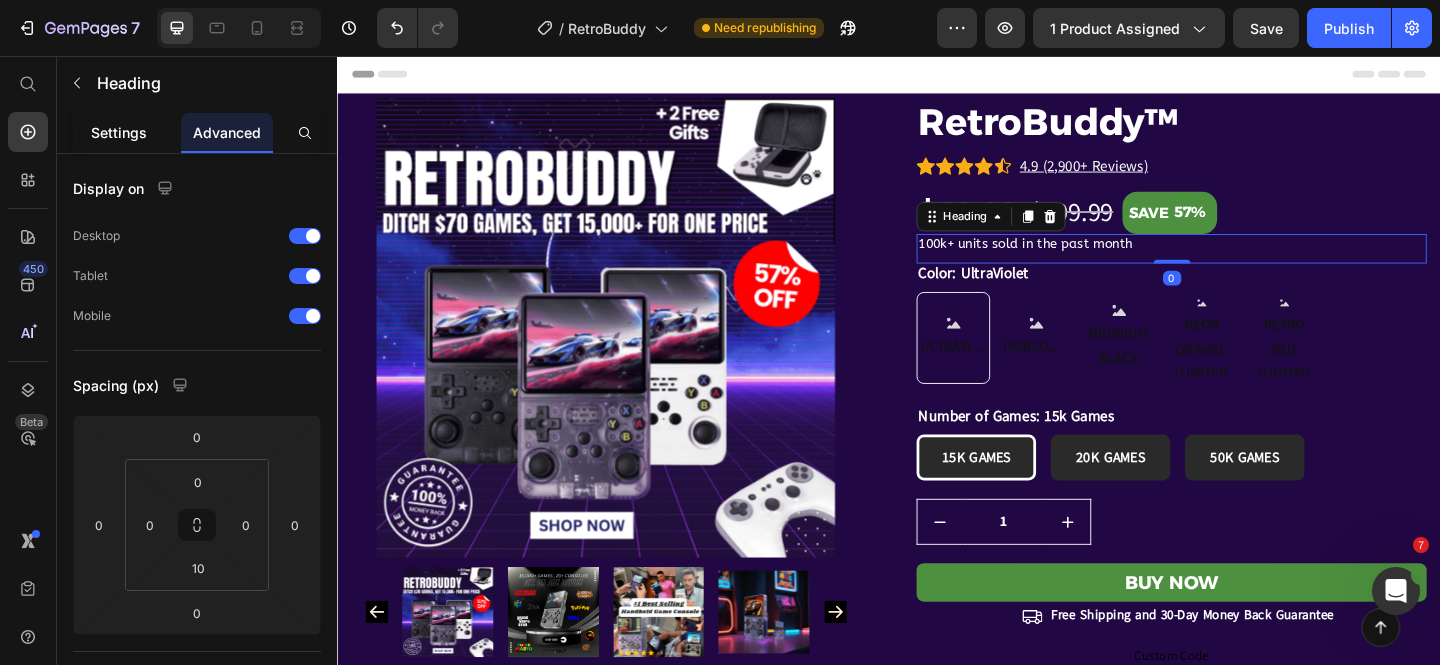 click on "Settings" 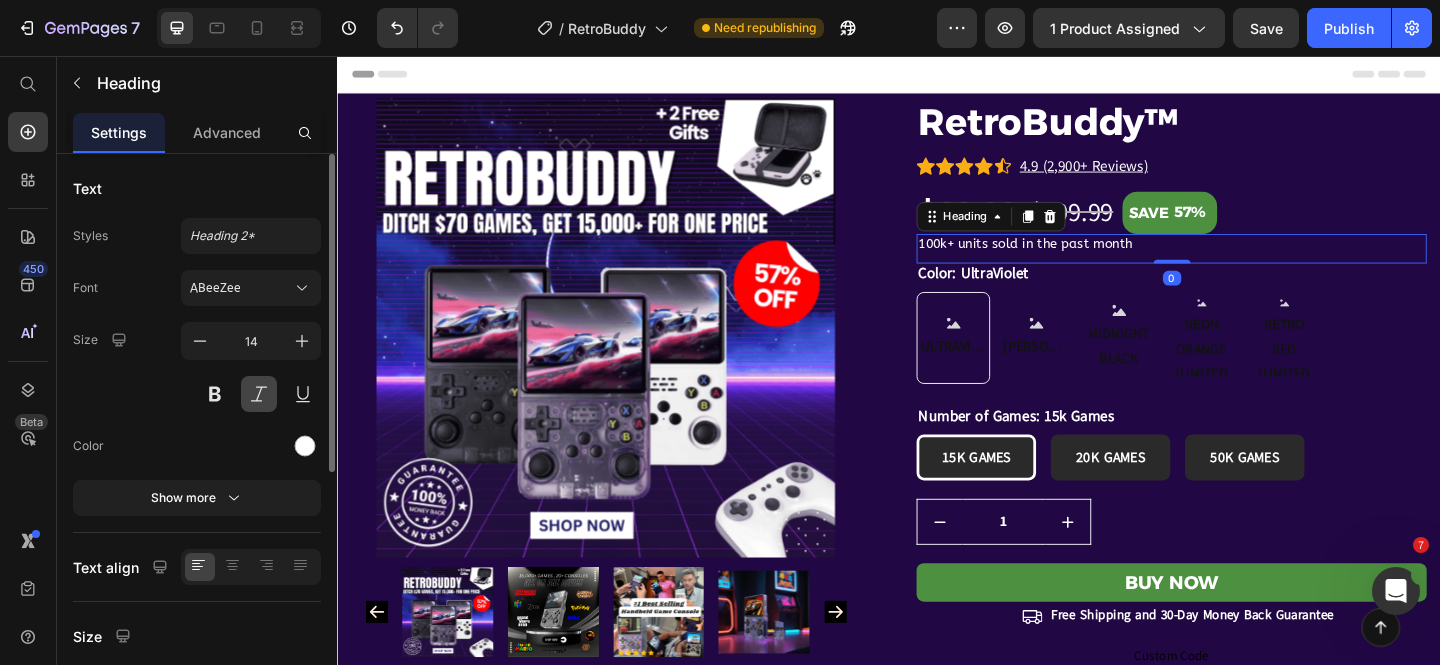 click at bounding box center [259, 394] 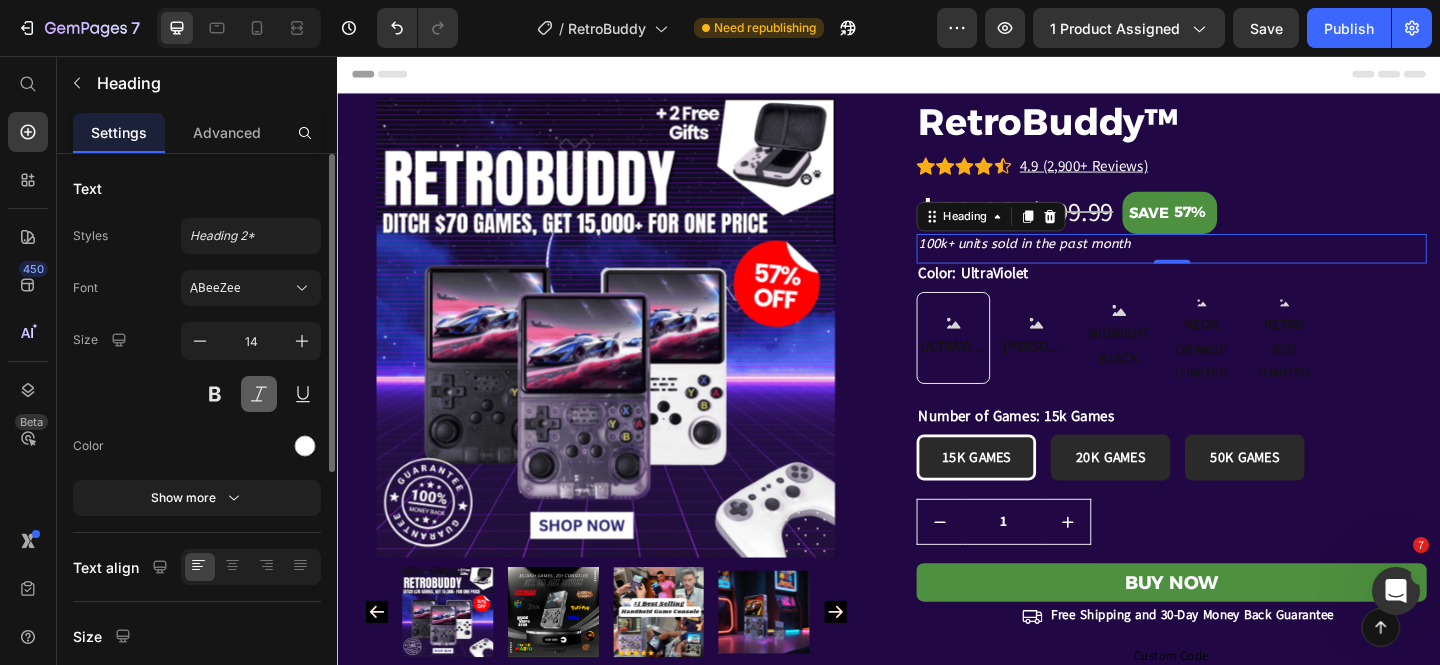 click at bounding box center [259, 394] 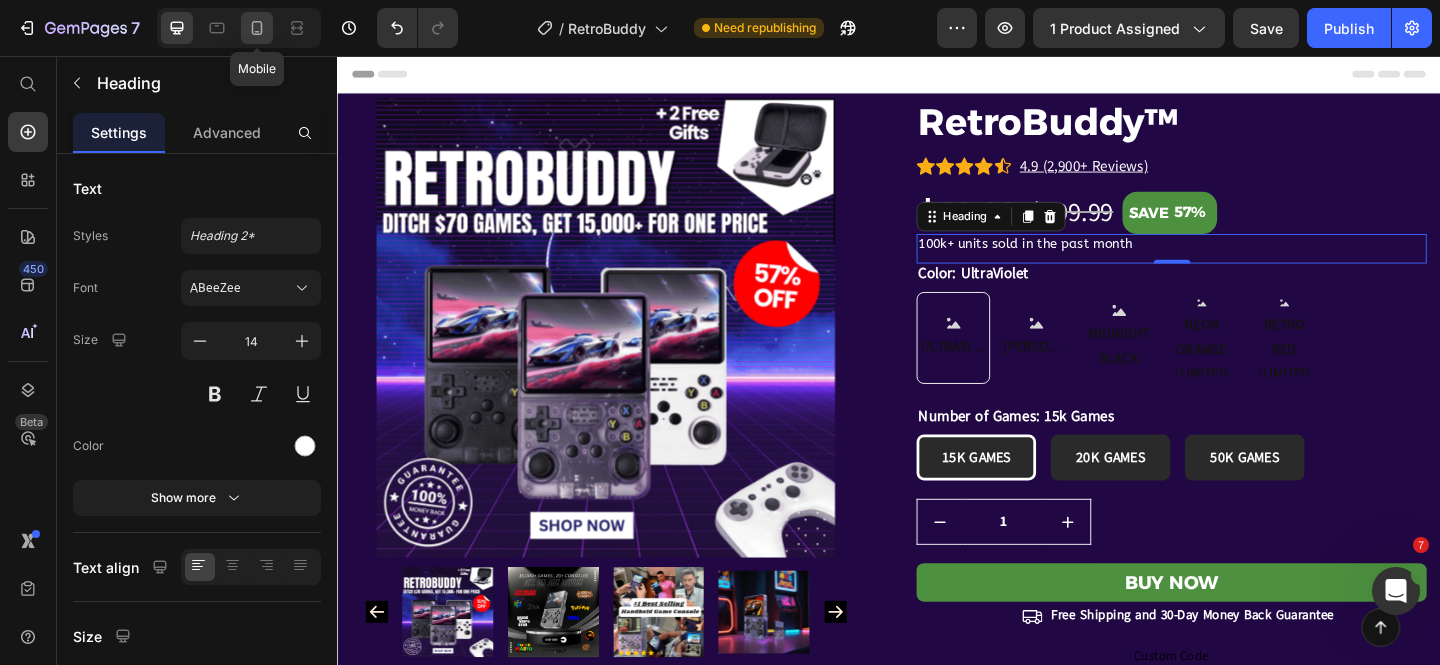 click 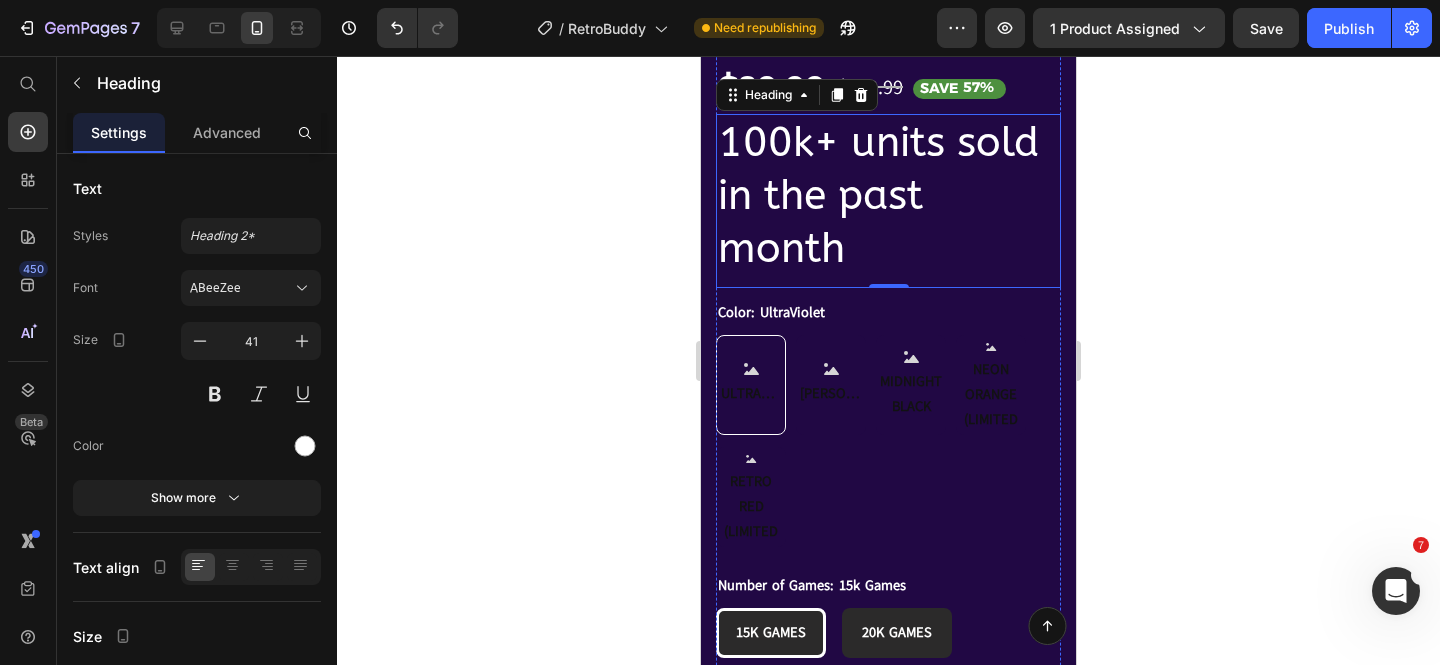 scroll, scrollTop: 504, scrollLeft: 0, axis: vertical 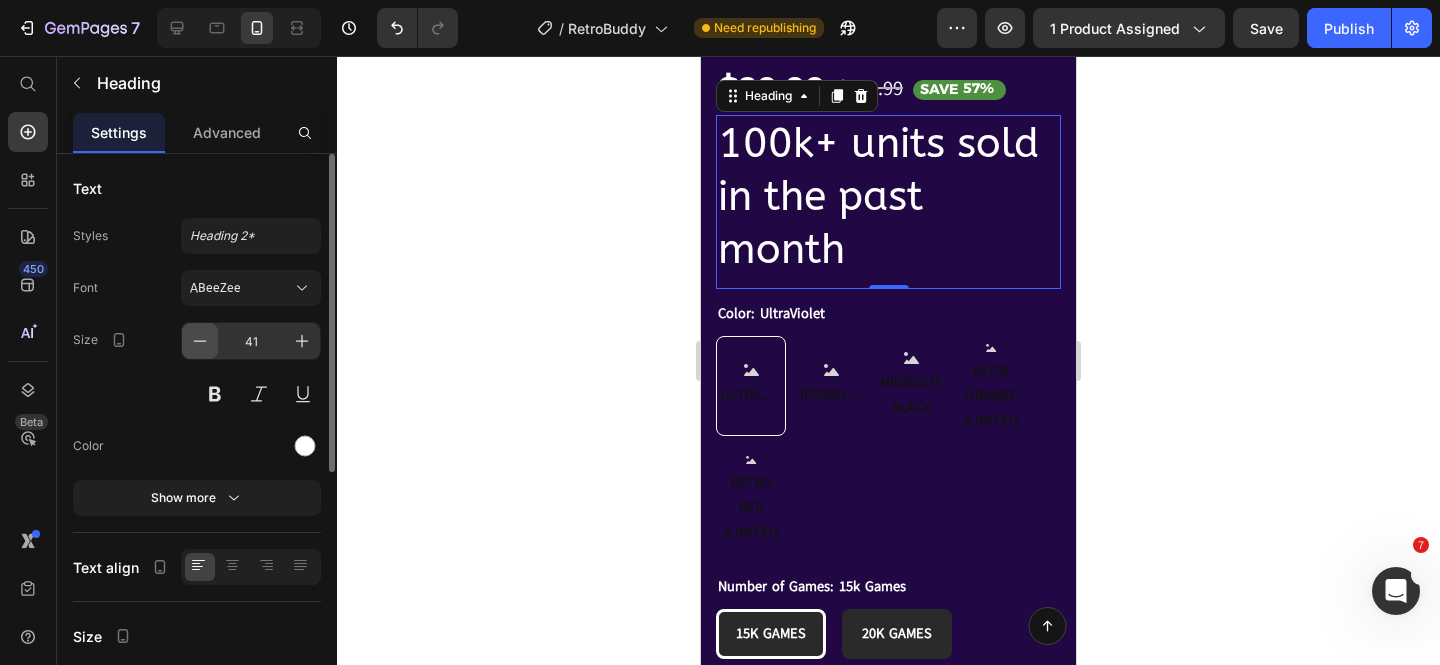 click 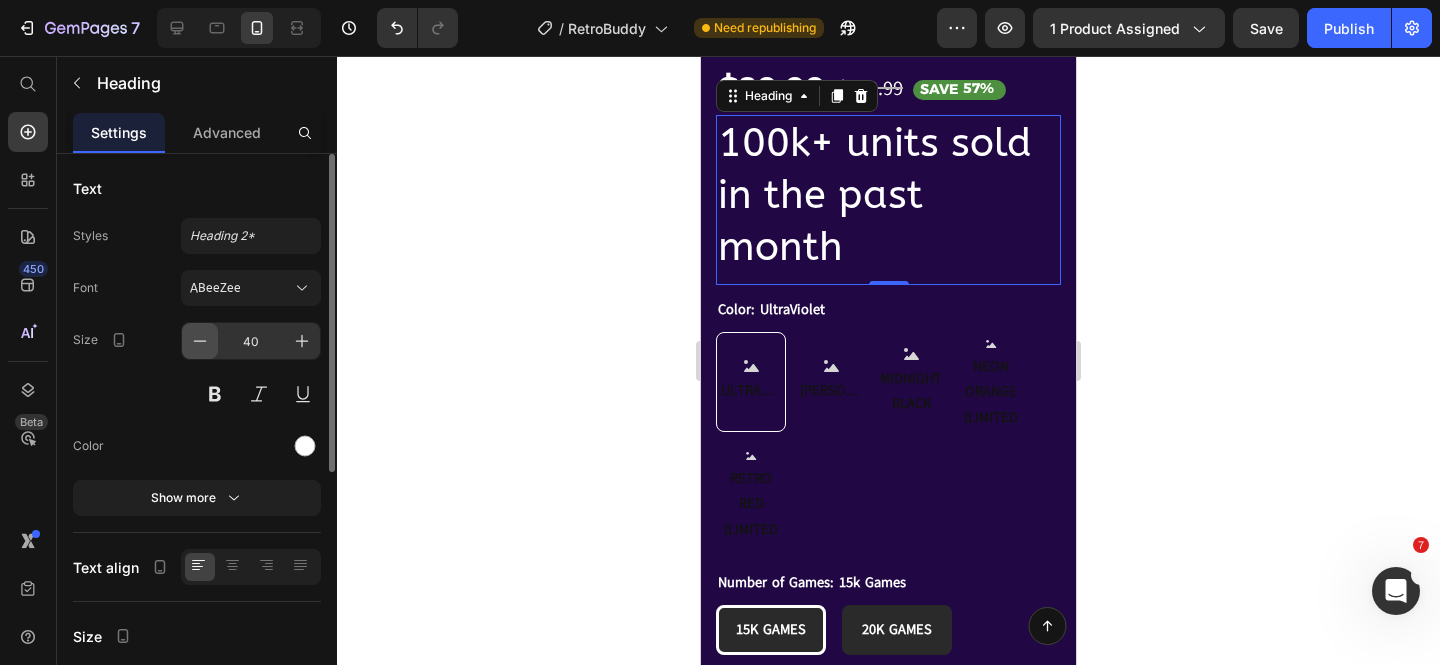 click 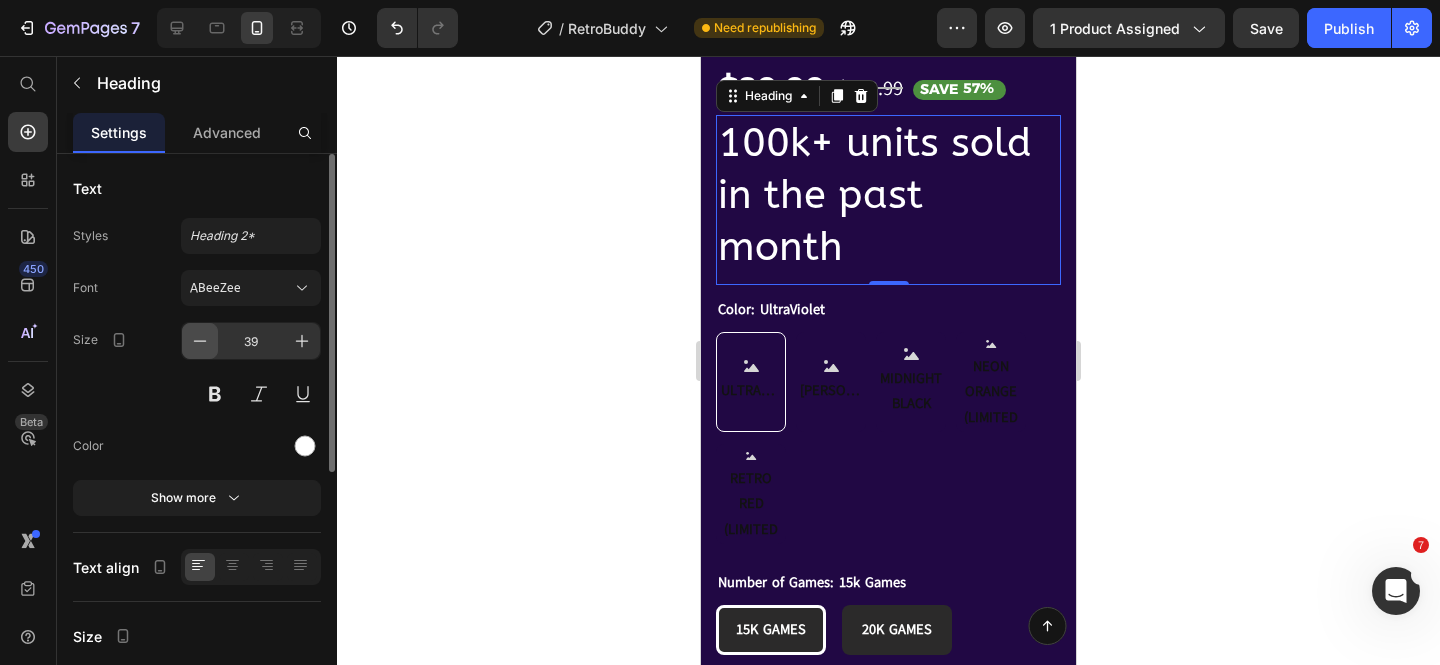 click 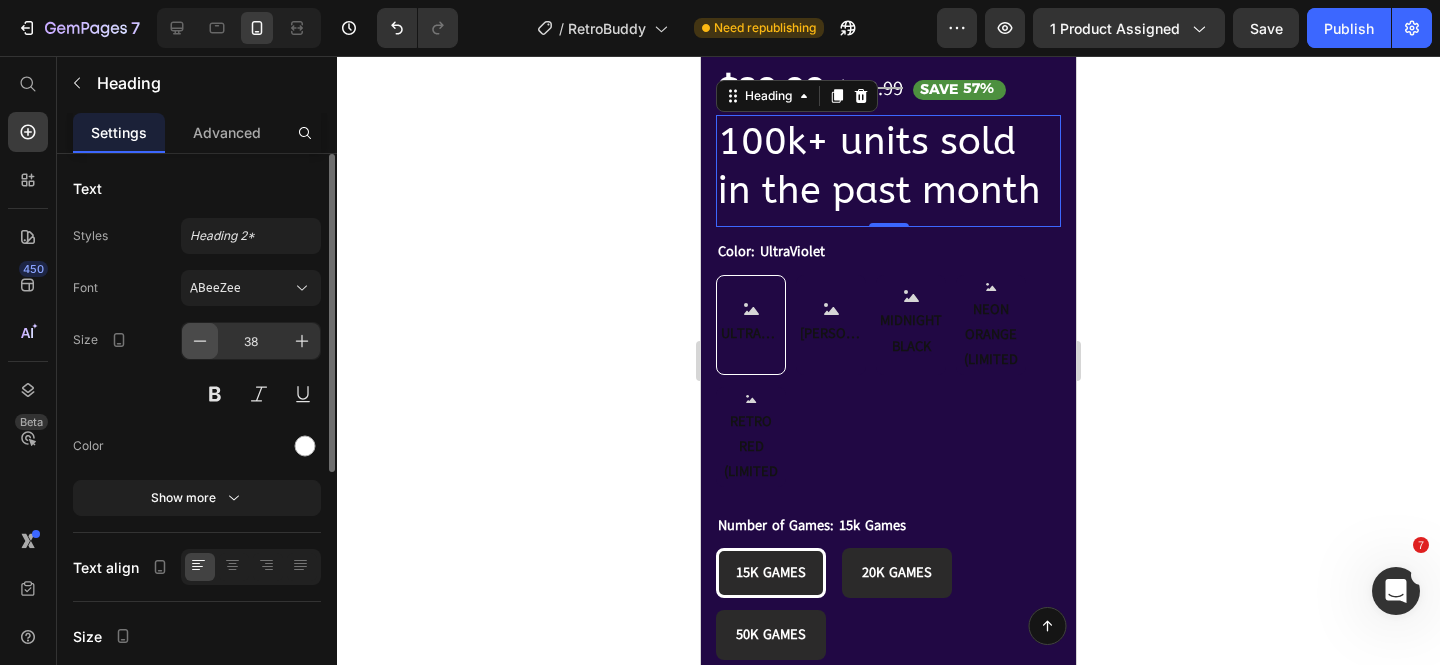 click 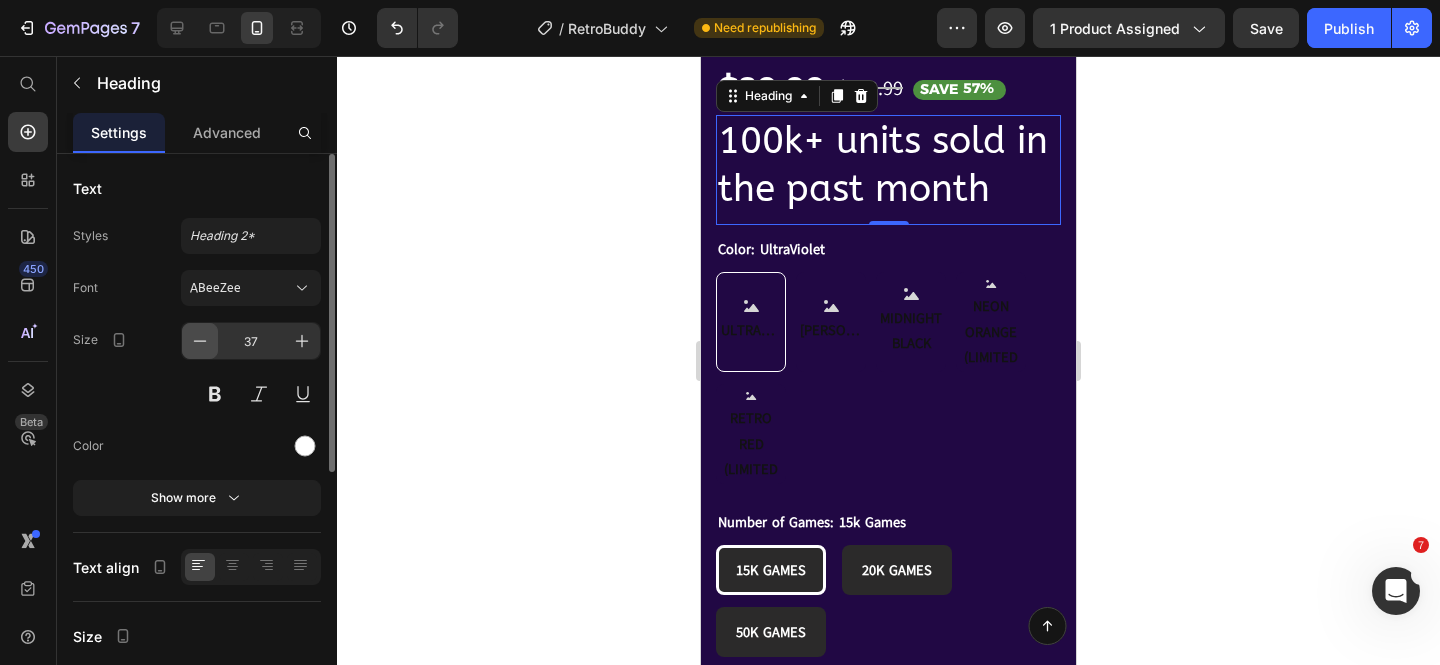 click 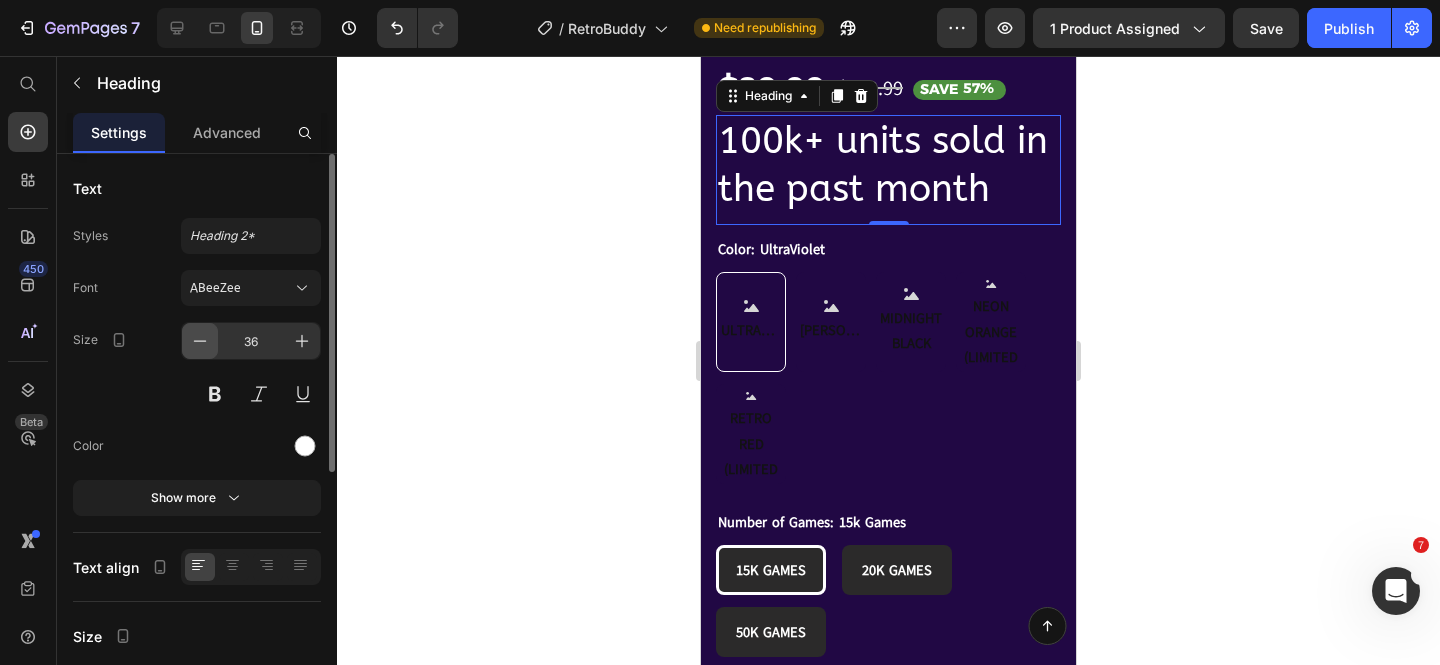 click 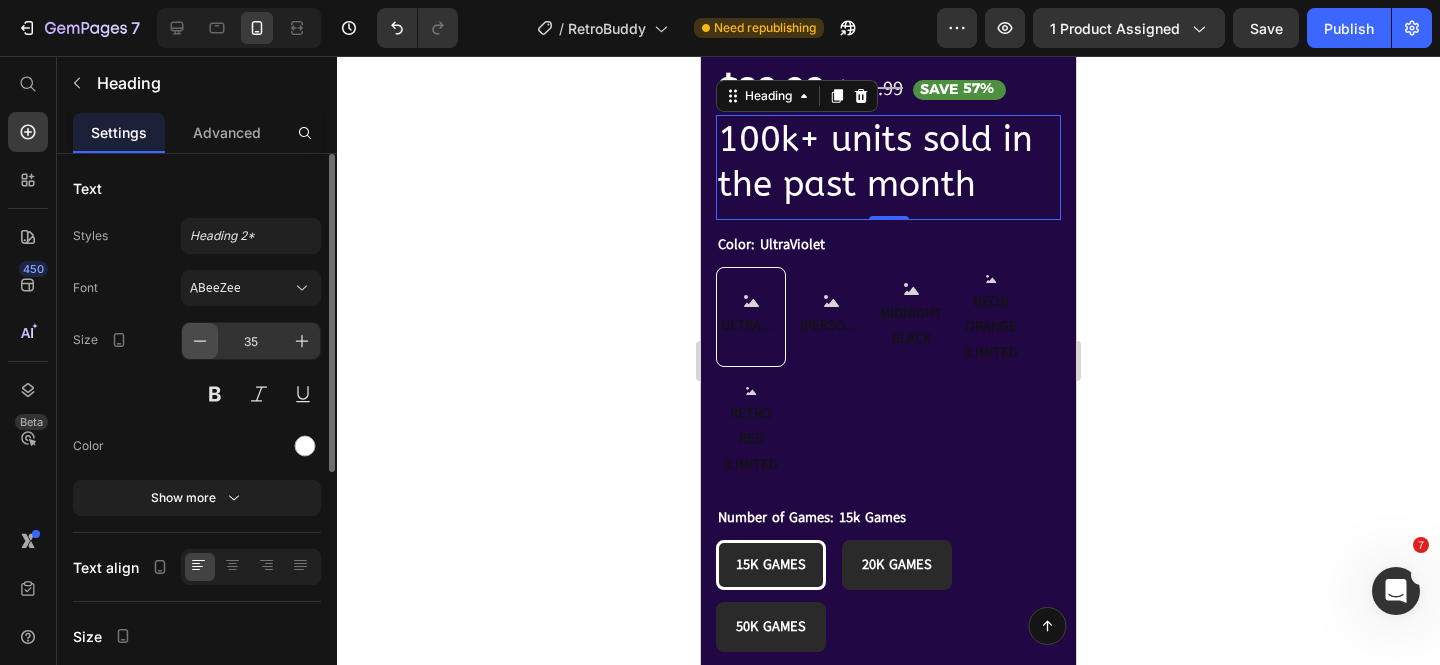 click 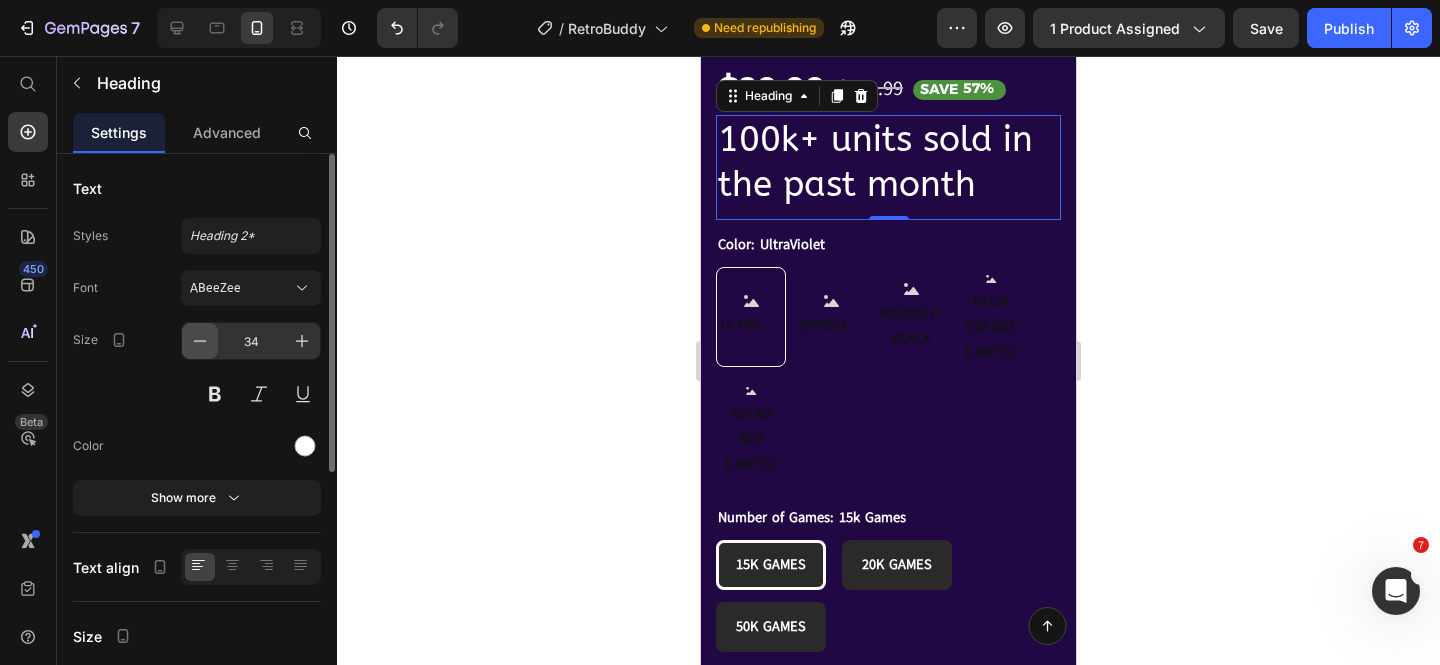 click 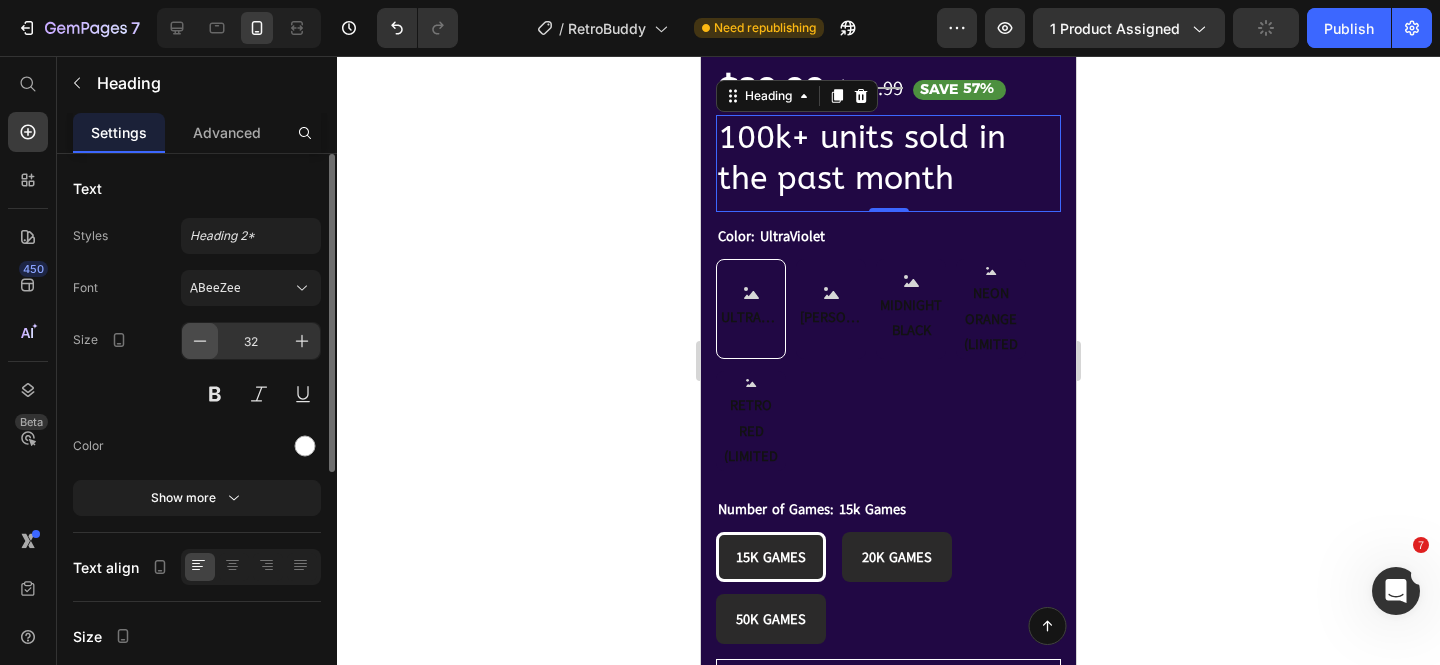 click 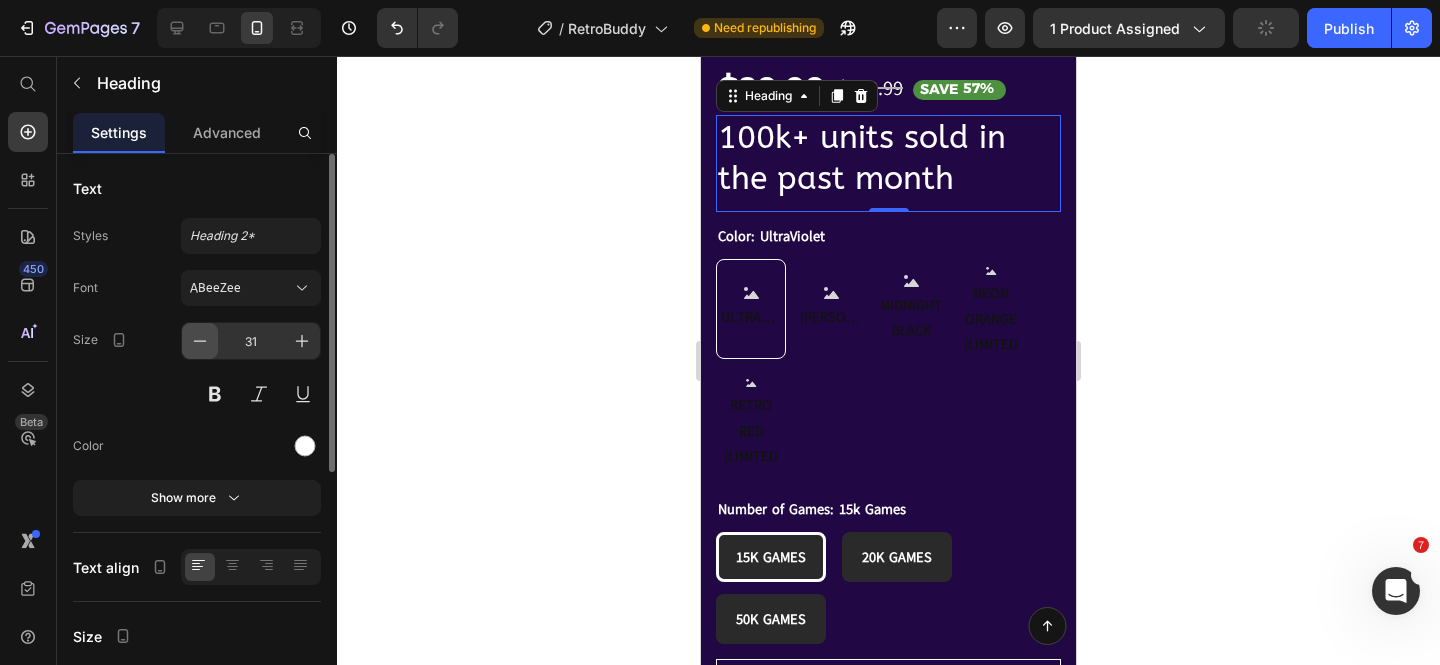 click 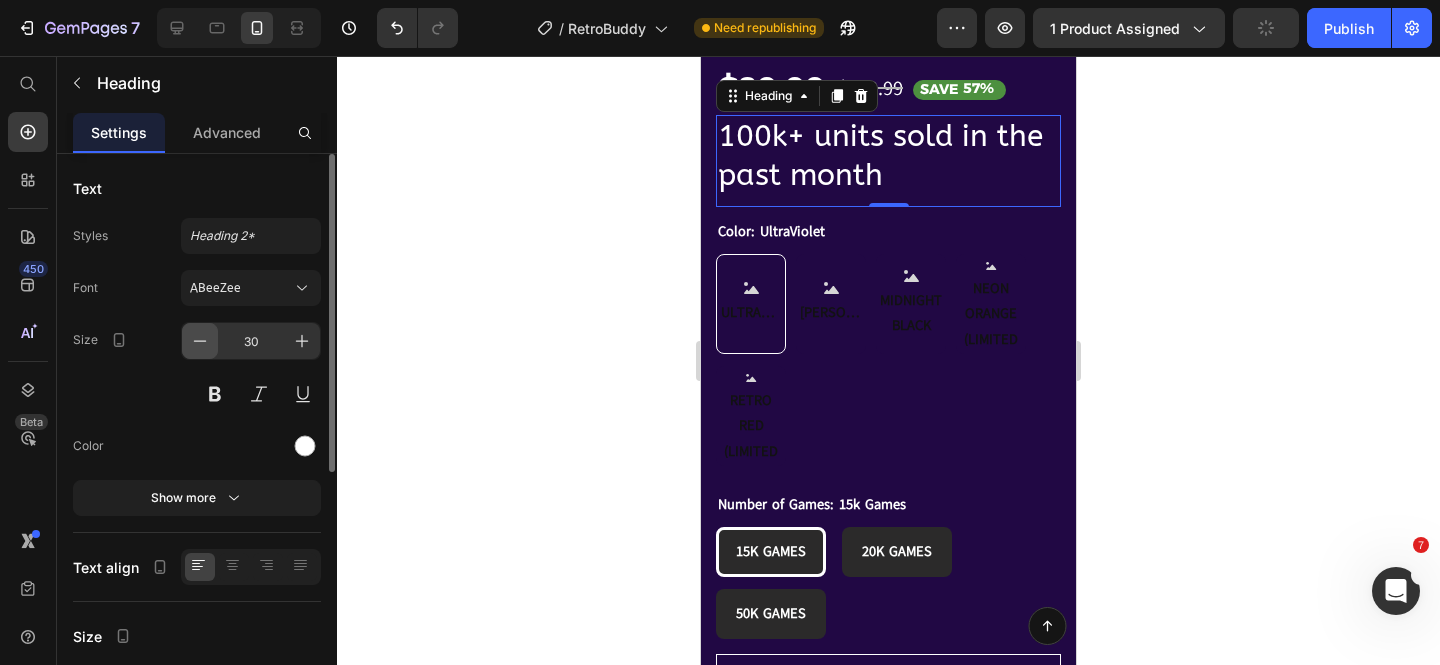 click 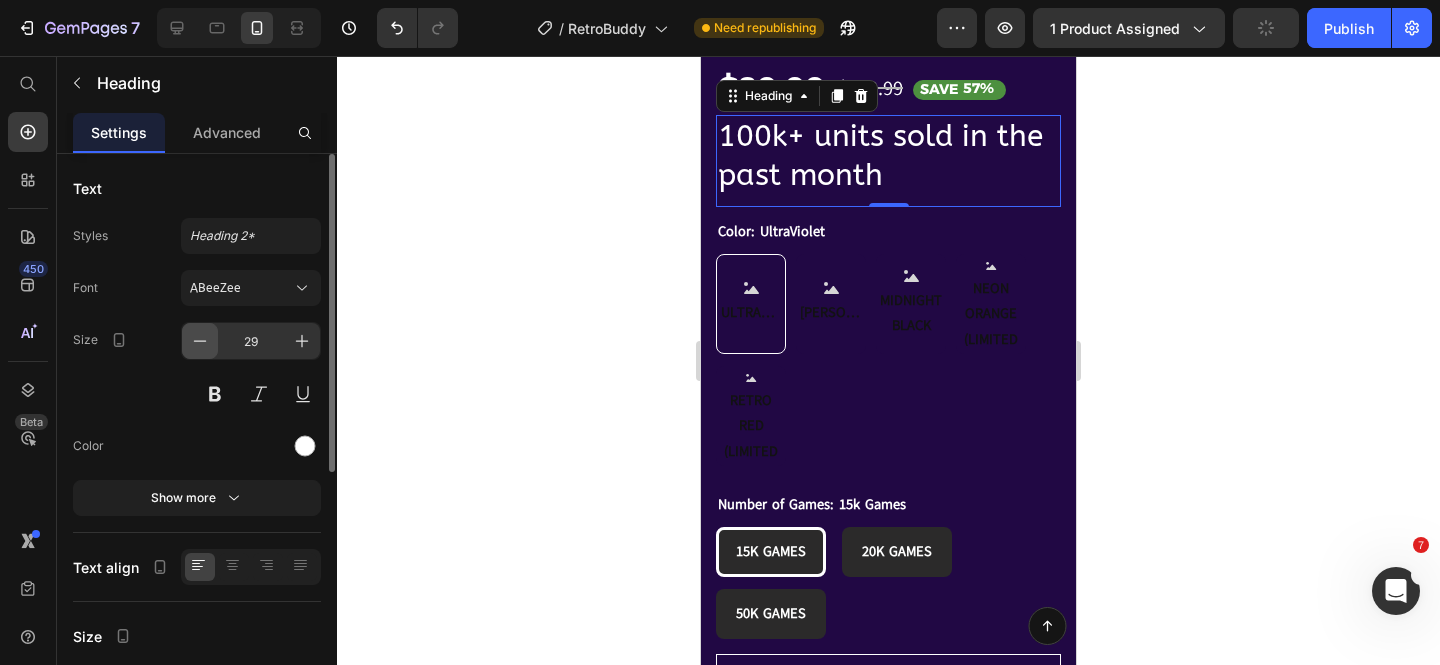 click 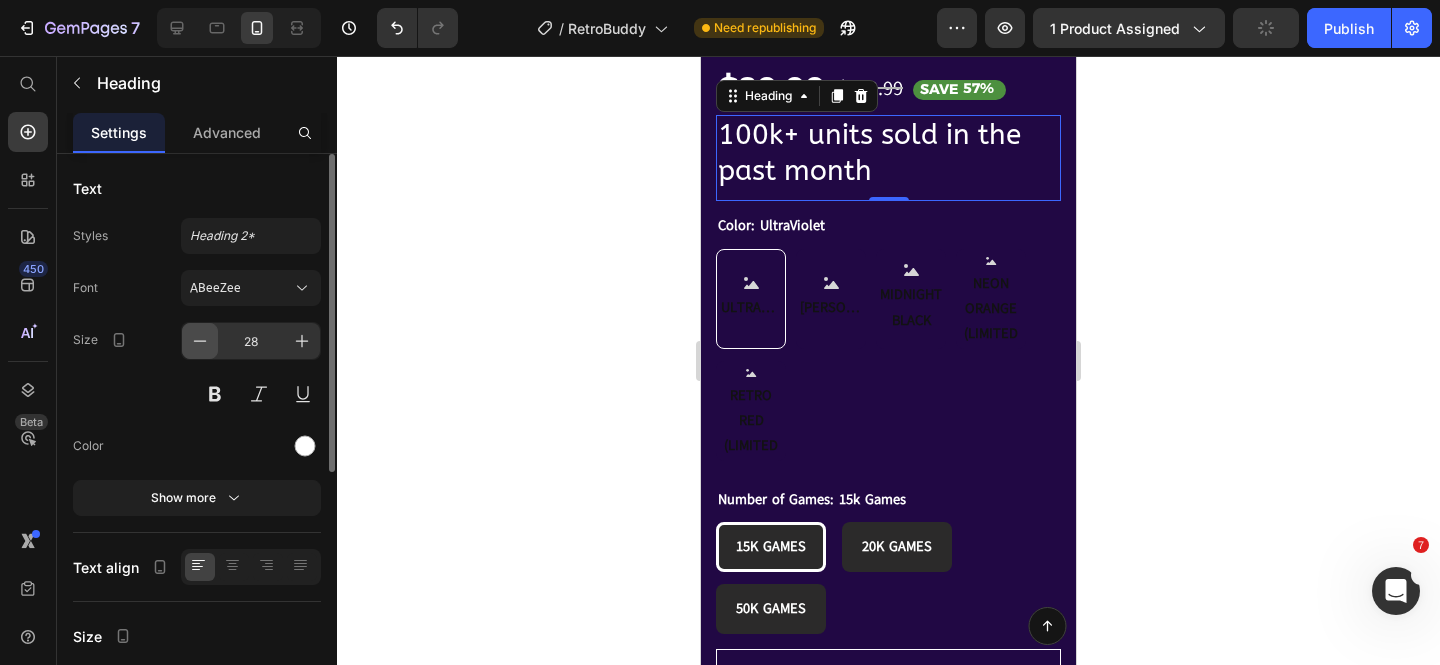click 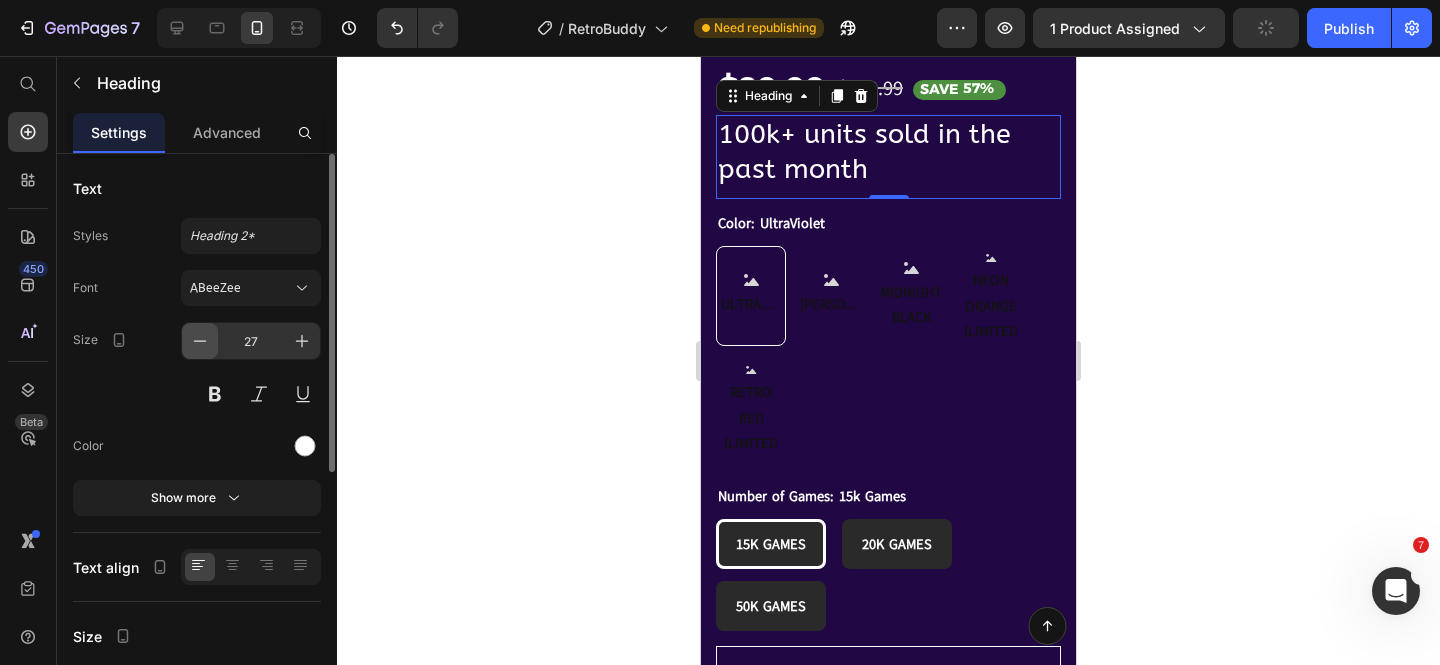 click 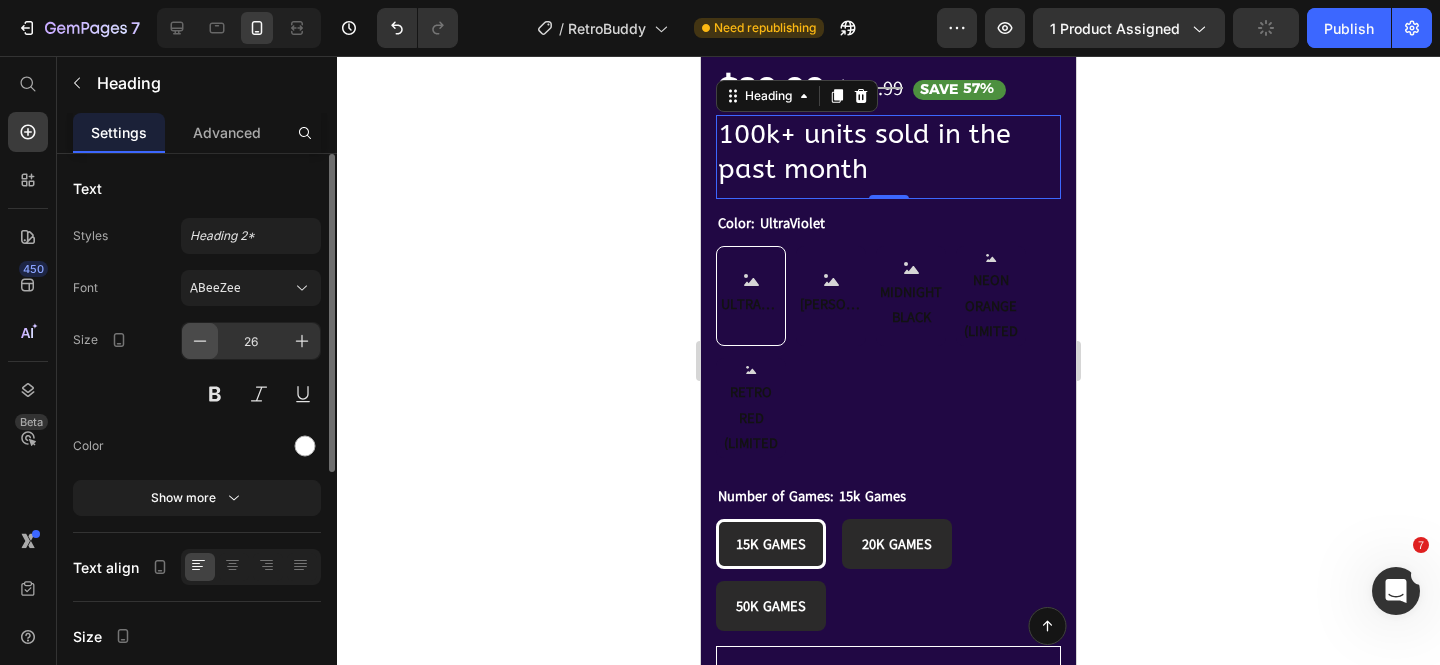 click 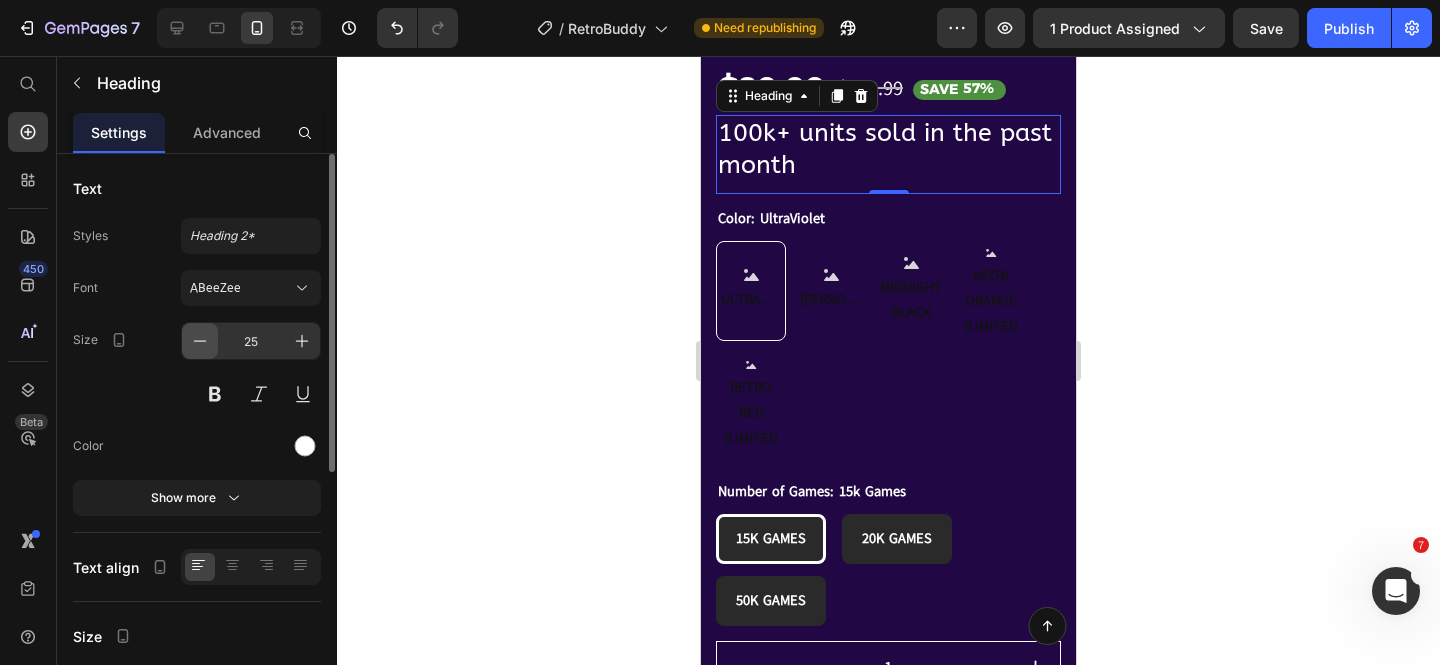 click 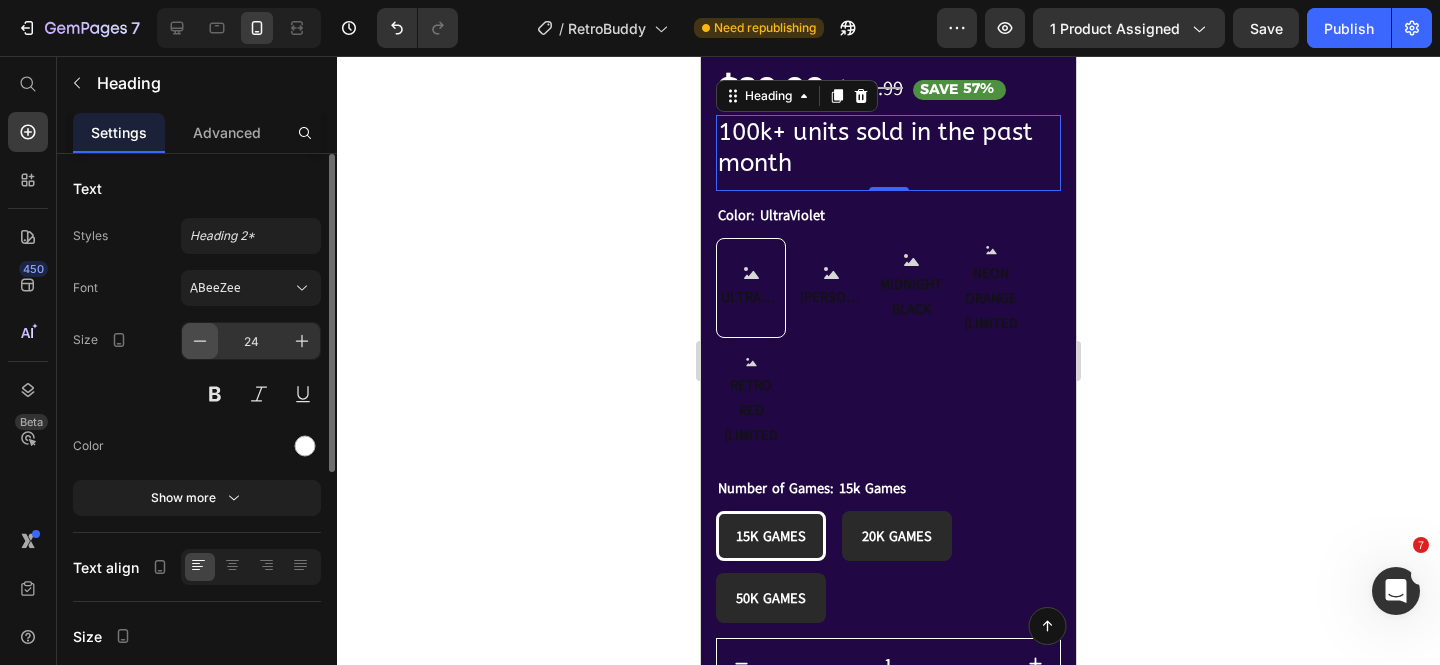 click 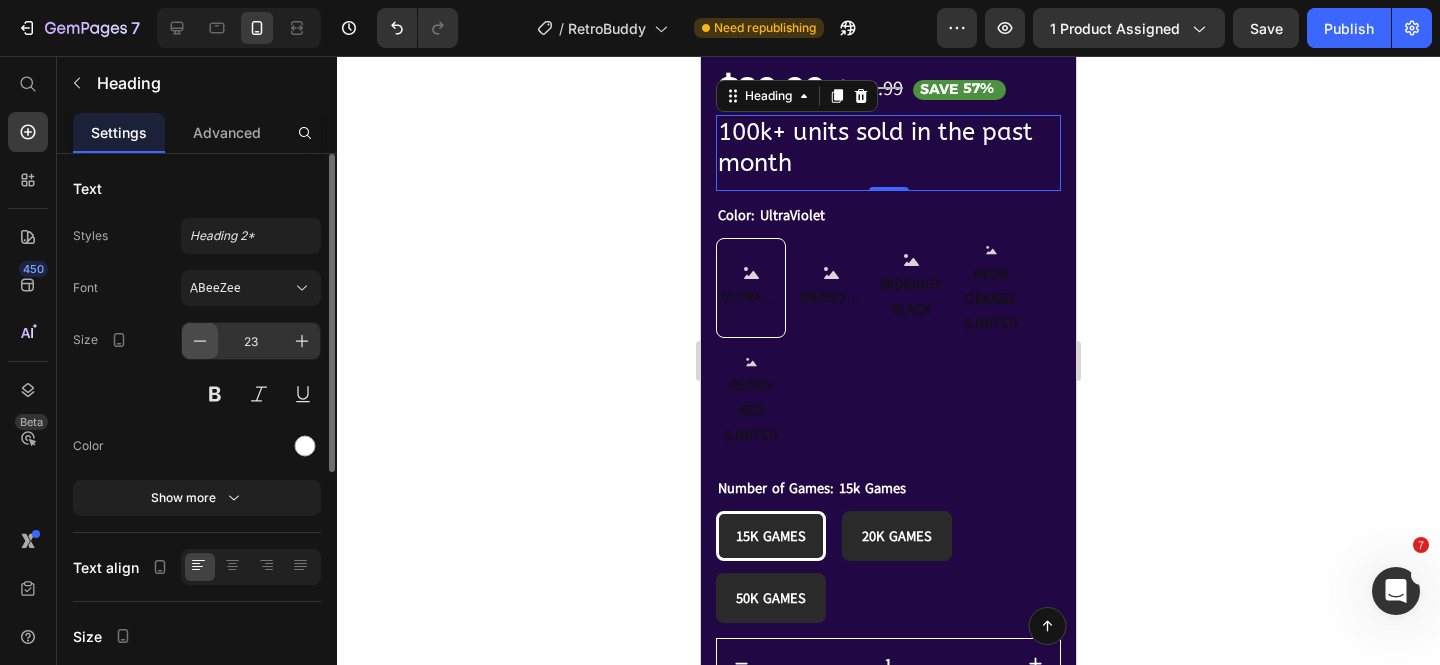 click 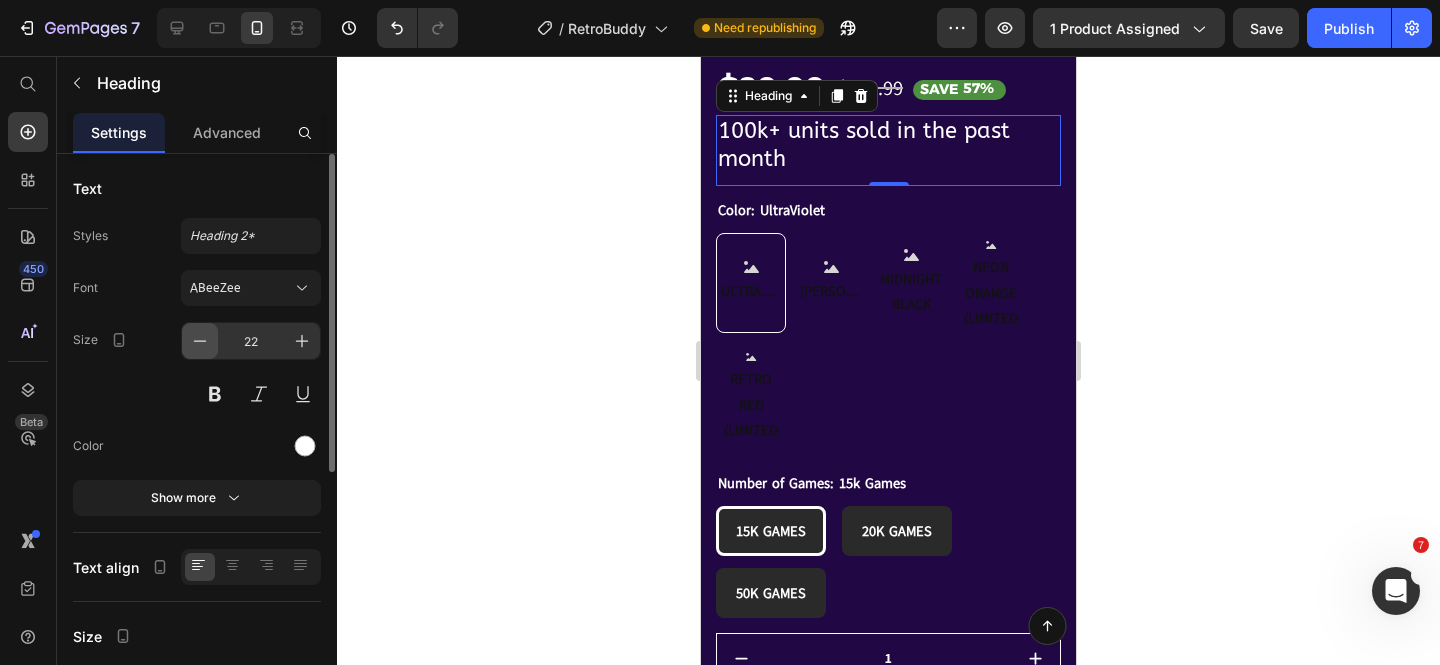 click 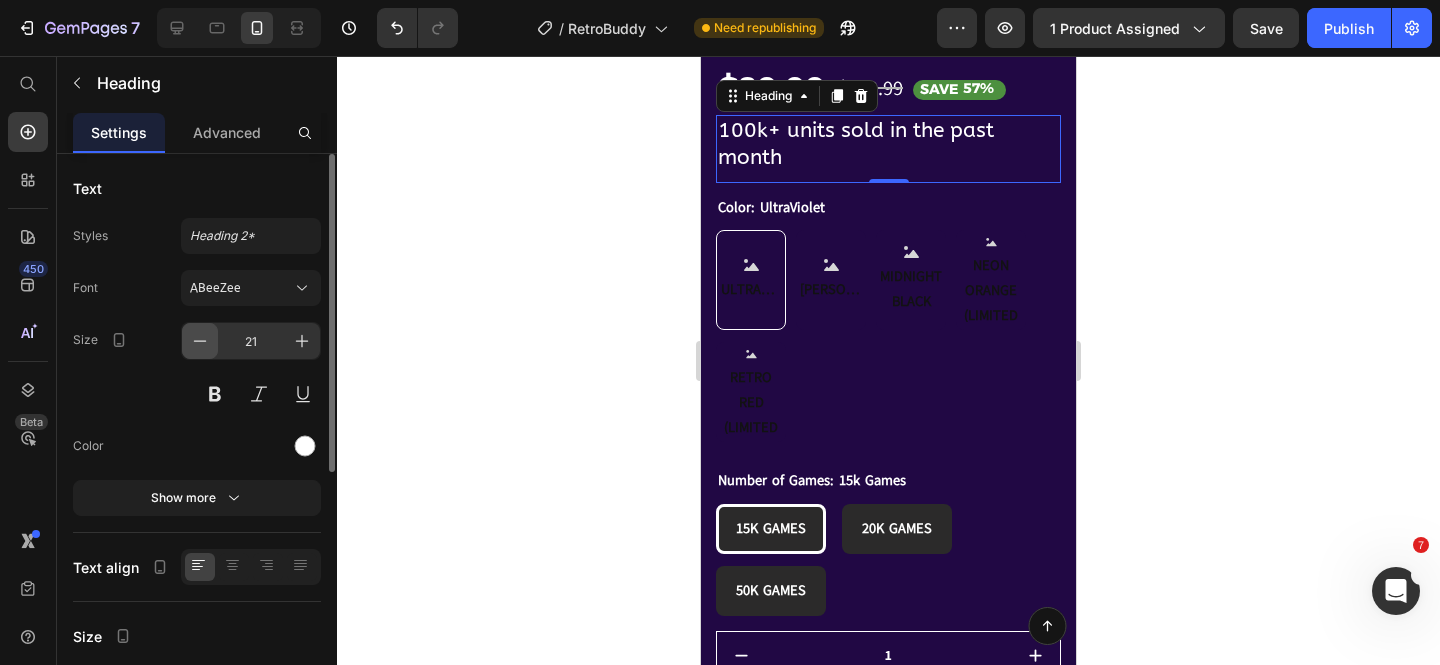 click 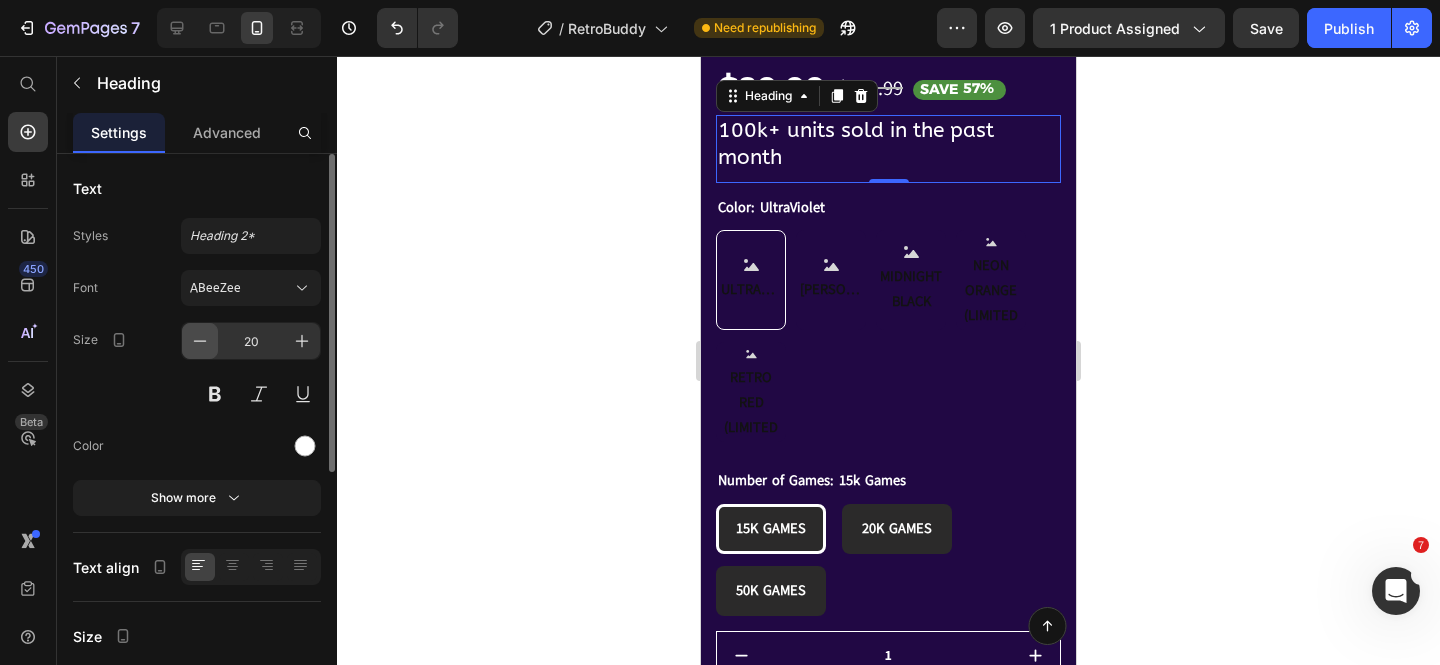 click 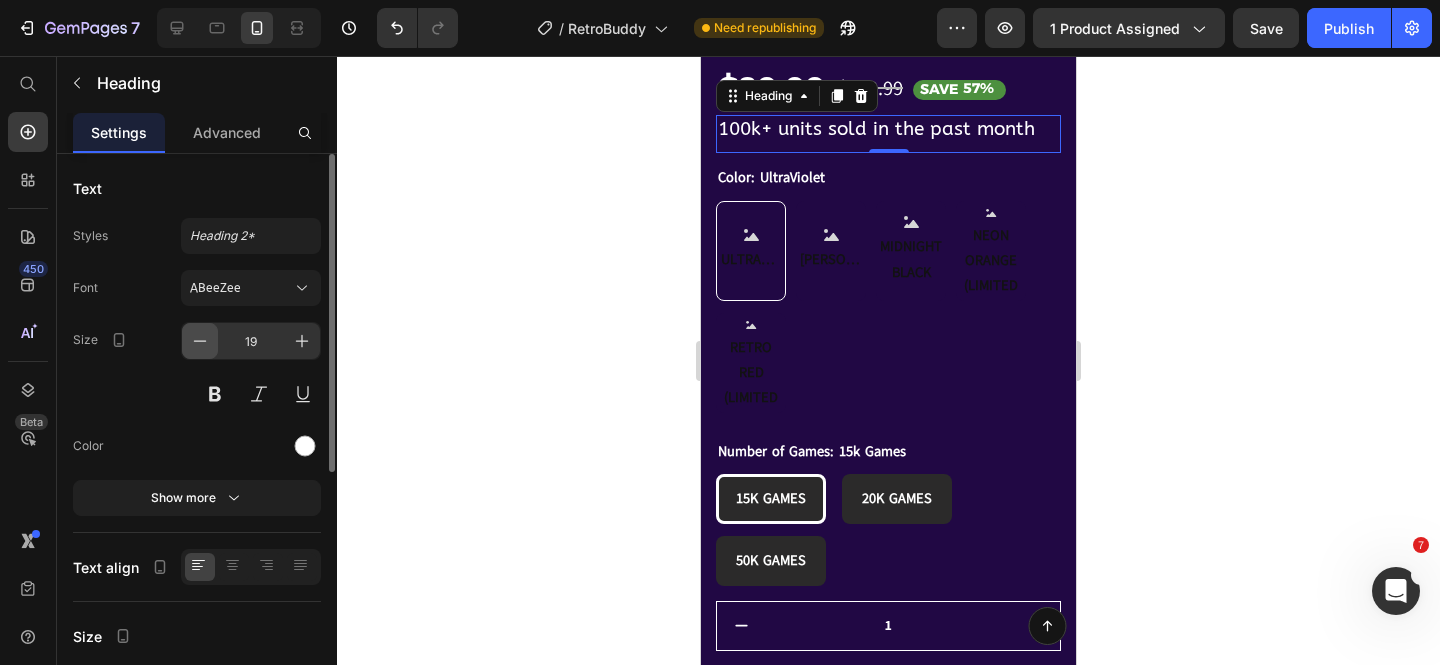 click 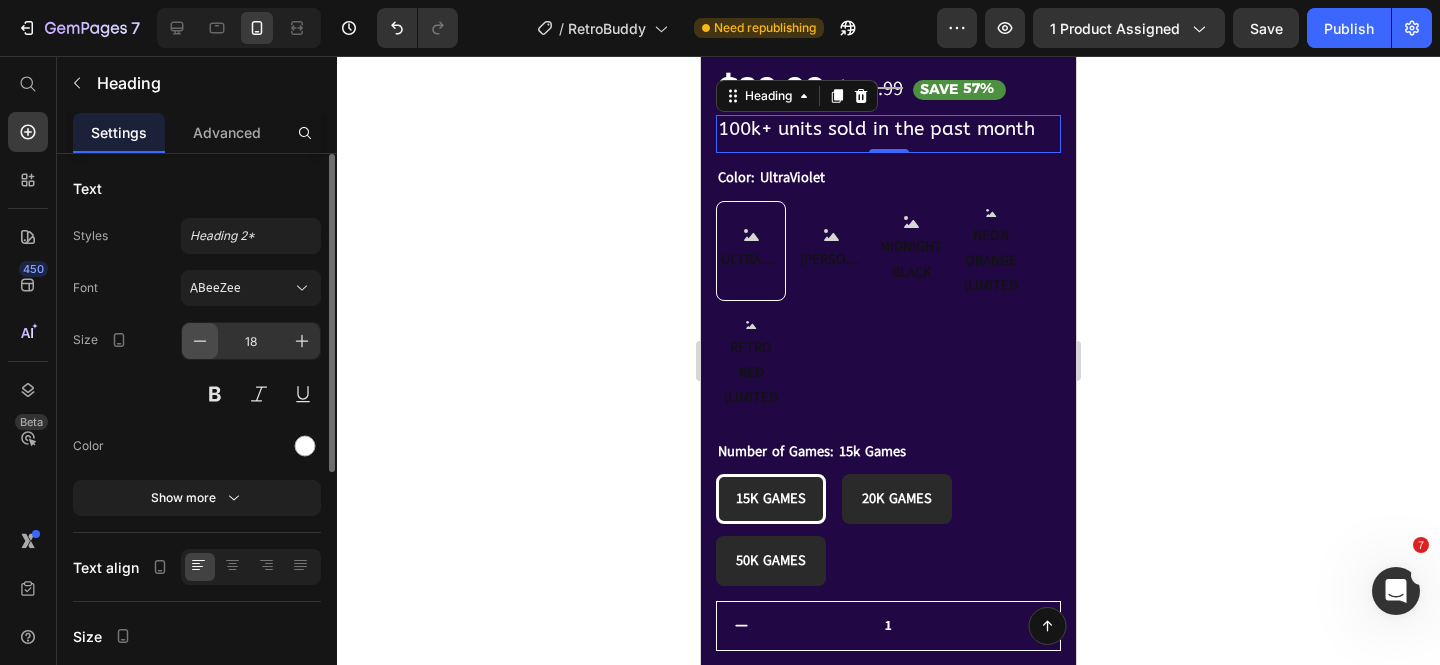 click 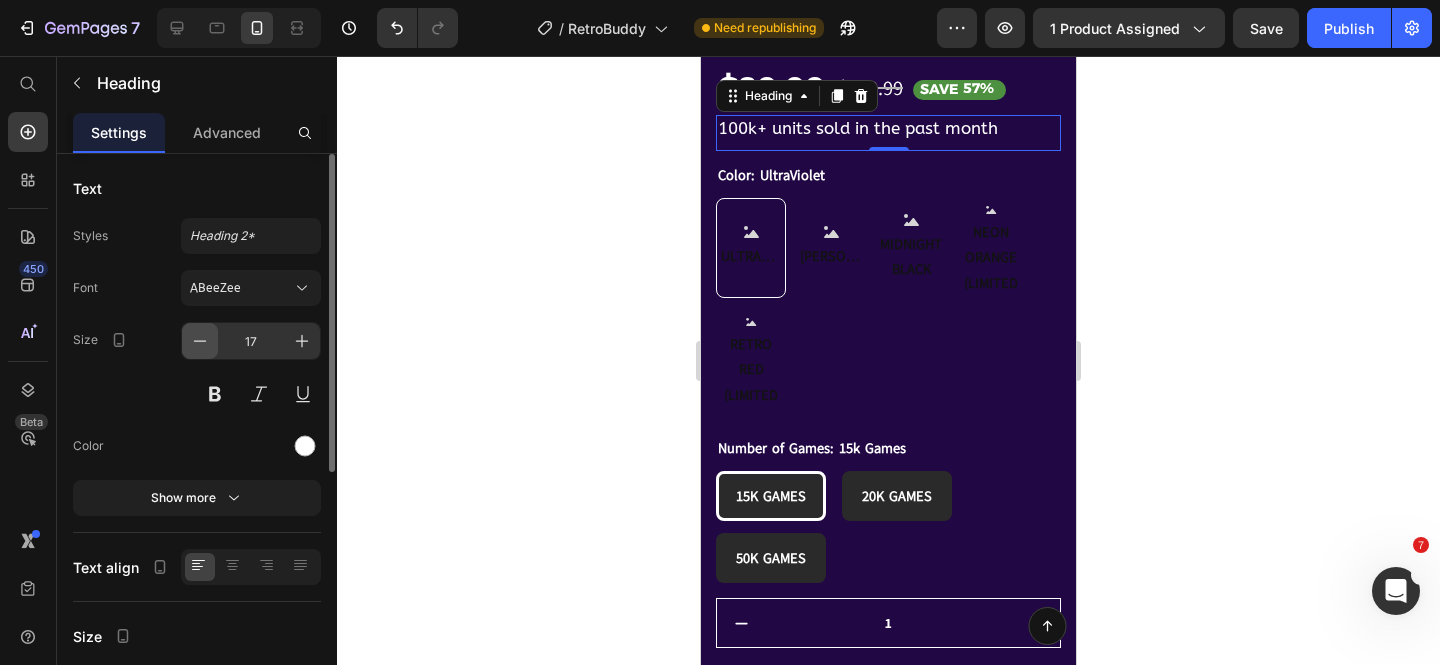 click 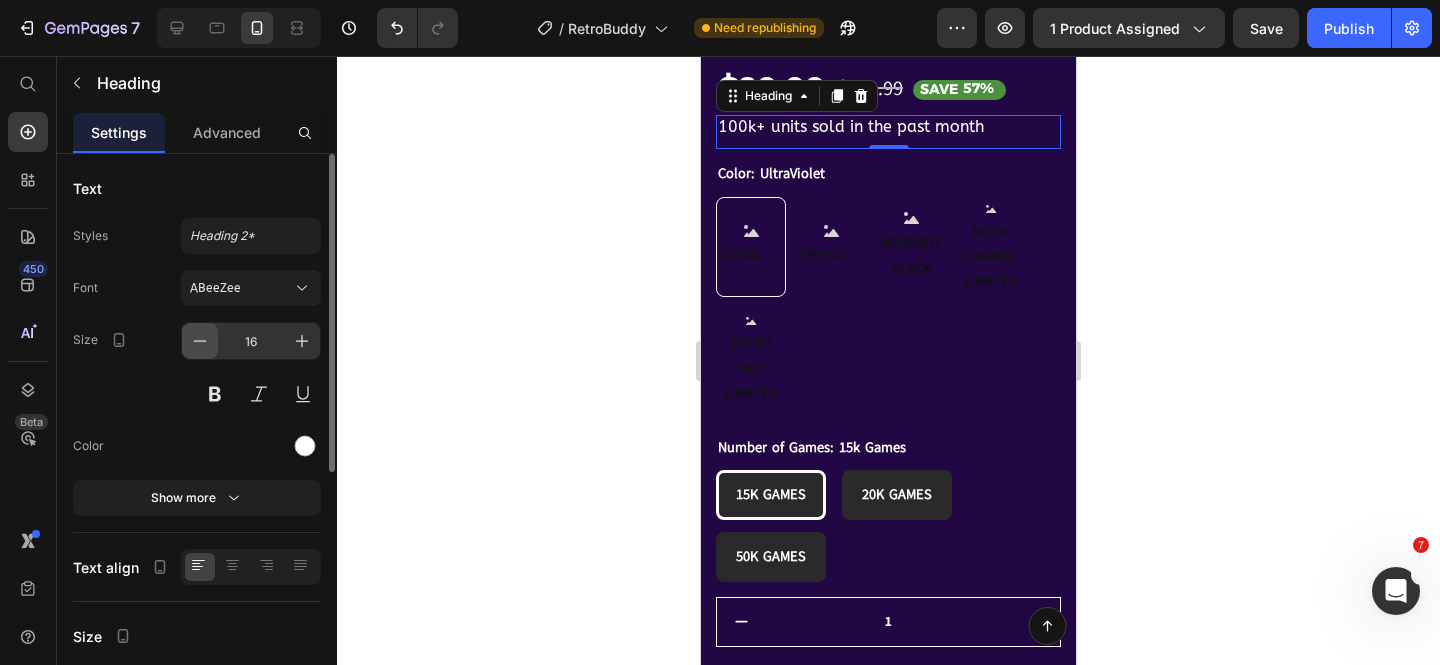 click 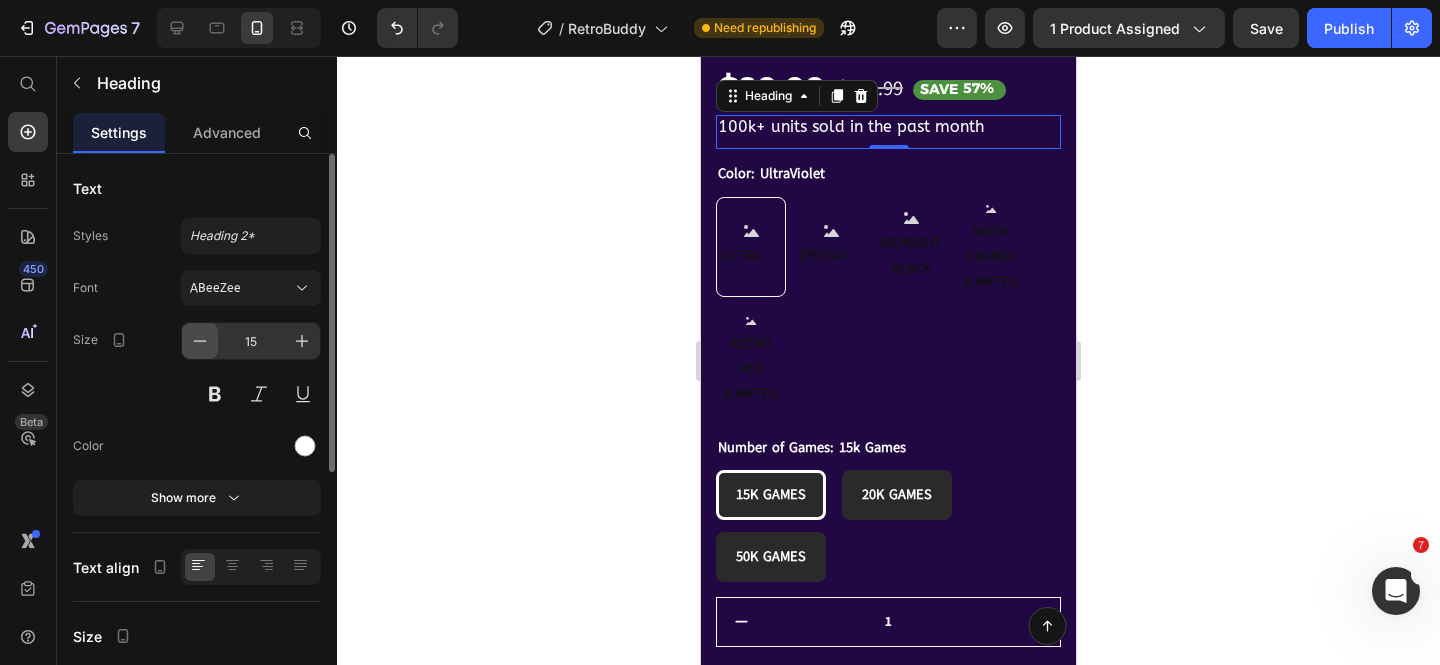 click 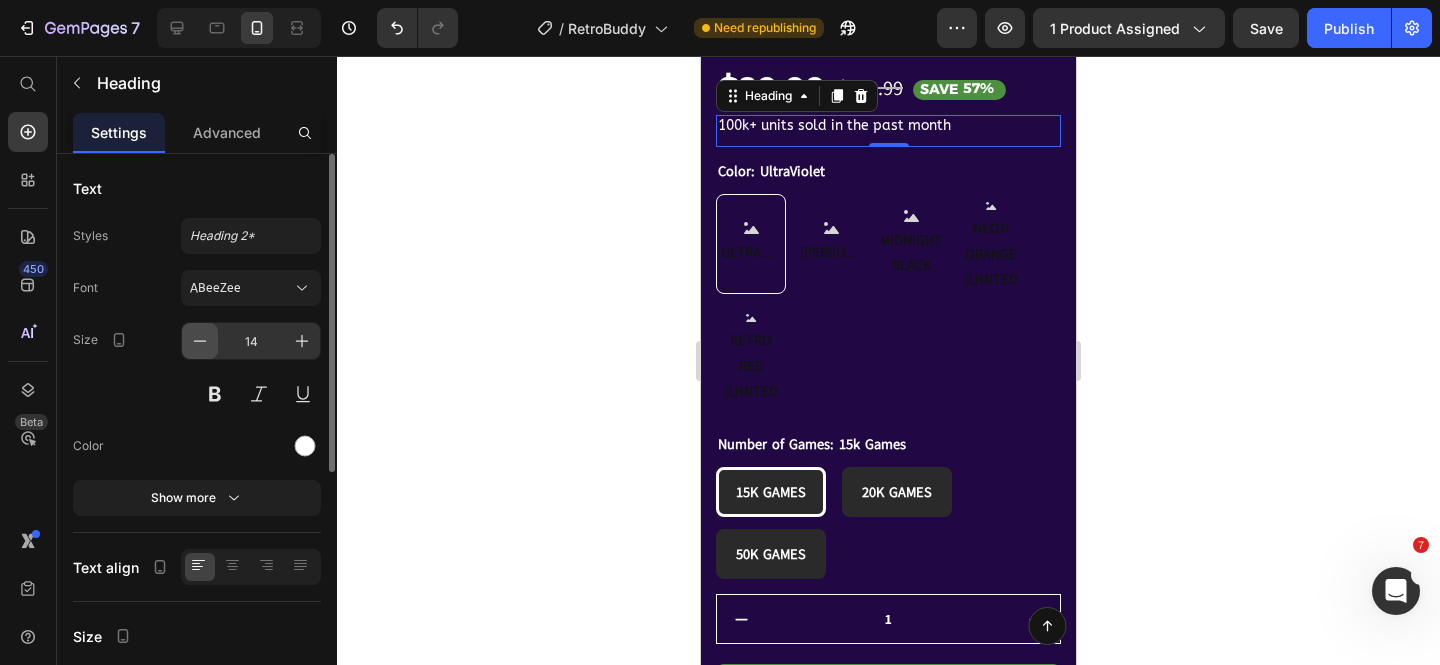 click 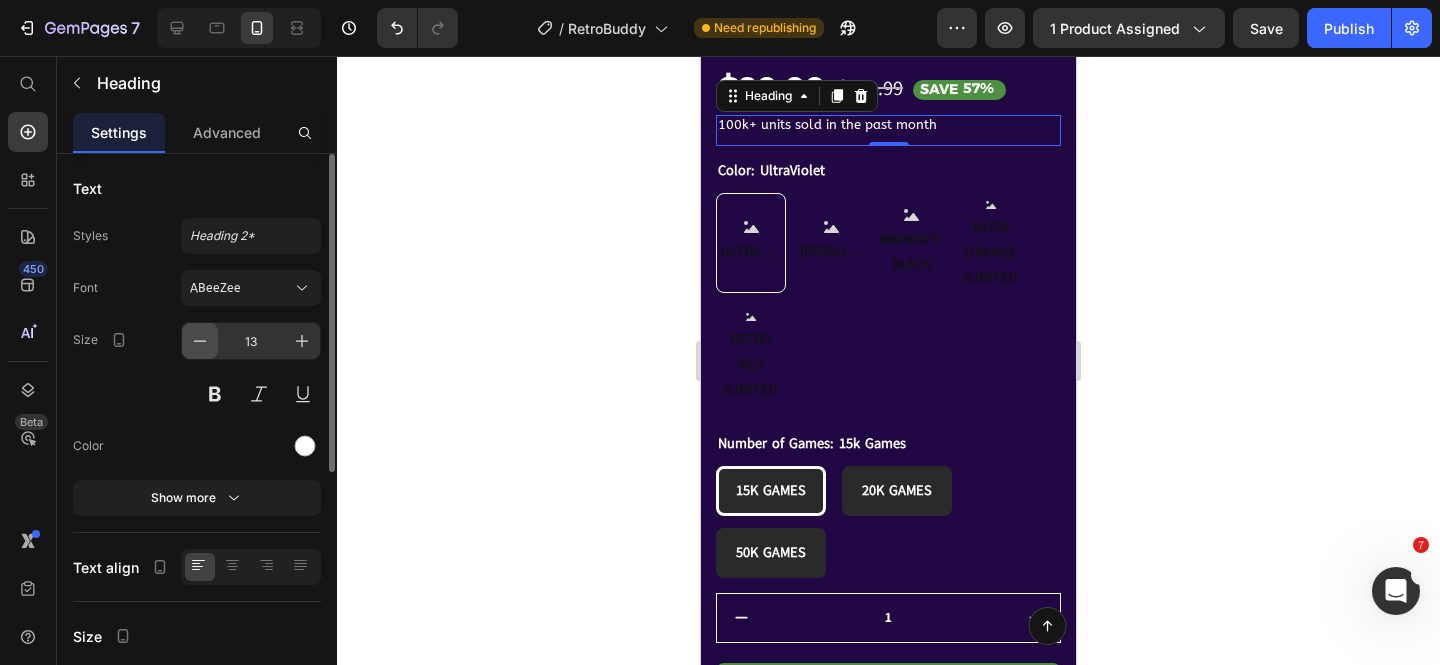 click 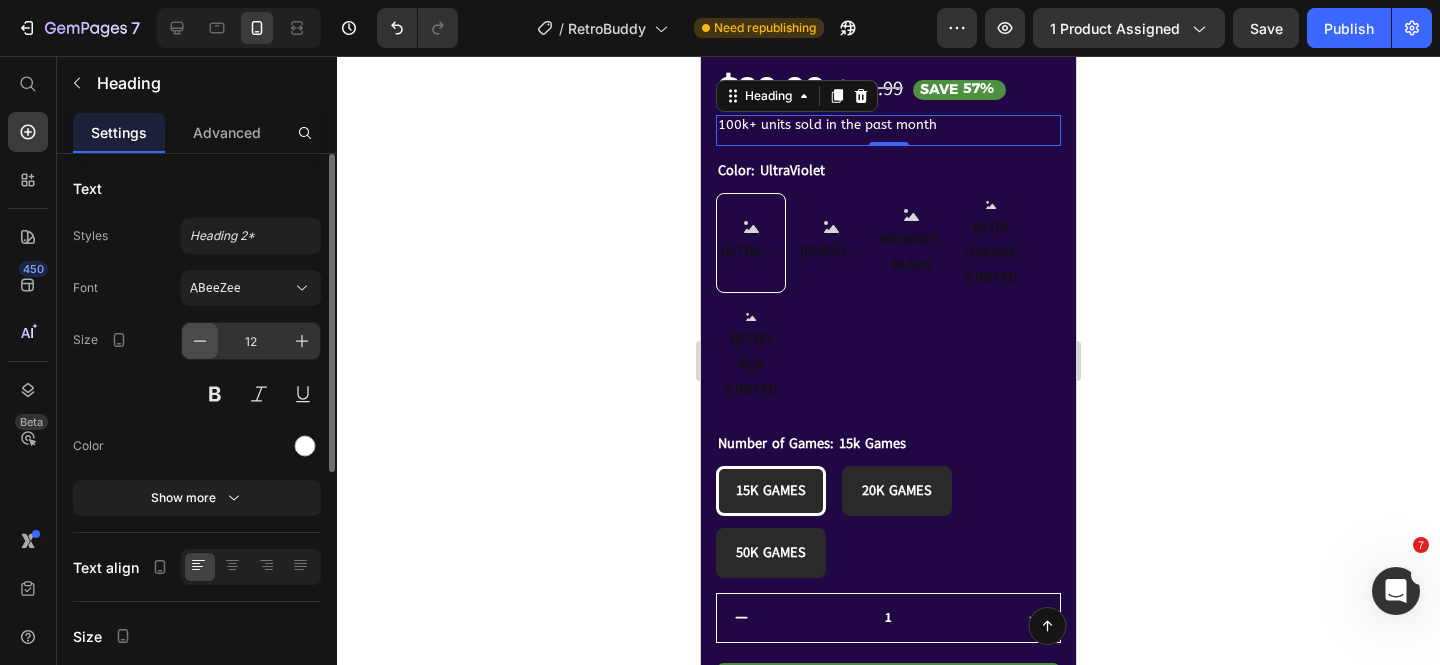 click 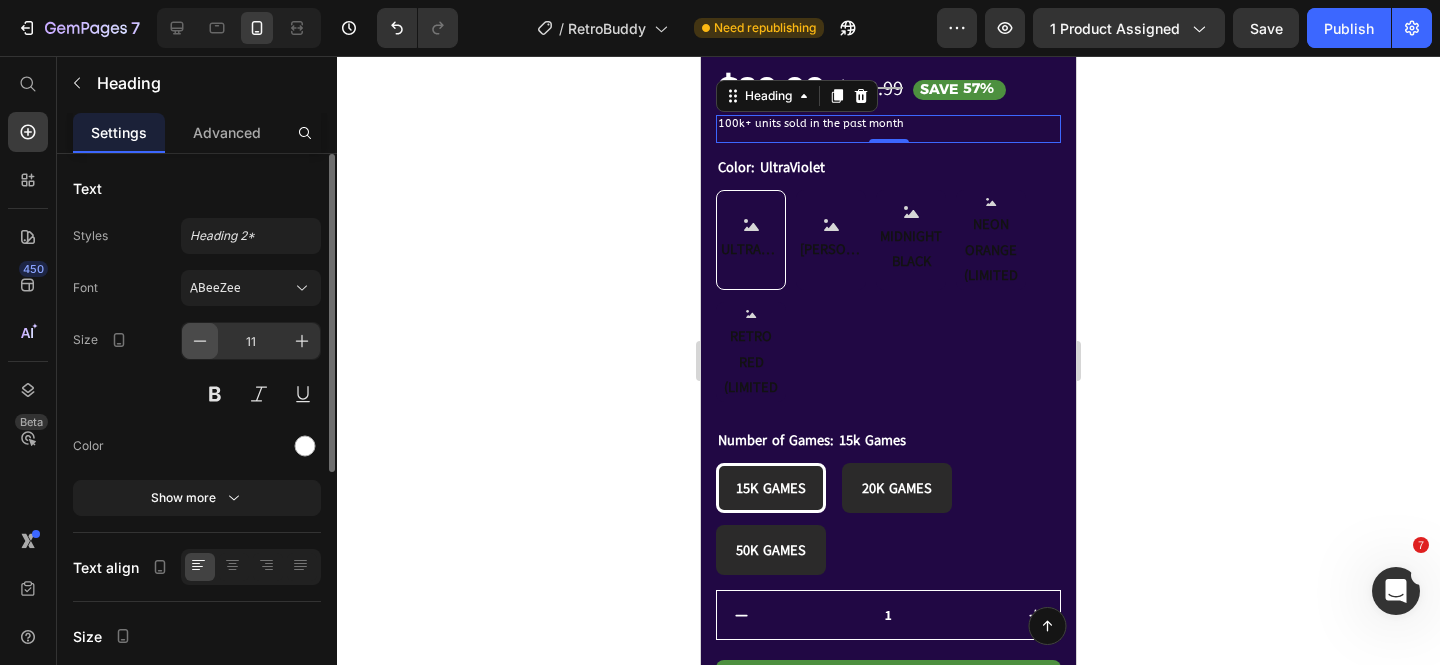 click 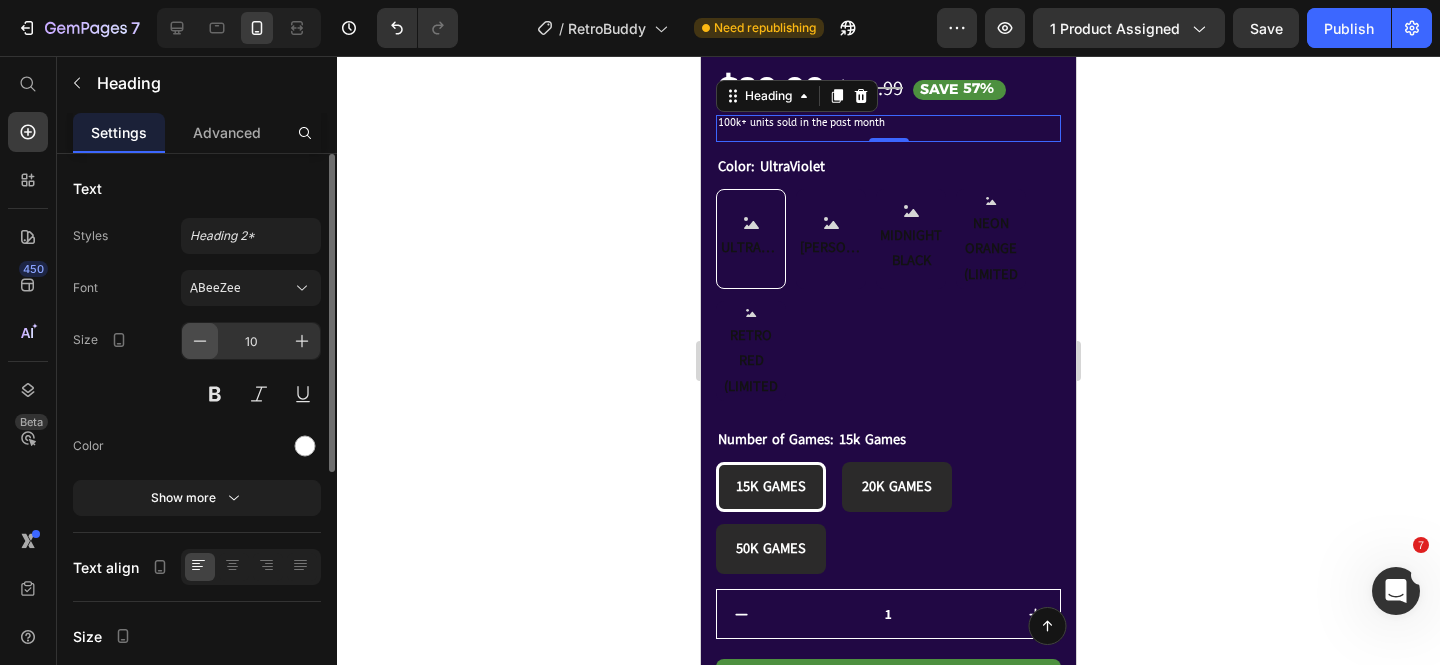 click 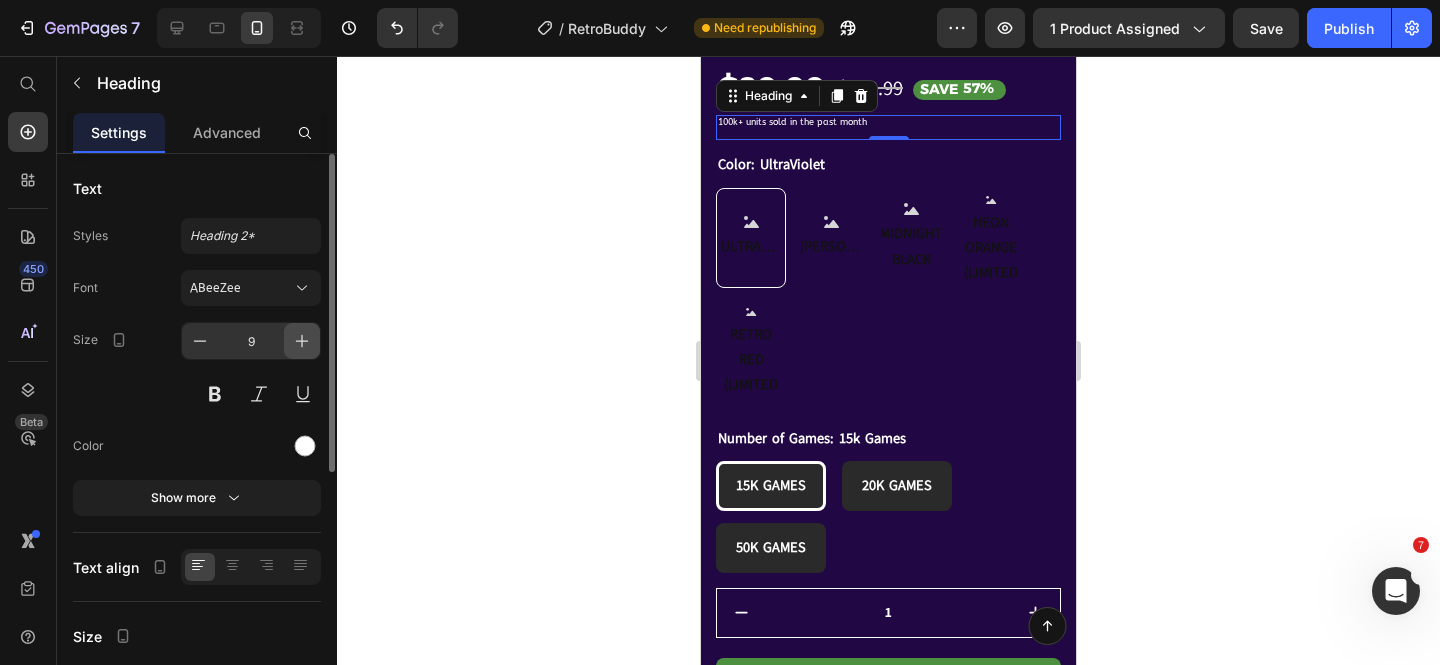 click at bounding box center [302, 341] 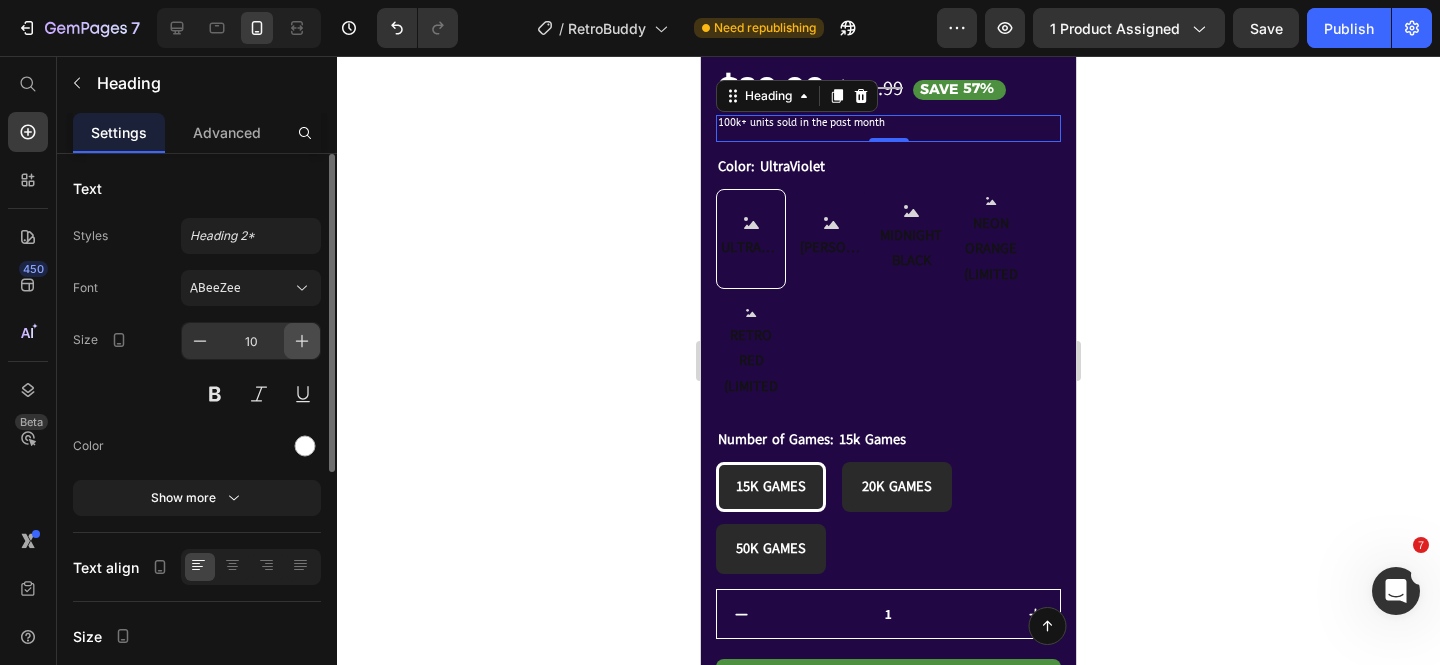 click at bounding box center [302, 341] 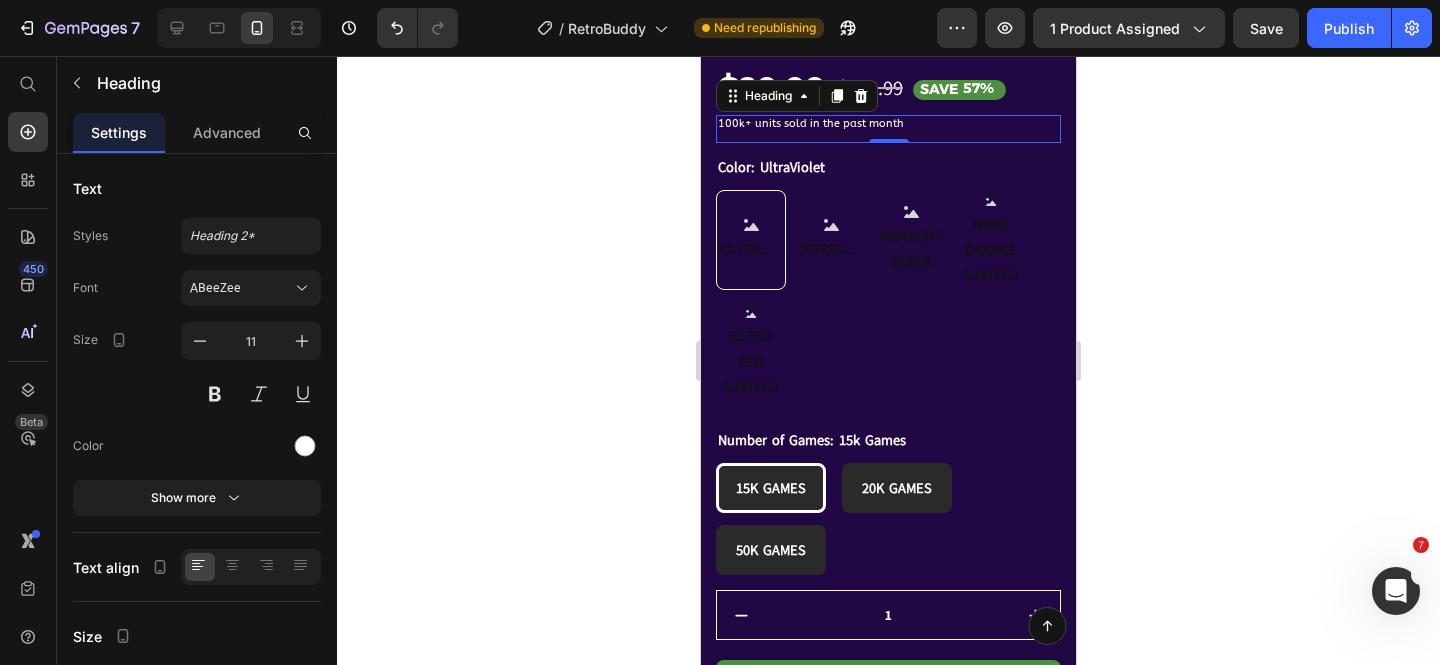 click 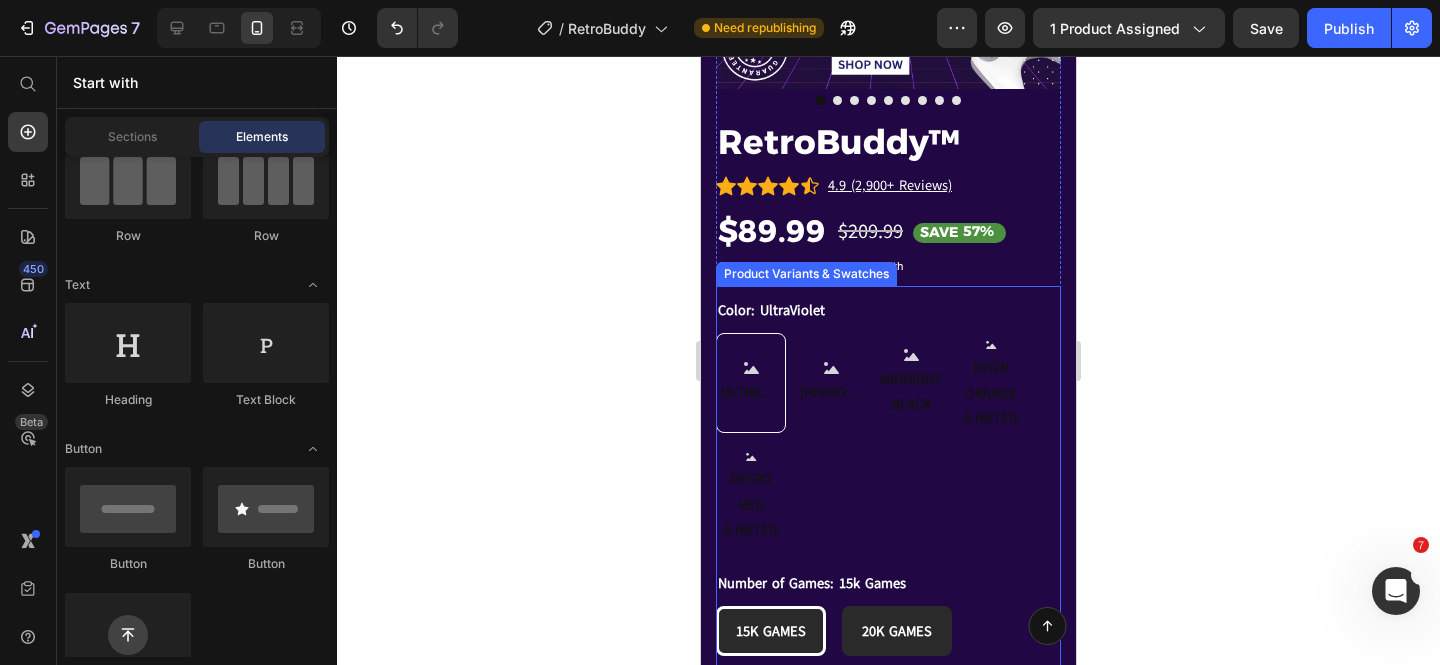 scroll, scrollTop: 339, scrollLeft: 0, axis: vertical 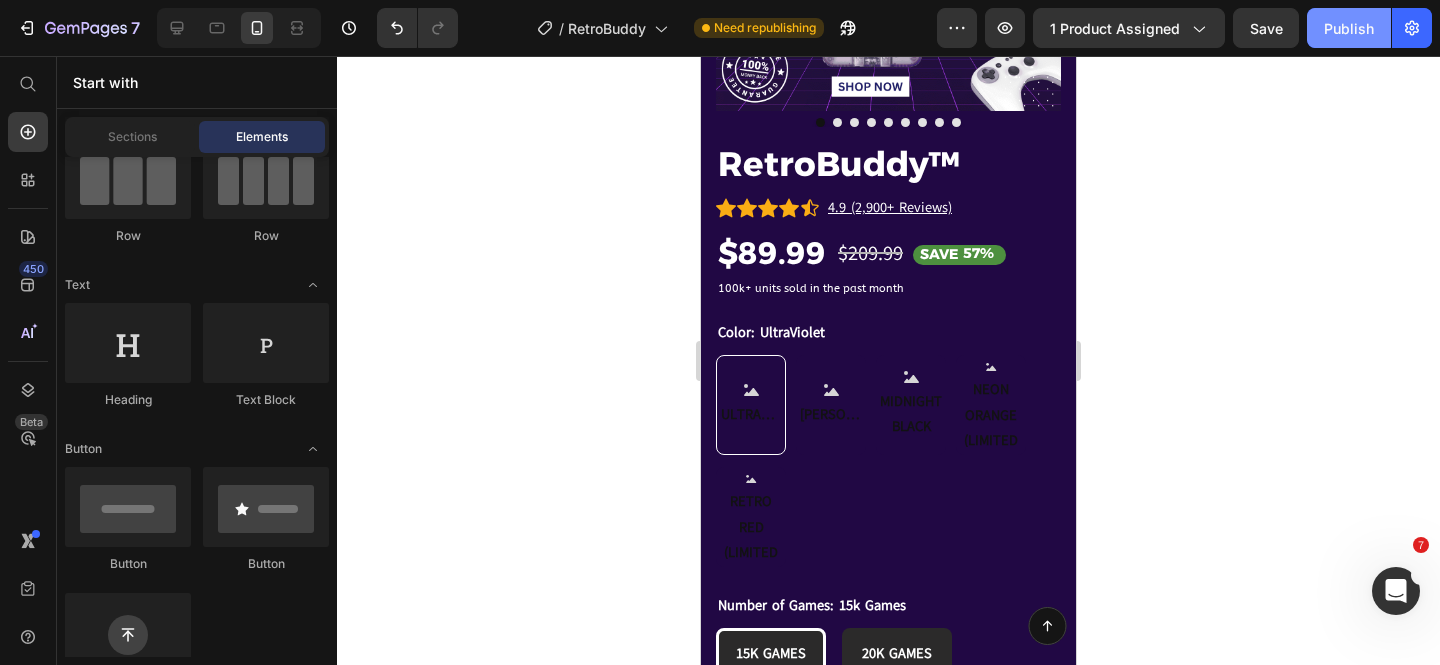 click on "Publish" at bounding box center [1349, 28] 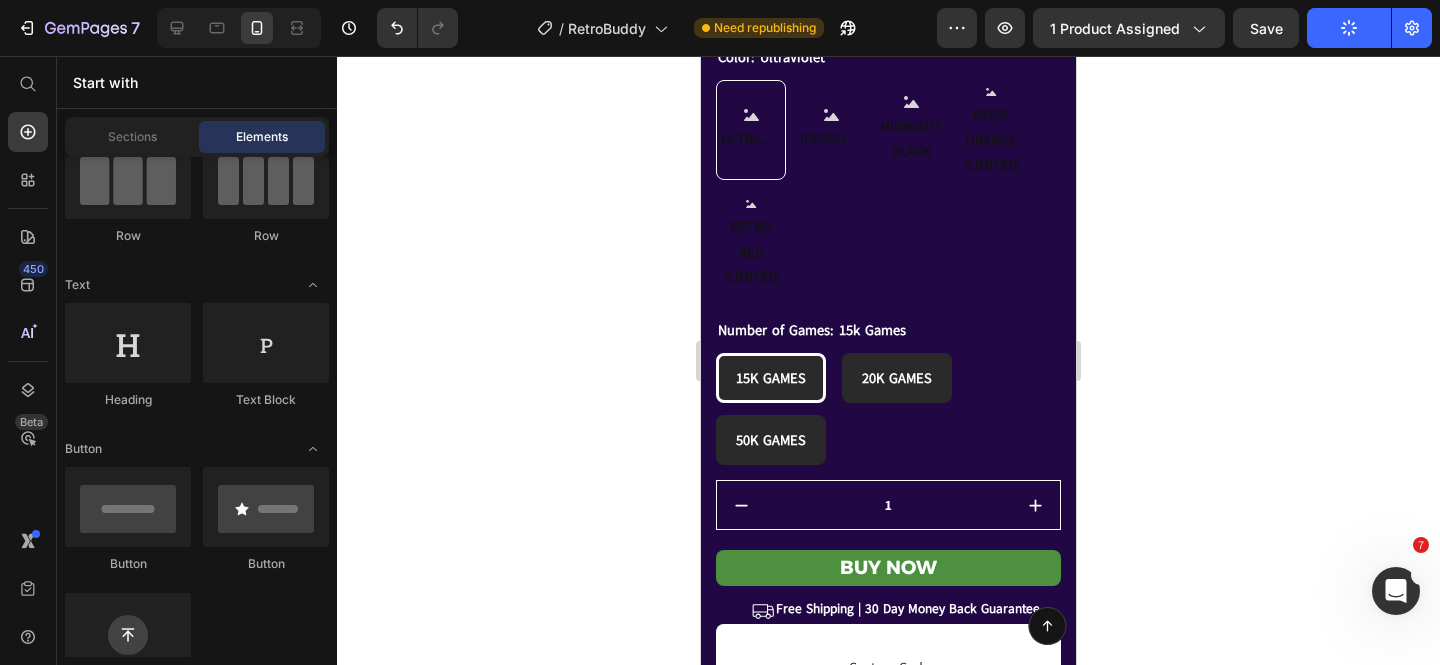scroll, scrollTop: 600, scrollLeft: 0, axis: vertical 